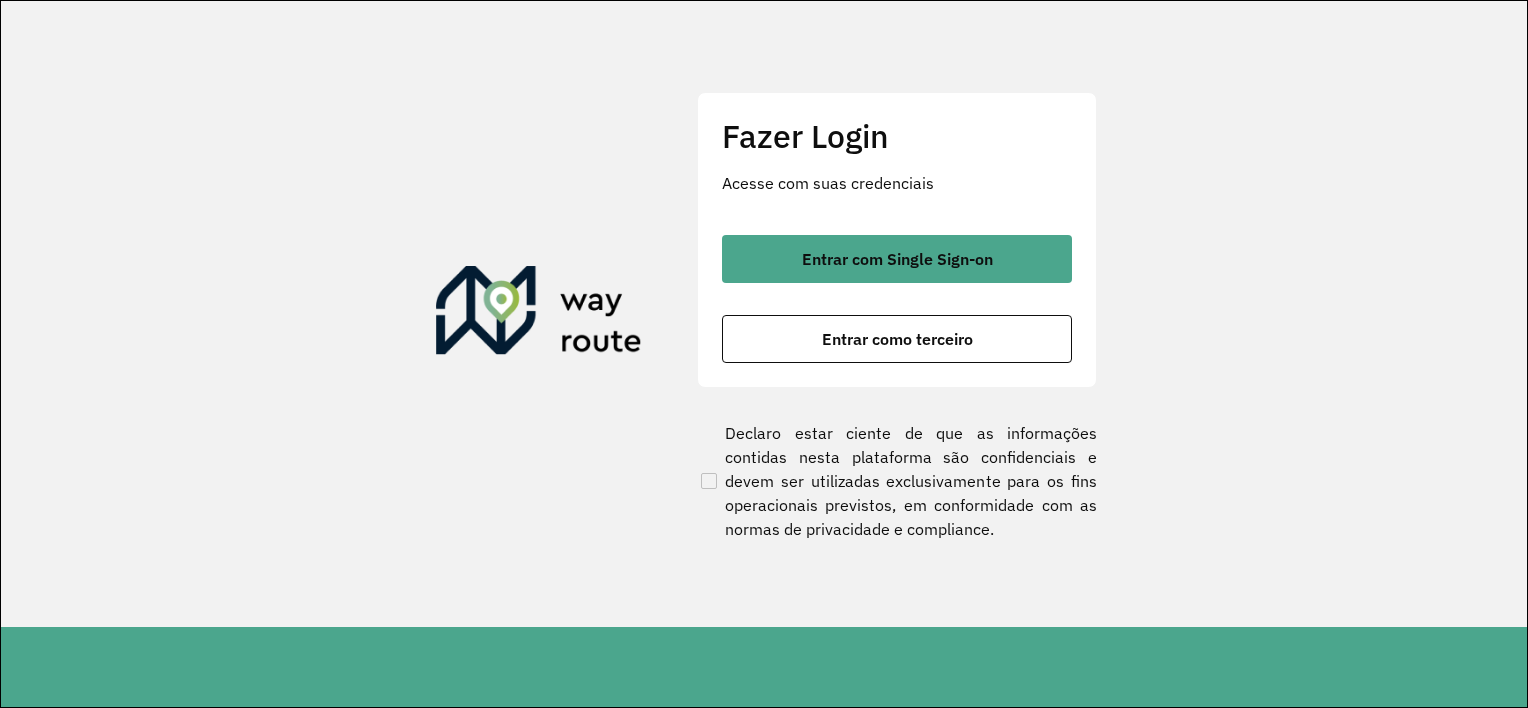 scroll, scrollTop: 0, scrollLeft: 0, axis: both 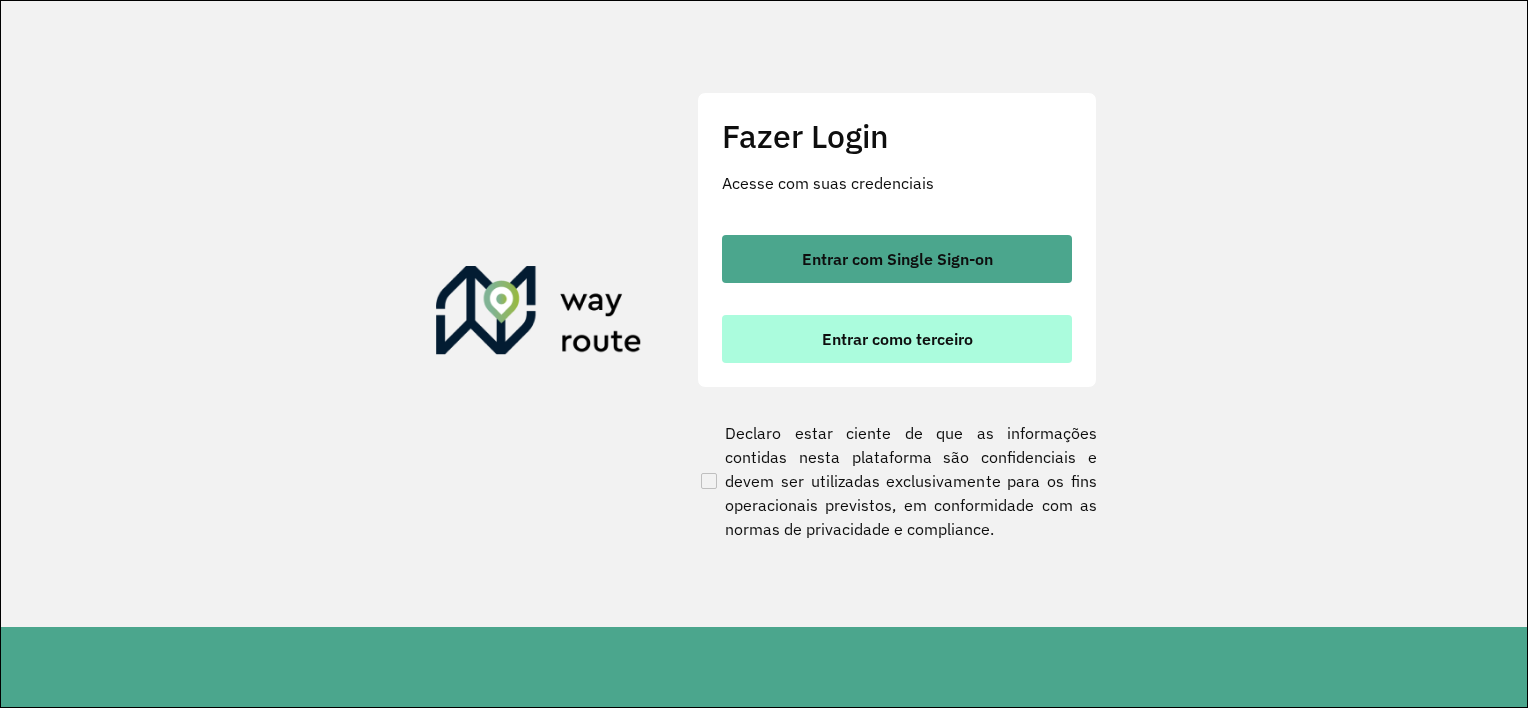 click on "Entrar como terceiro" at bounding box center (897, 339) 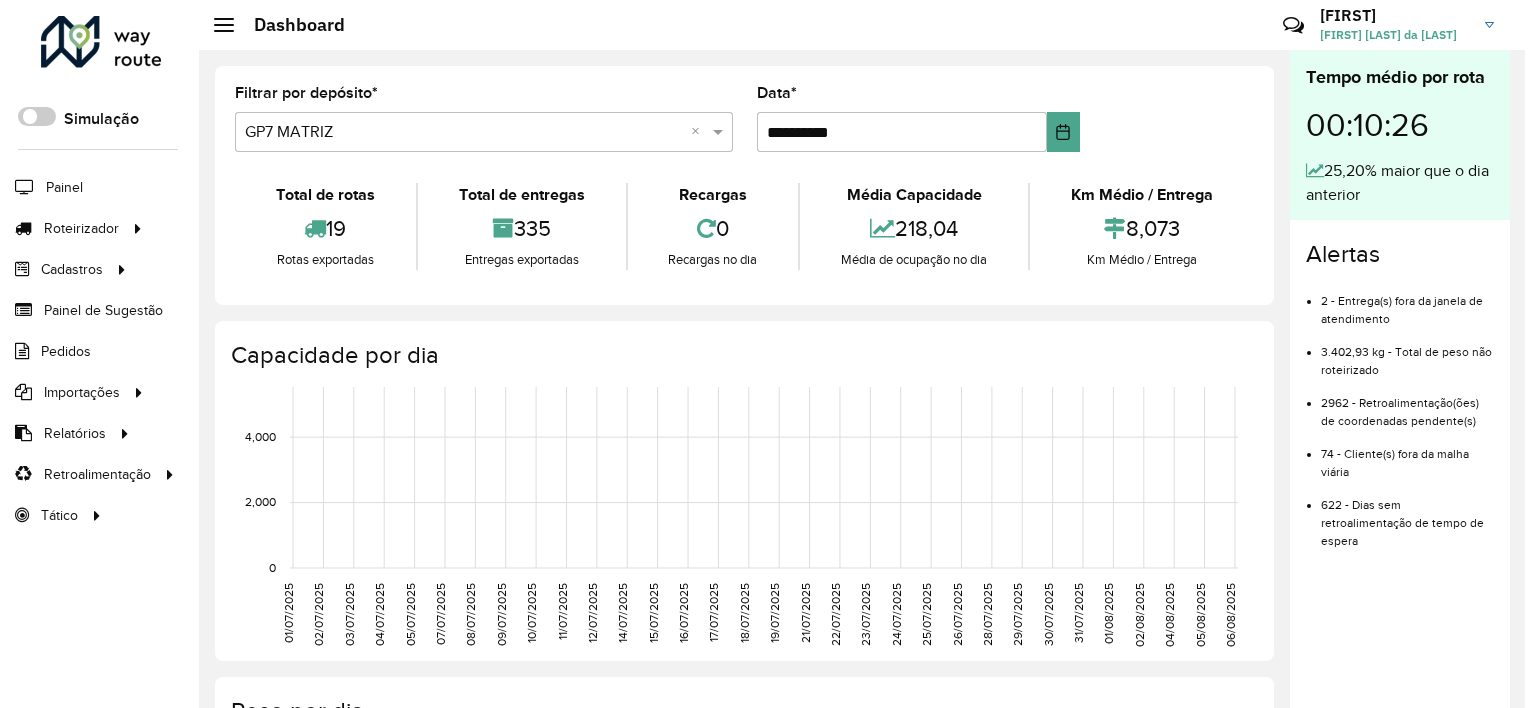 scroll, scrollTop: 0, scrollLeft: 0, axis: both 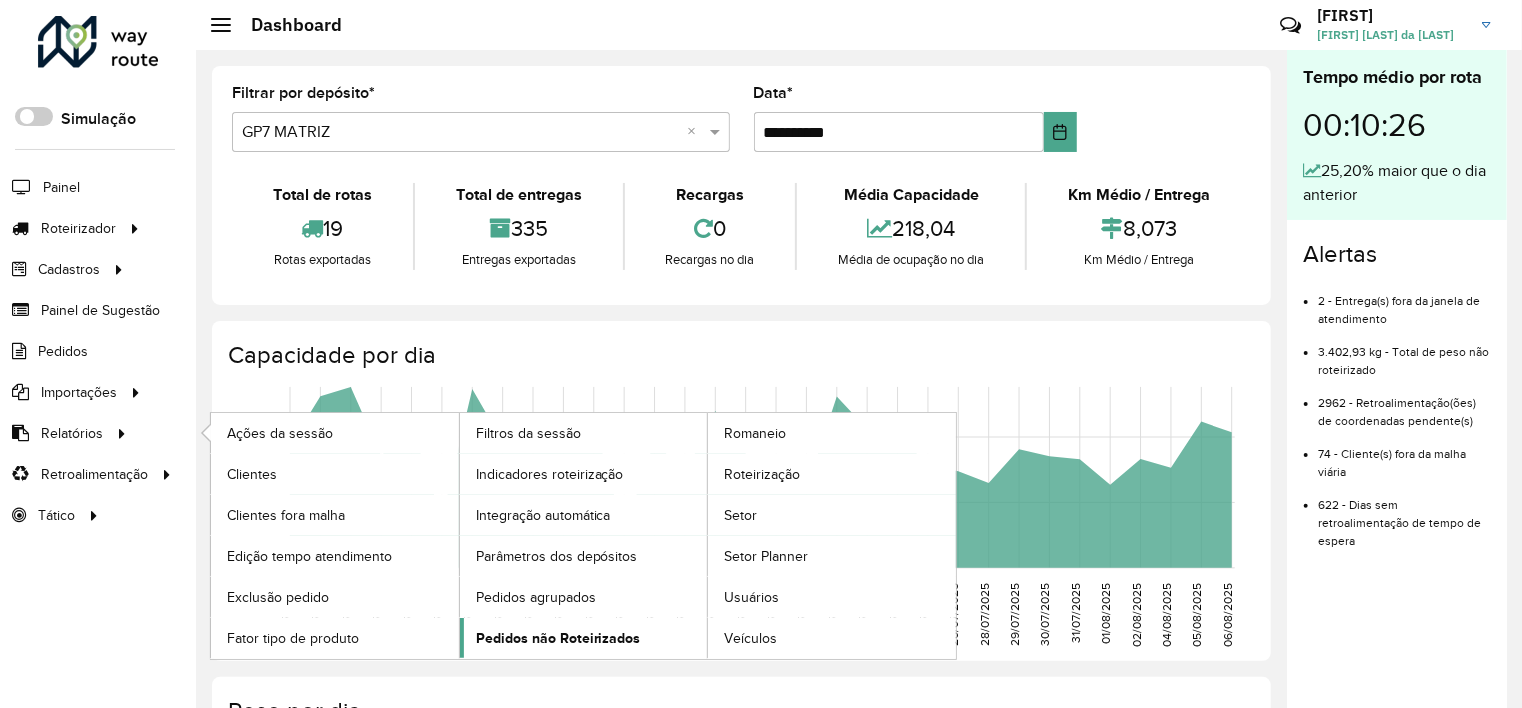 click on "Pedidos não Roteirizados" 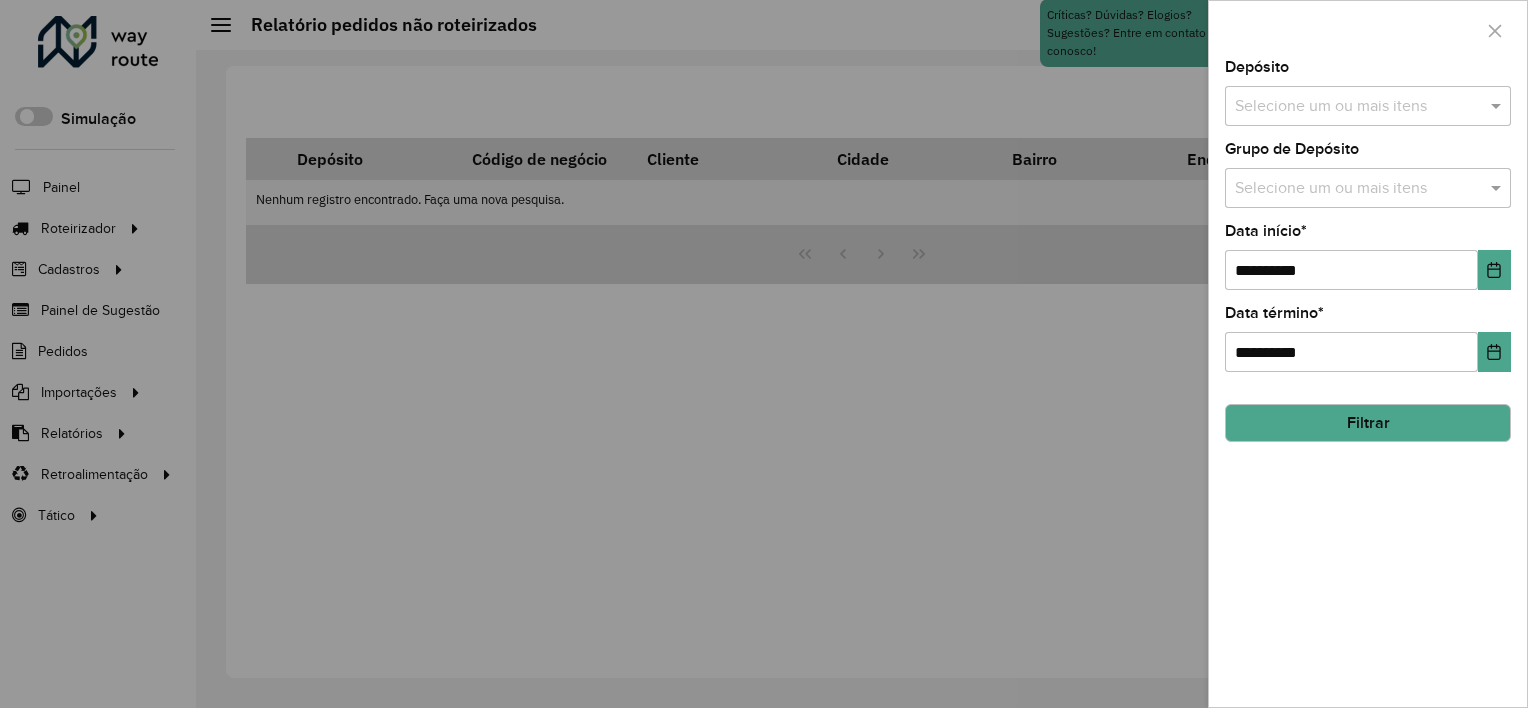 click at bounding box center [1358, 107] 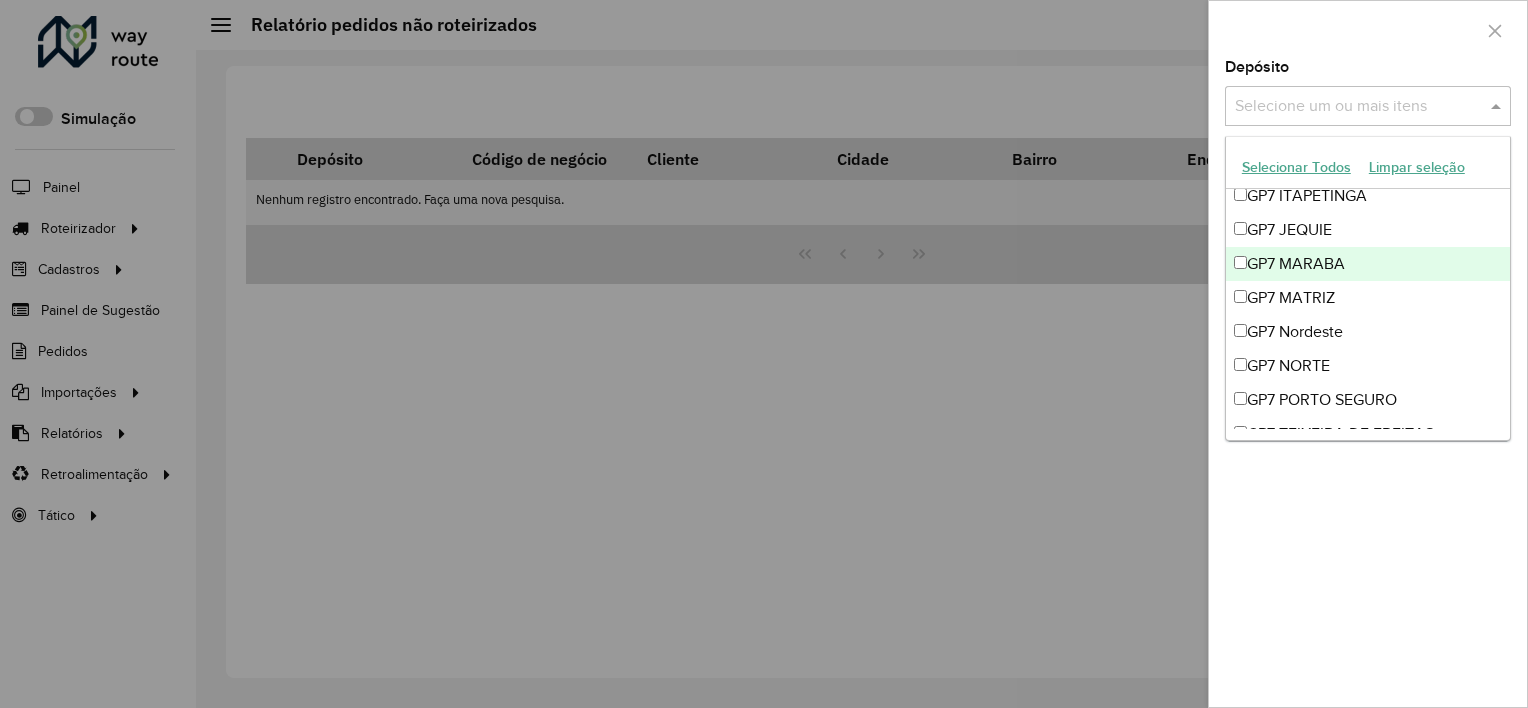 scroll, scrollTop: 65, scrollLeft: 0, axis: vertical 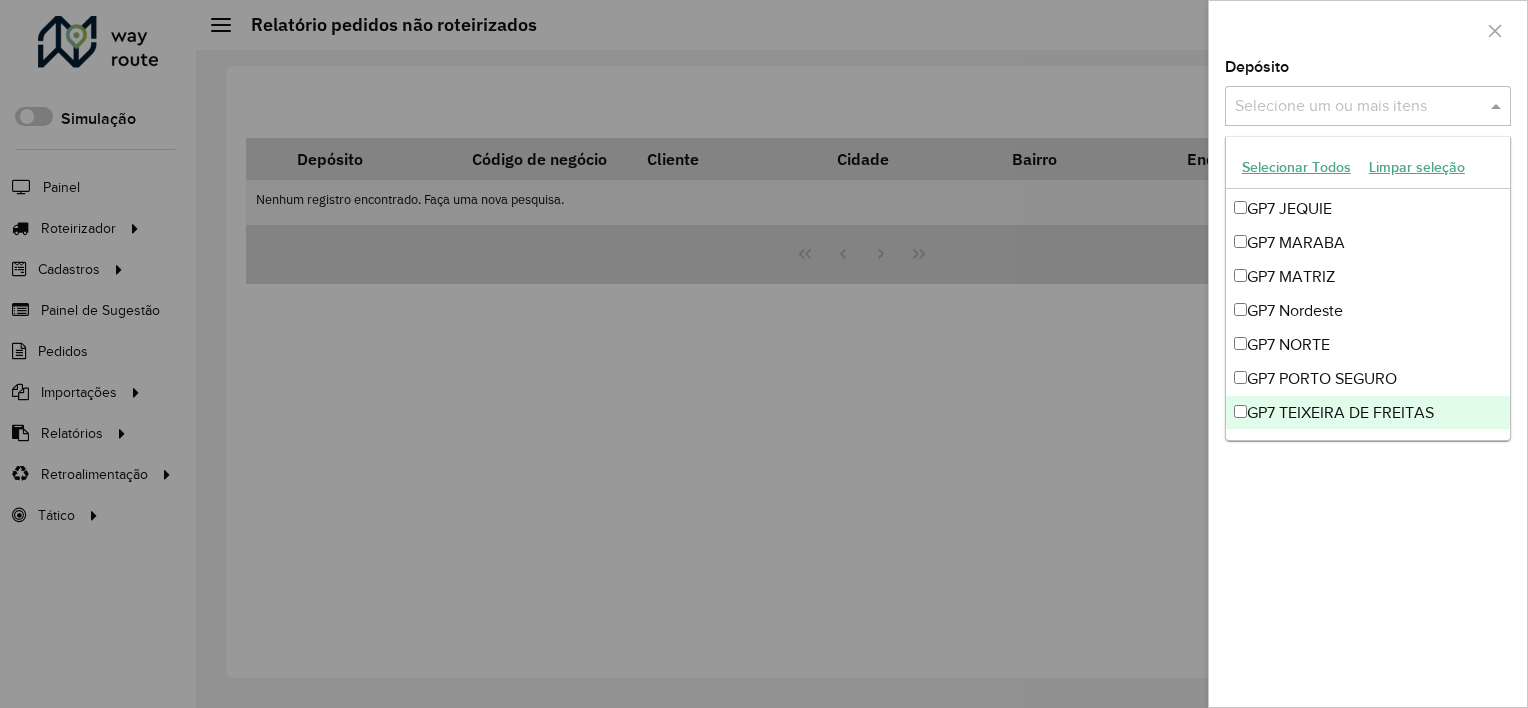 click at bounding box center [764, 354] 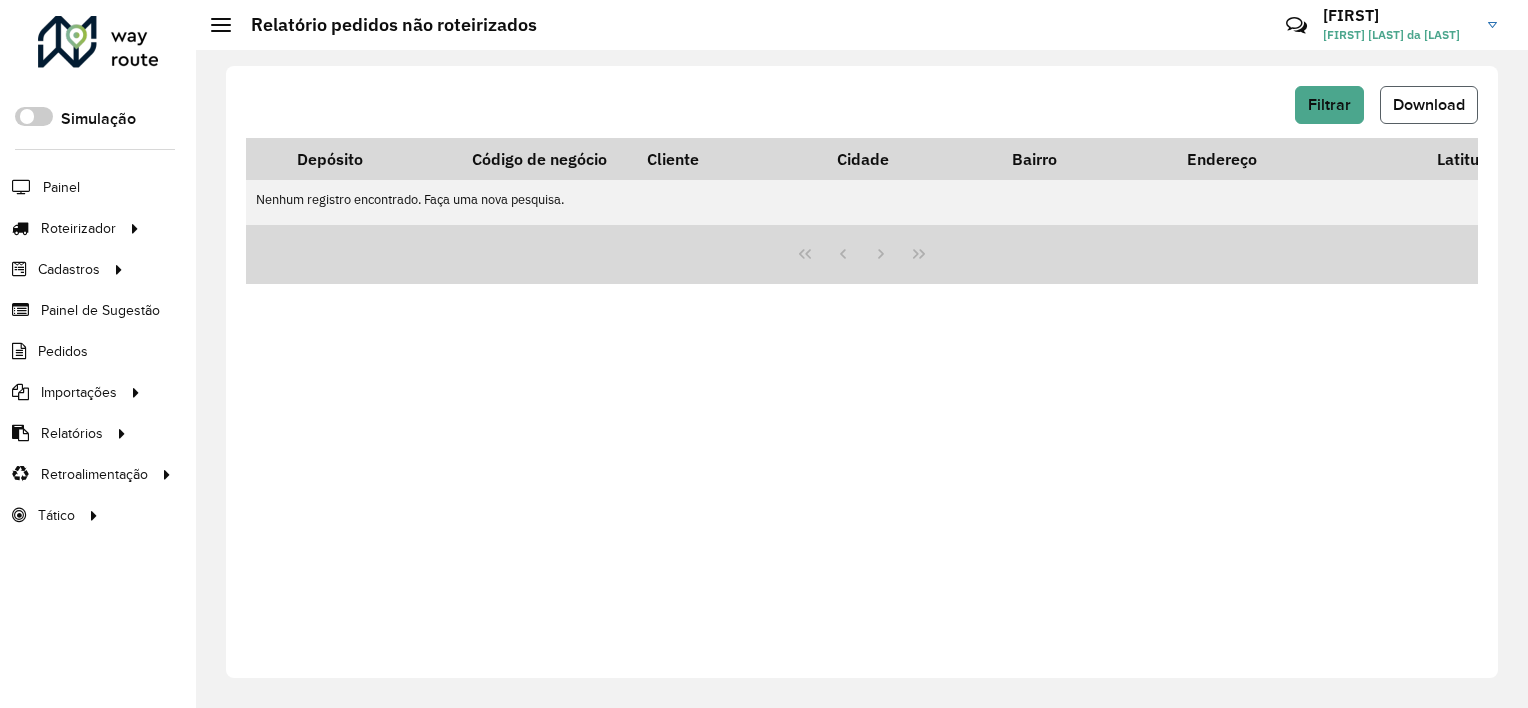 click on "Download" 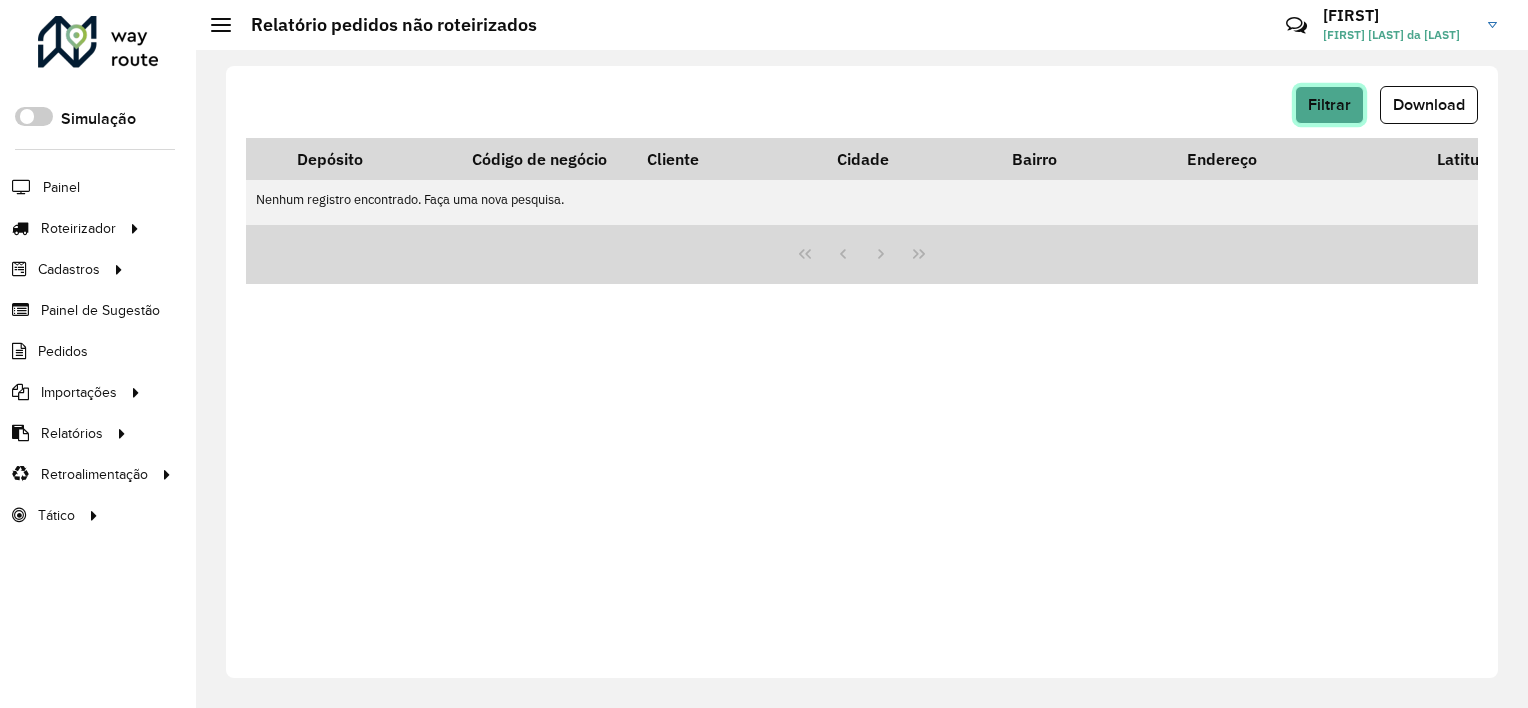 click on "Filtrar" 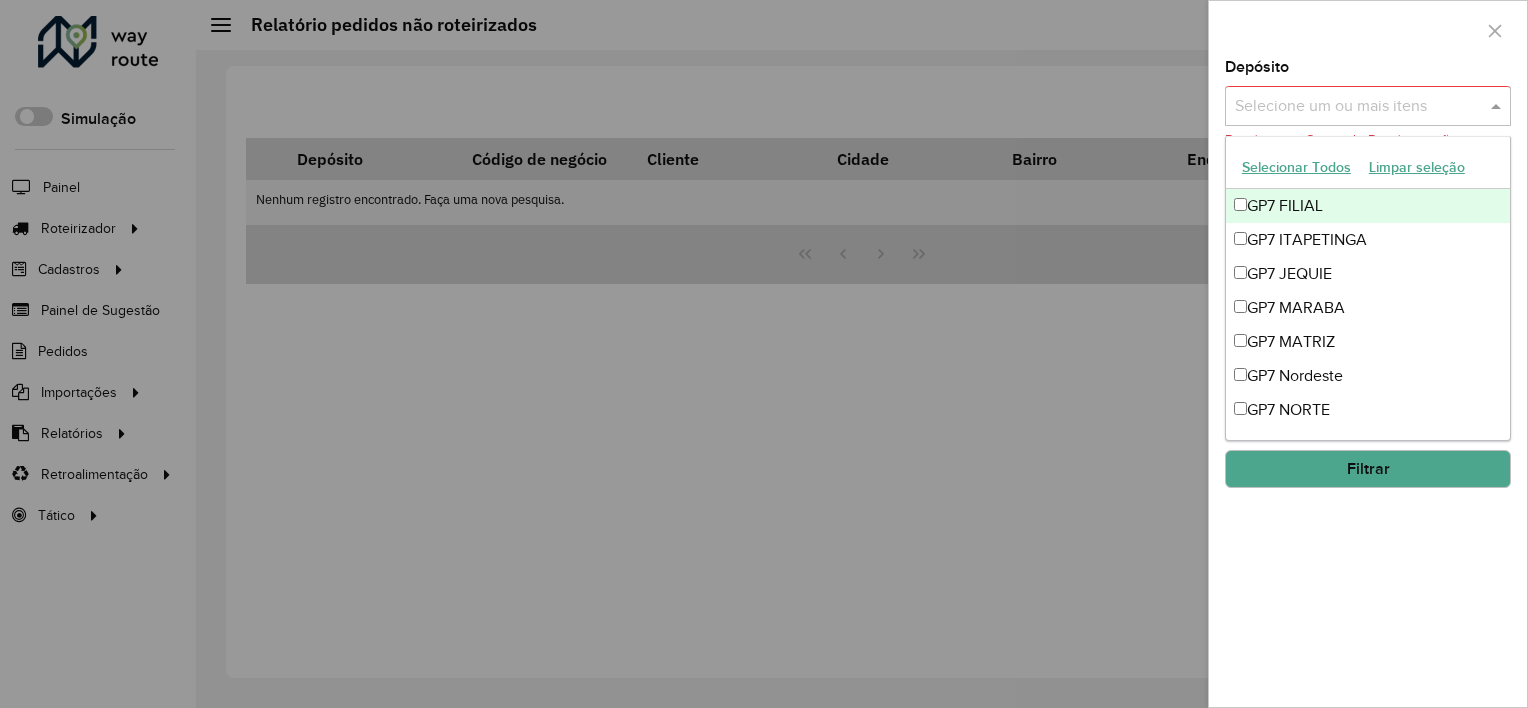 click at bounding box center (1358, 107) 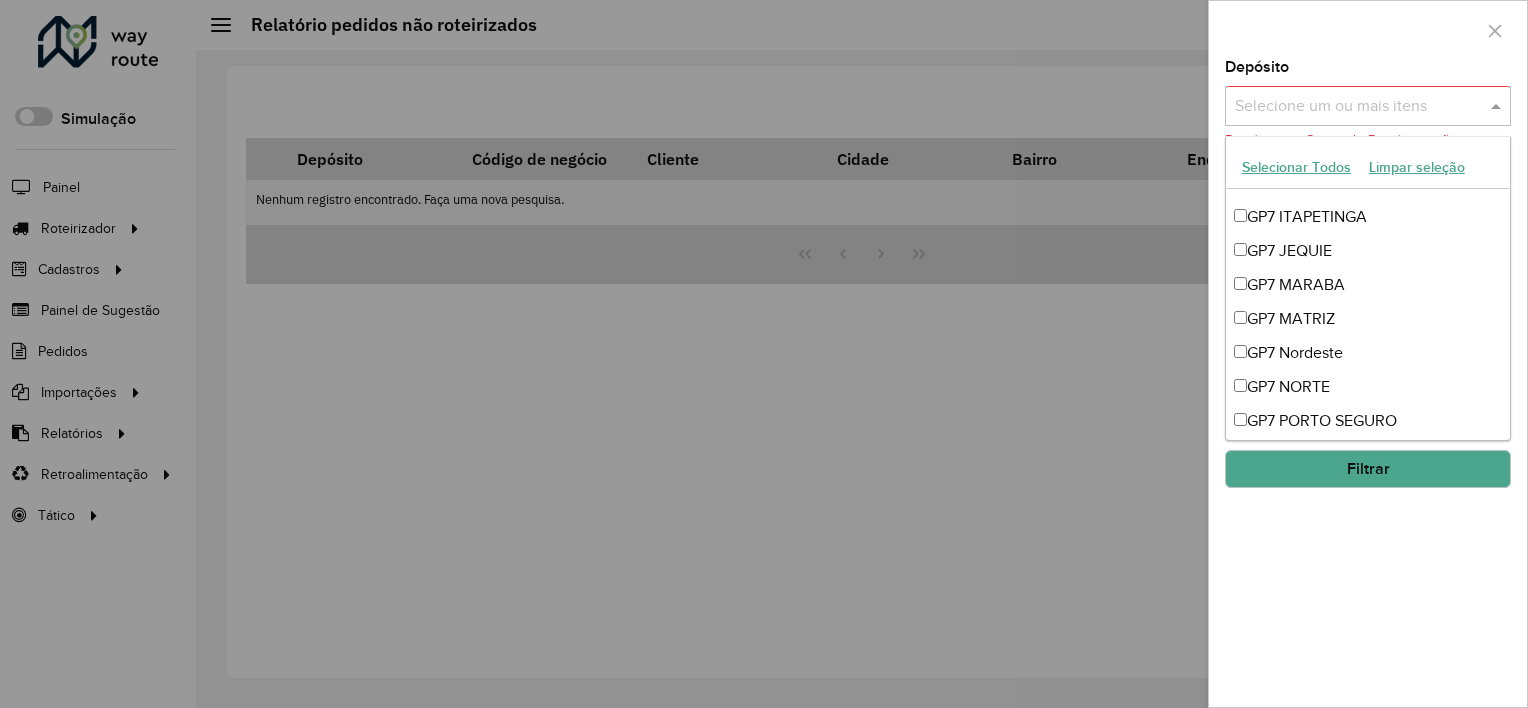 scroll, scrollTop: 0, scrollLeft: 0, axis: both 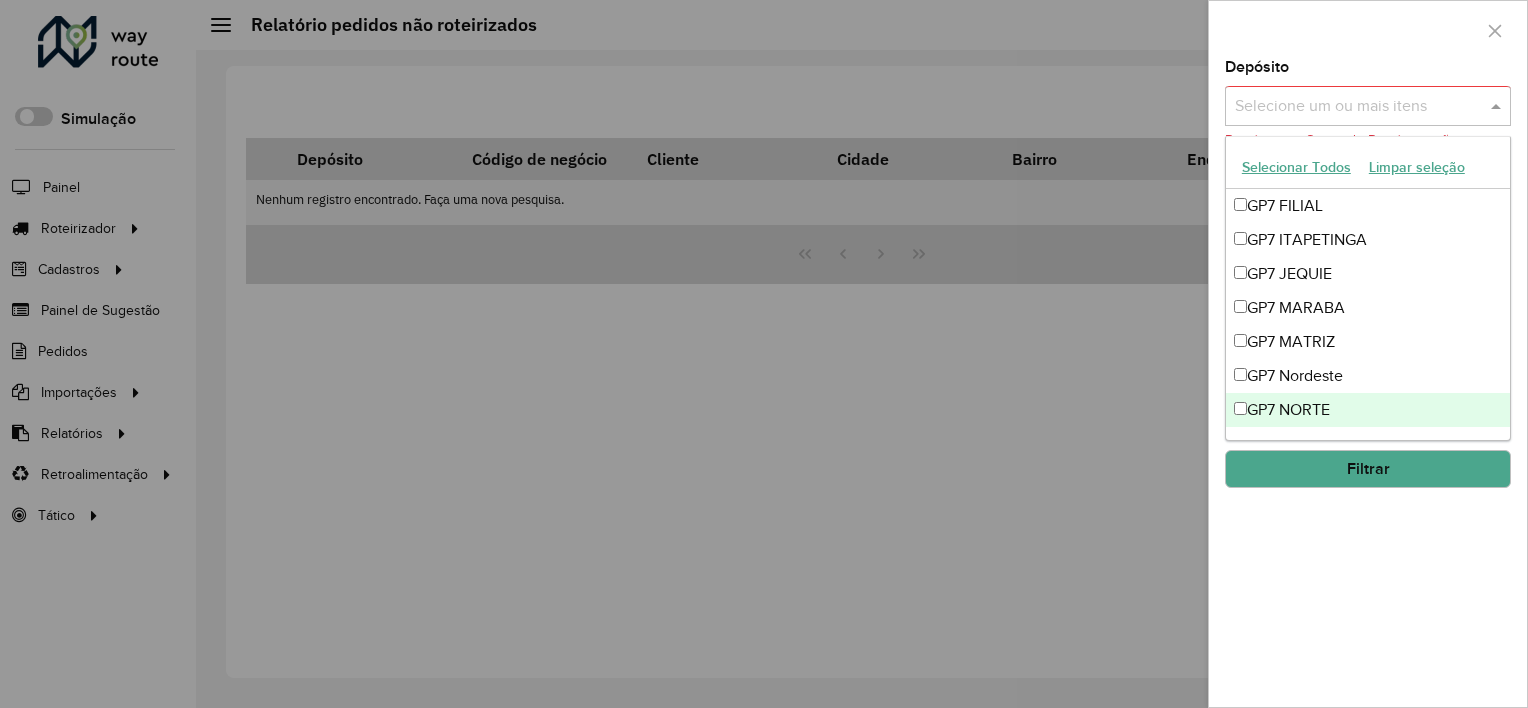 click on "GP7 NORTE" at bounding box center (1368, 410) 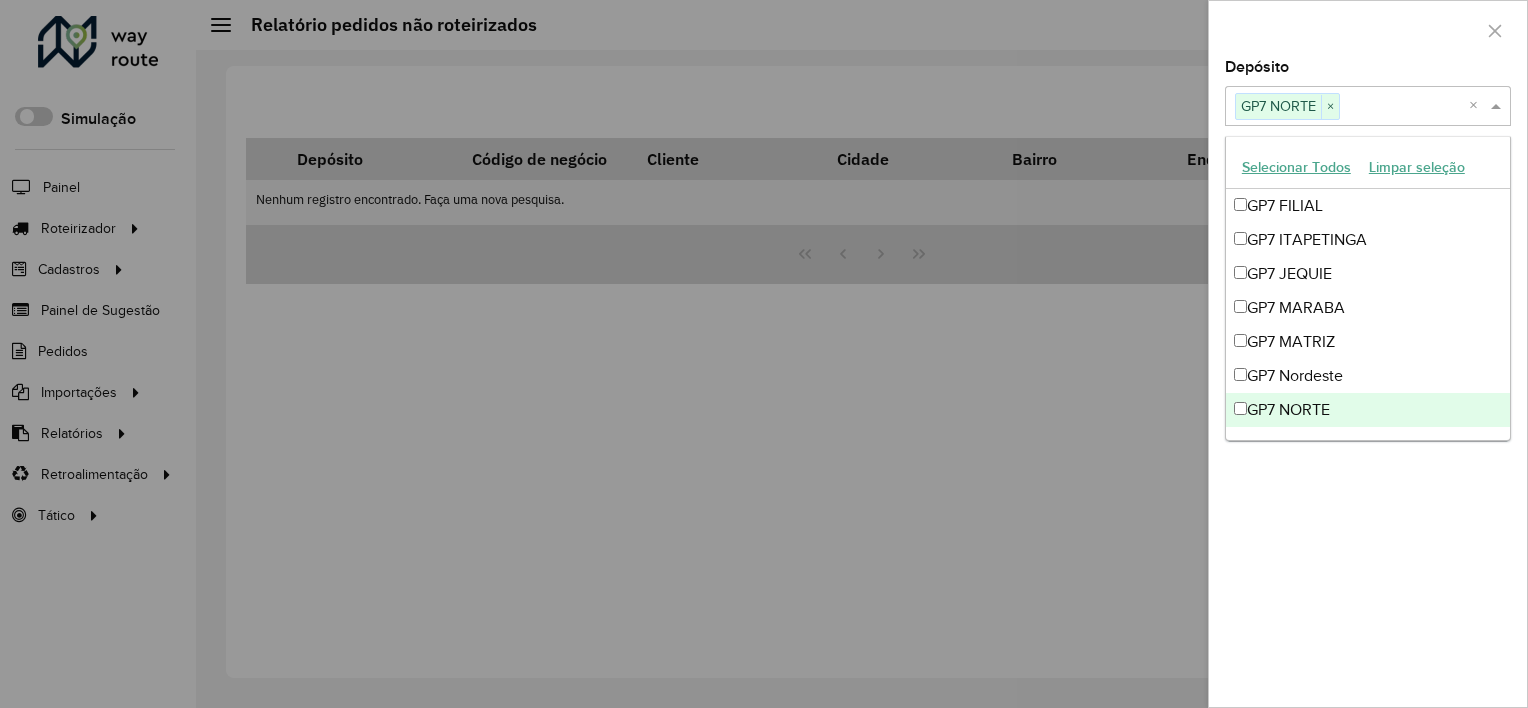 click at bounding box center (764, 354) 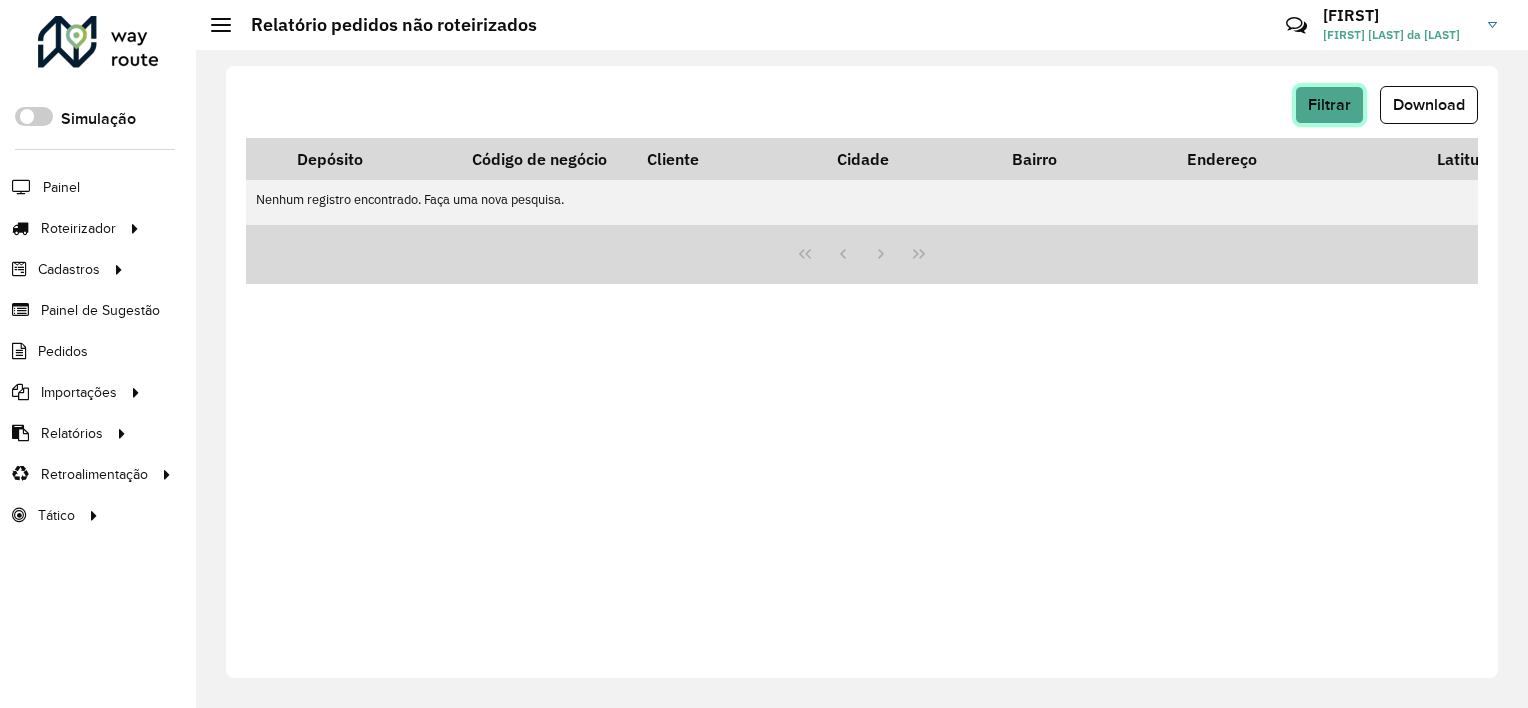 click on "Filtrar" 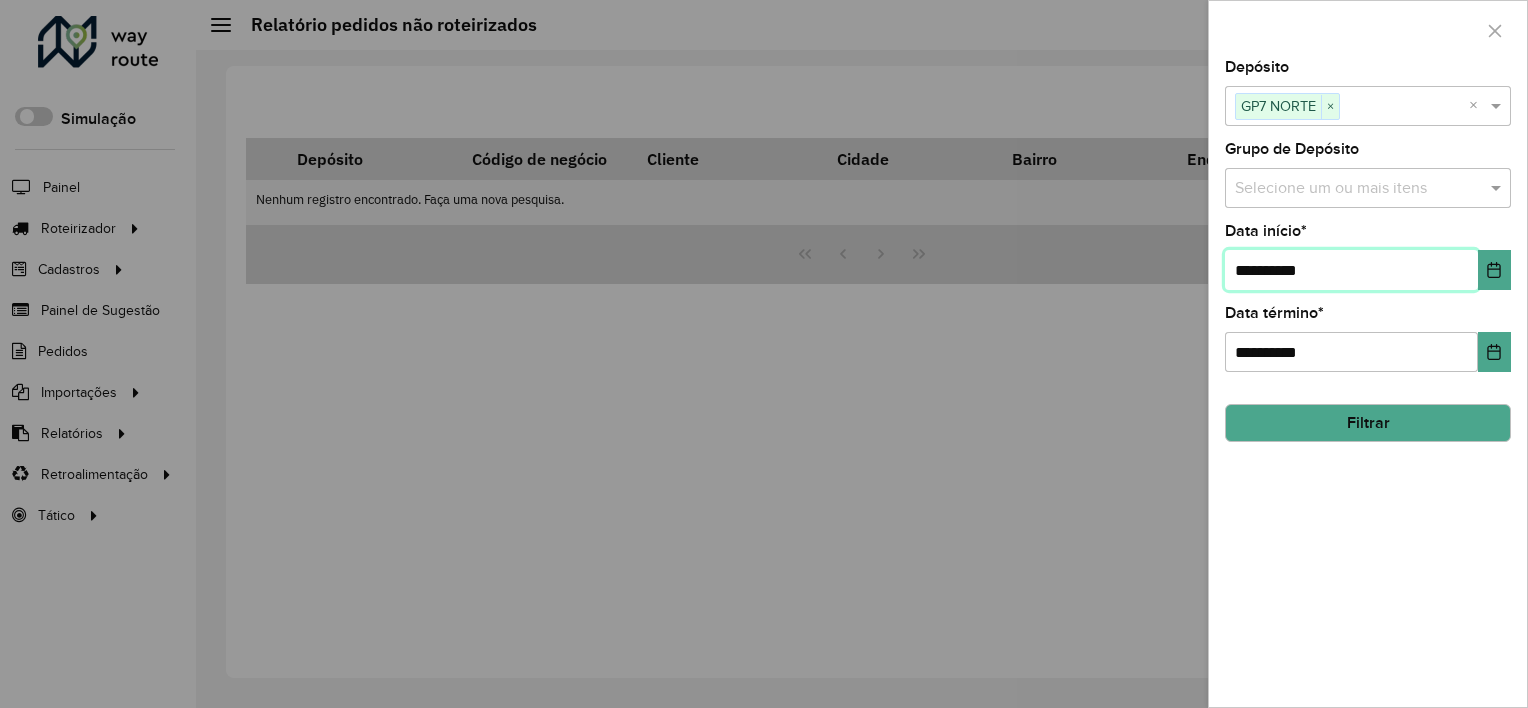 click on "**********" at bounding box center (1351, 270) 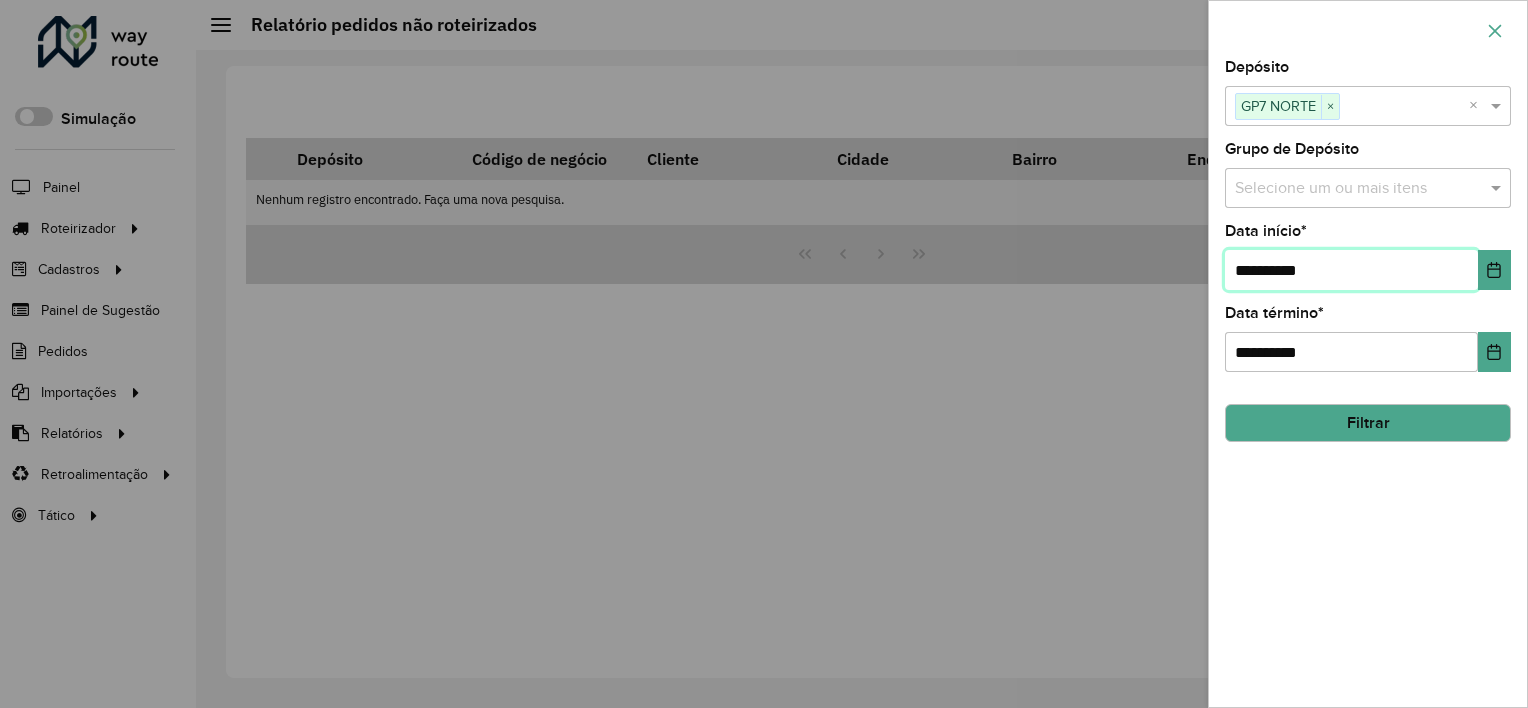 drag, startPoint x: 1272, startPoint y: 268, endPoint x: 1504, endPoint y: 42, distance: 323.8827 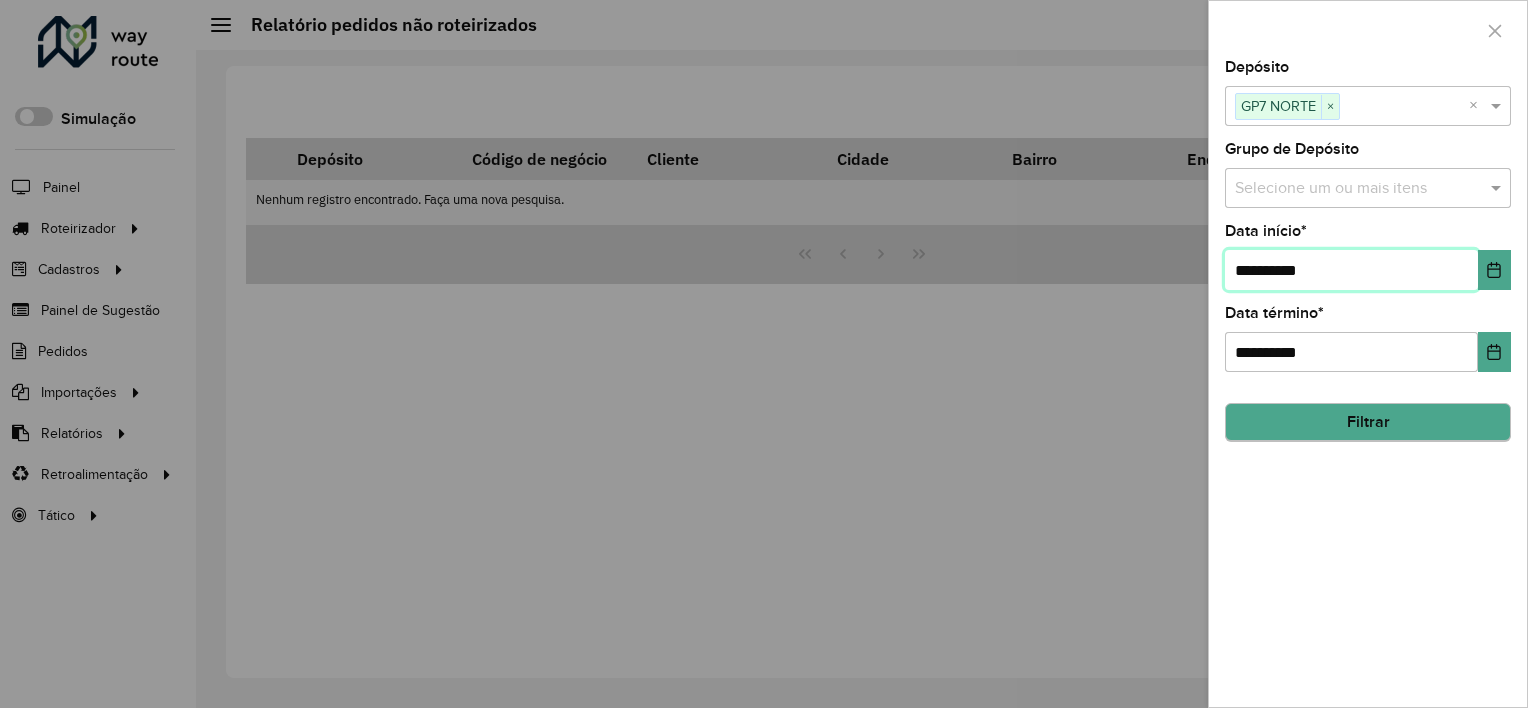 type on "**********" 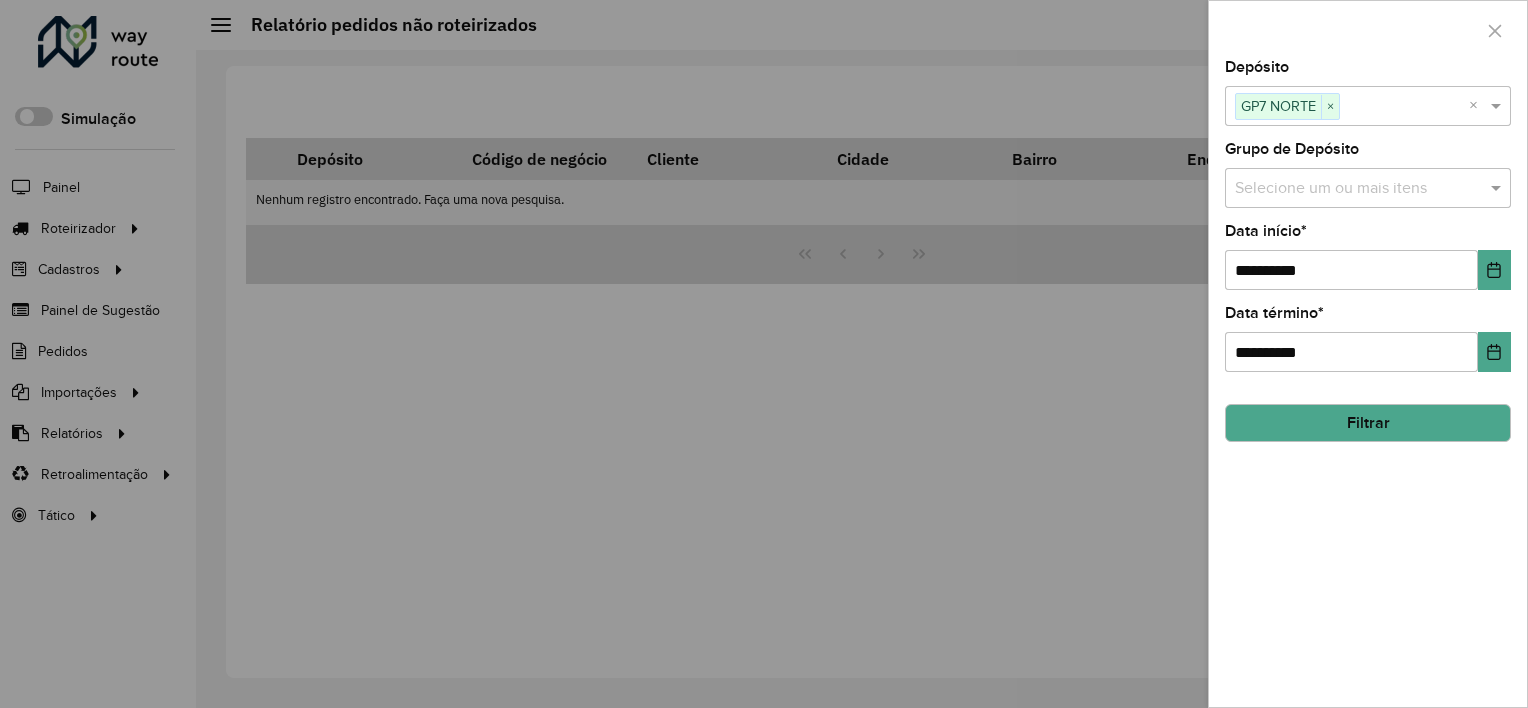 click on "Filtrar" 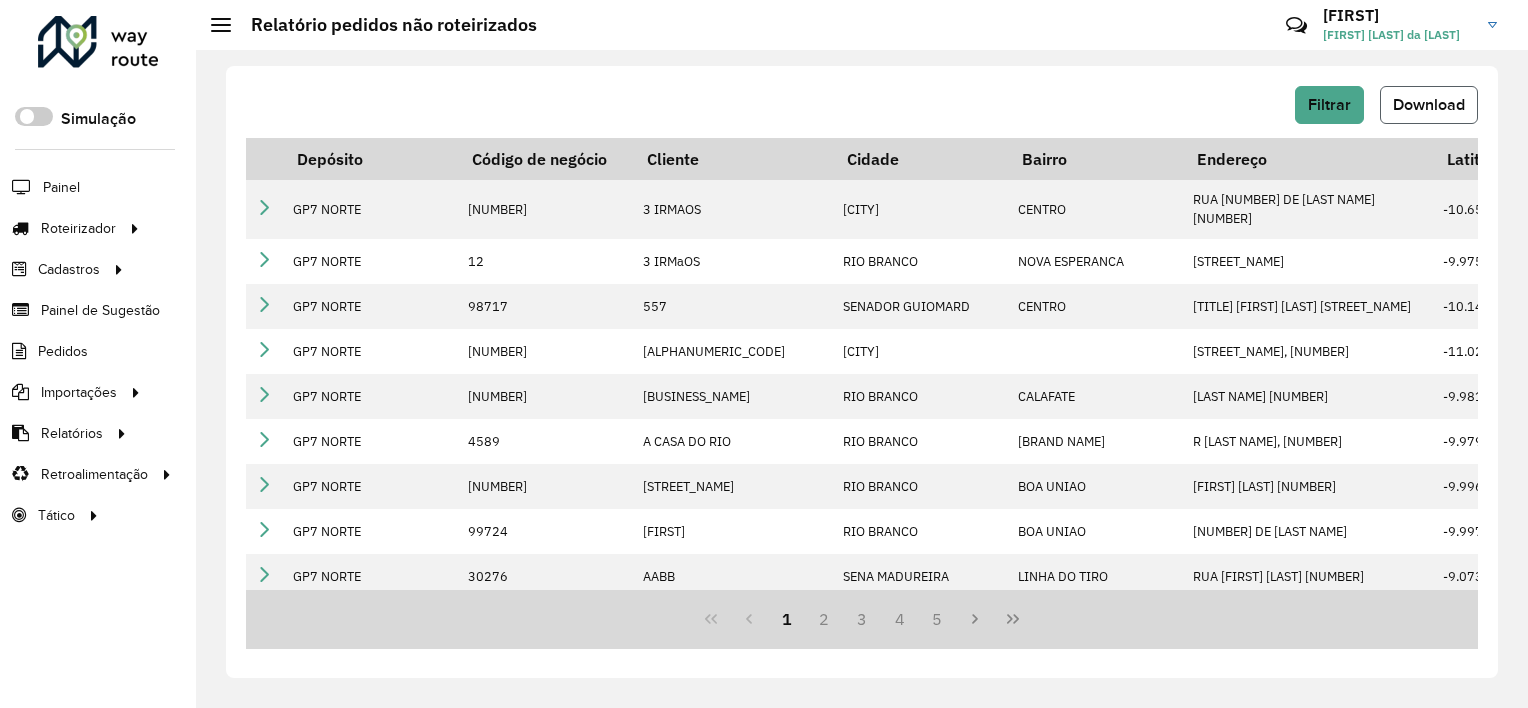 click on "Download" 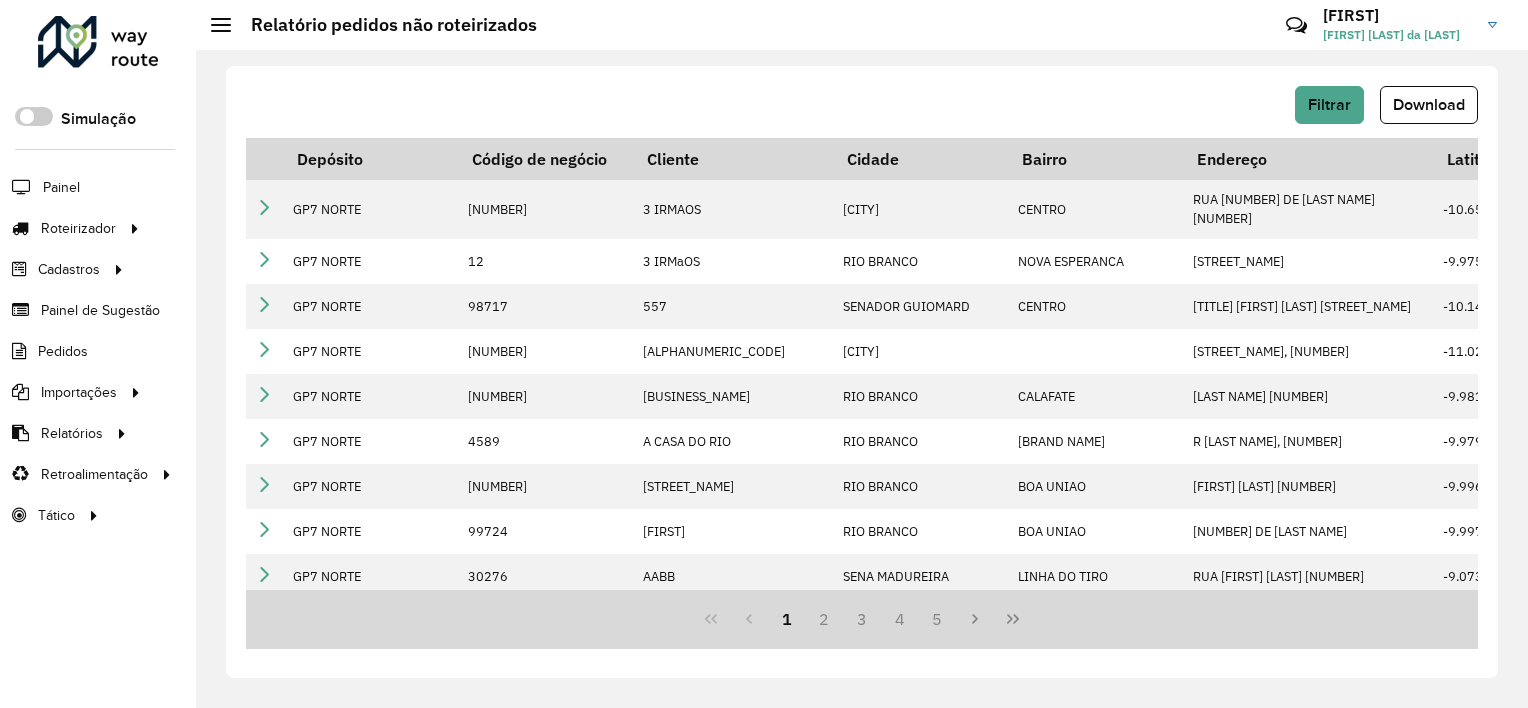click on "Filtrar   Download" 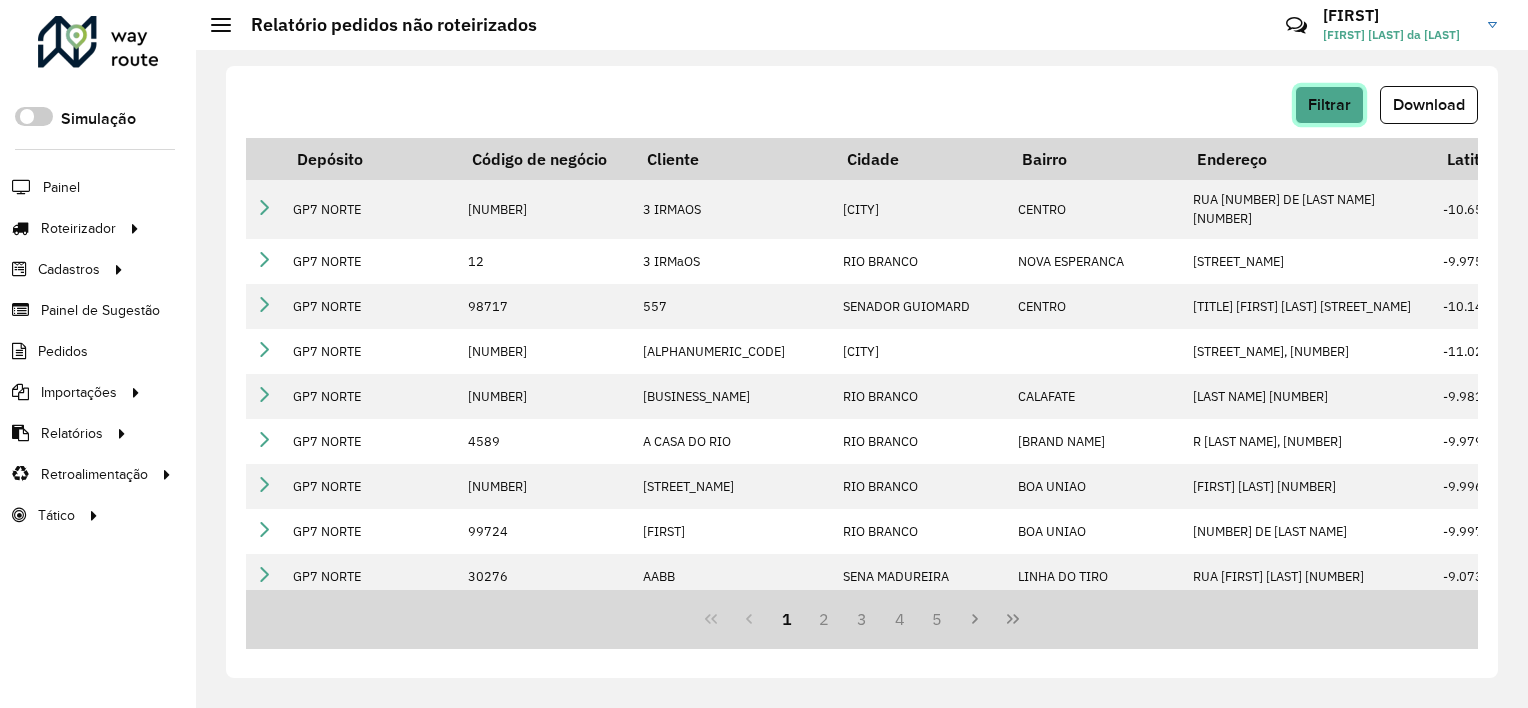 click on "Filtrar" 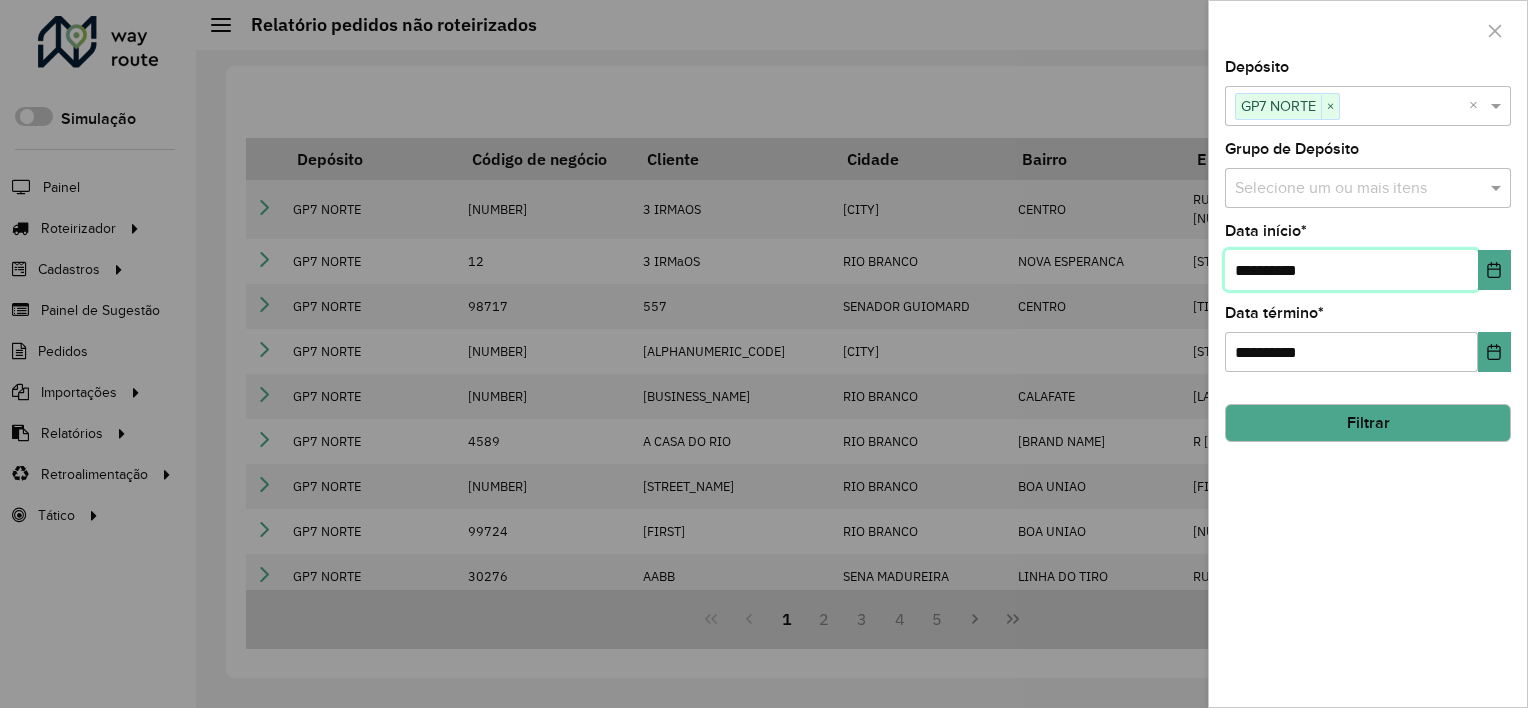 click on "**********" at bounding box center [1351, 270] 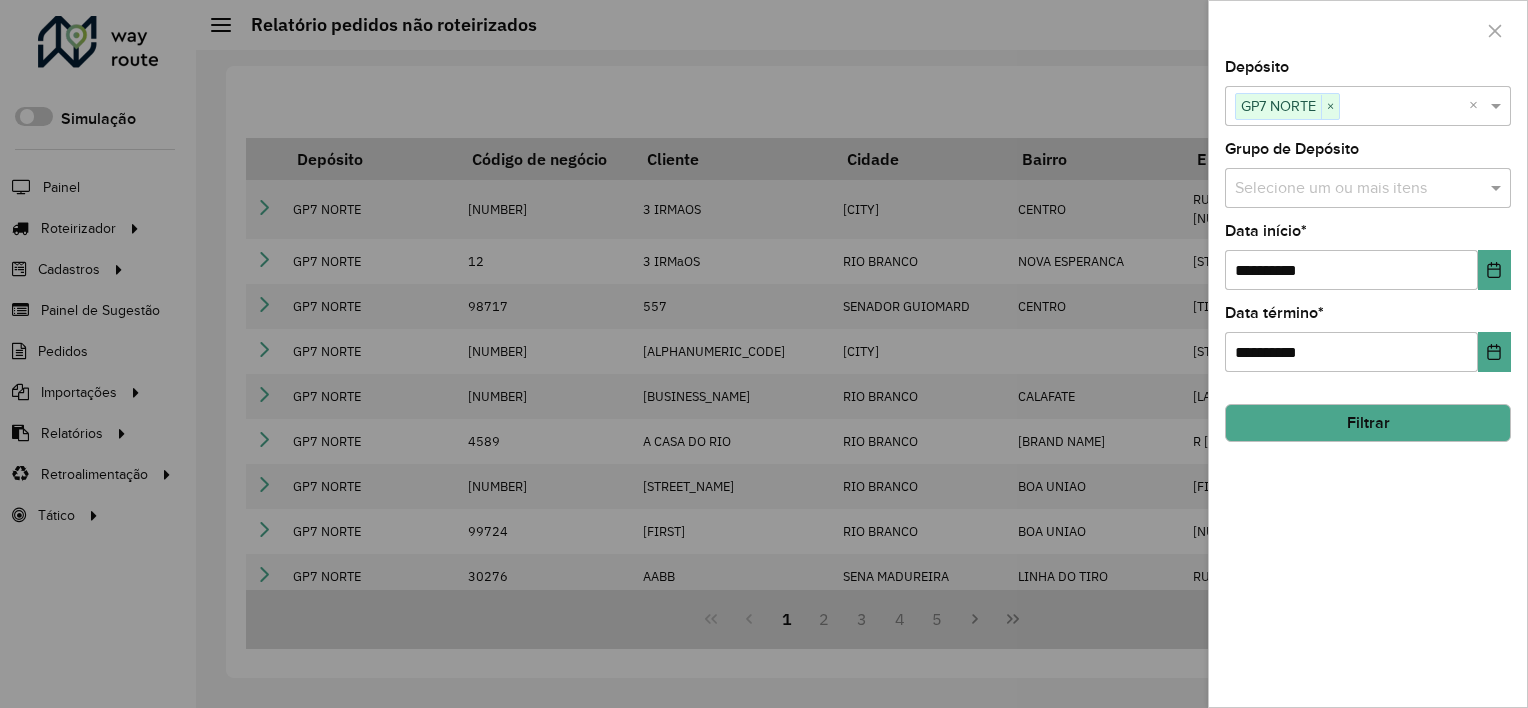 drag, startPoint x: 1349, startPoint y: 213, endPoint x: 1312, endPoint y: 251, distance: 53.037724 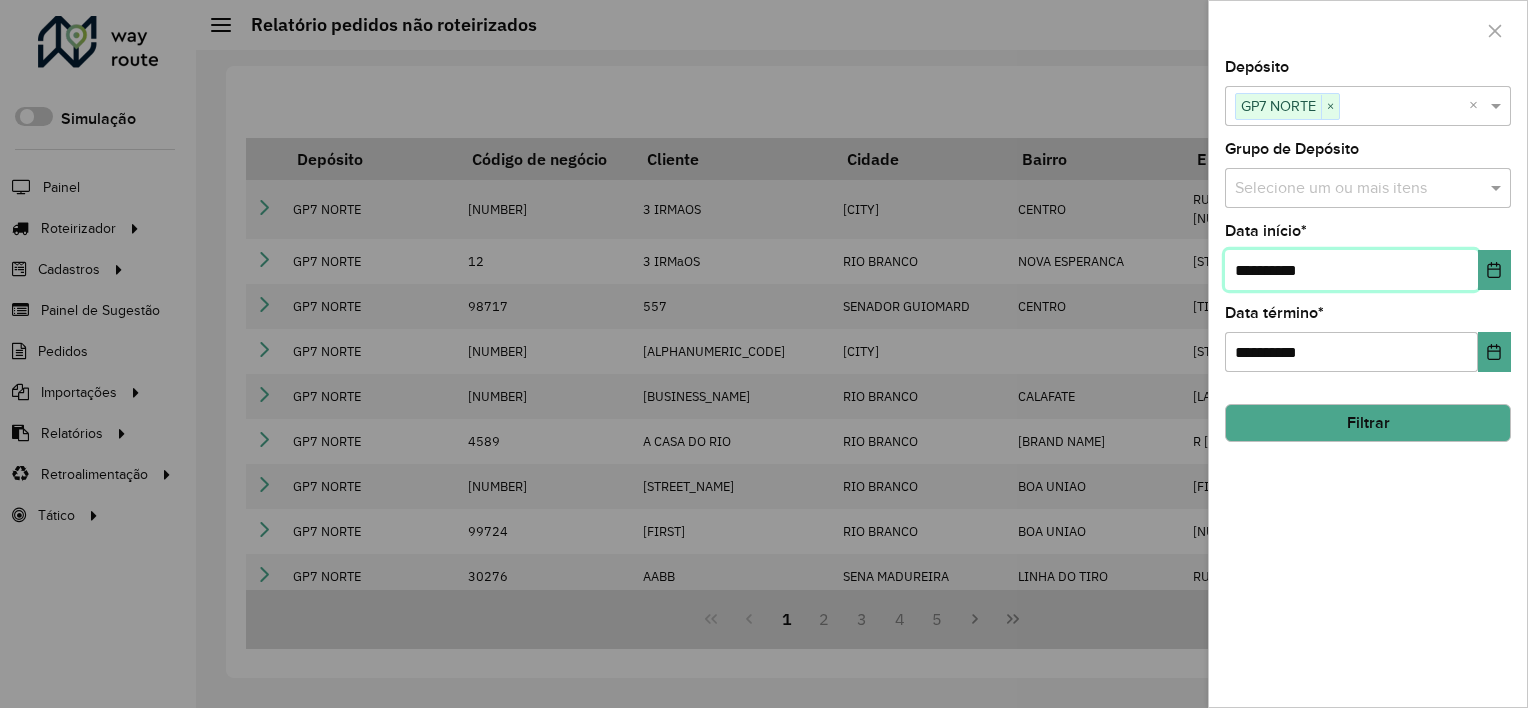 click on "**********" at bounding box center (1351, 270) 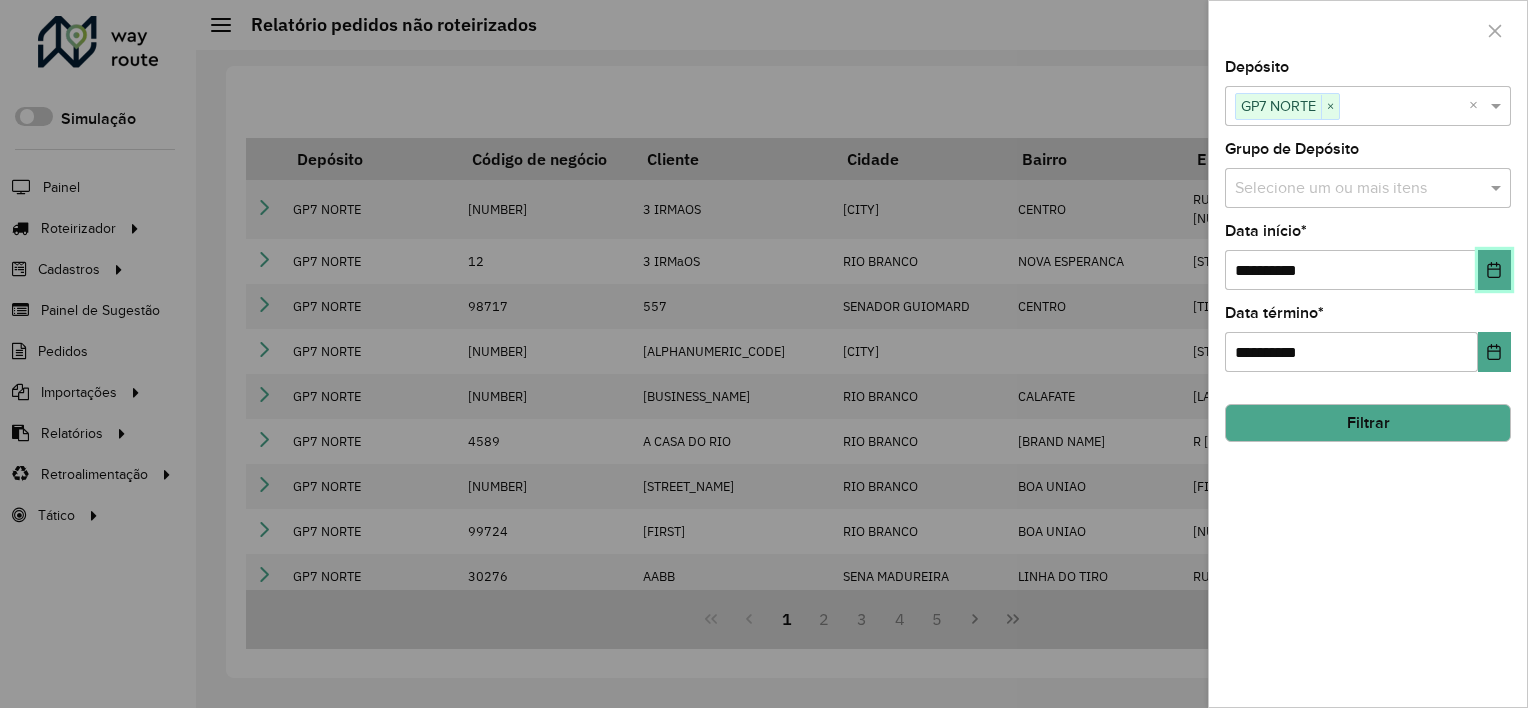 type 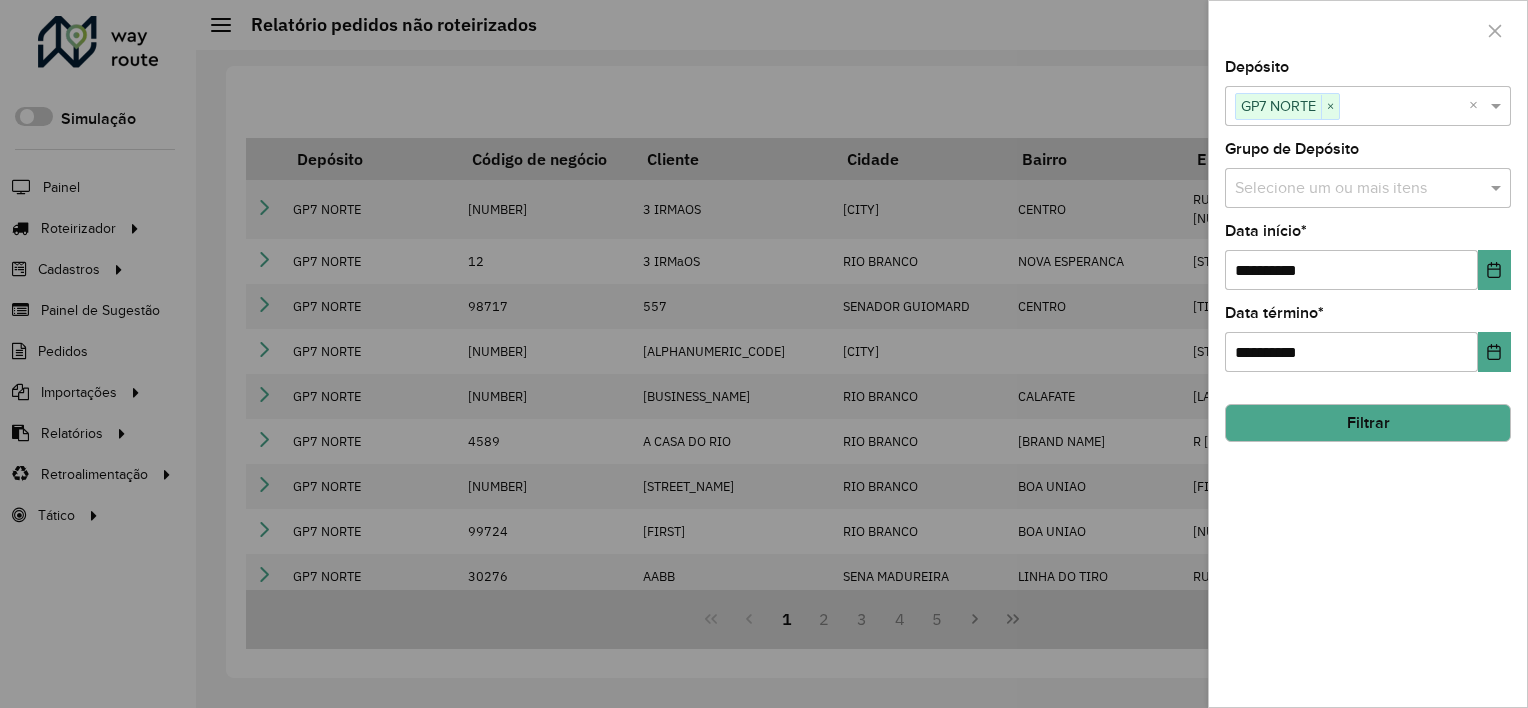 click on "Filtrar" 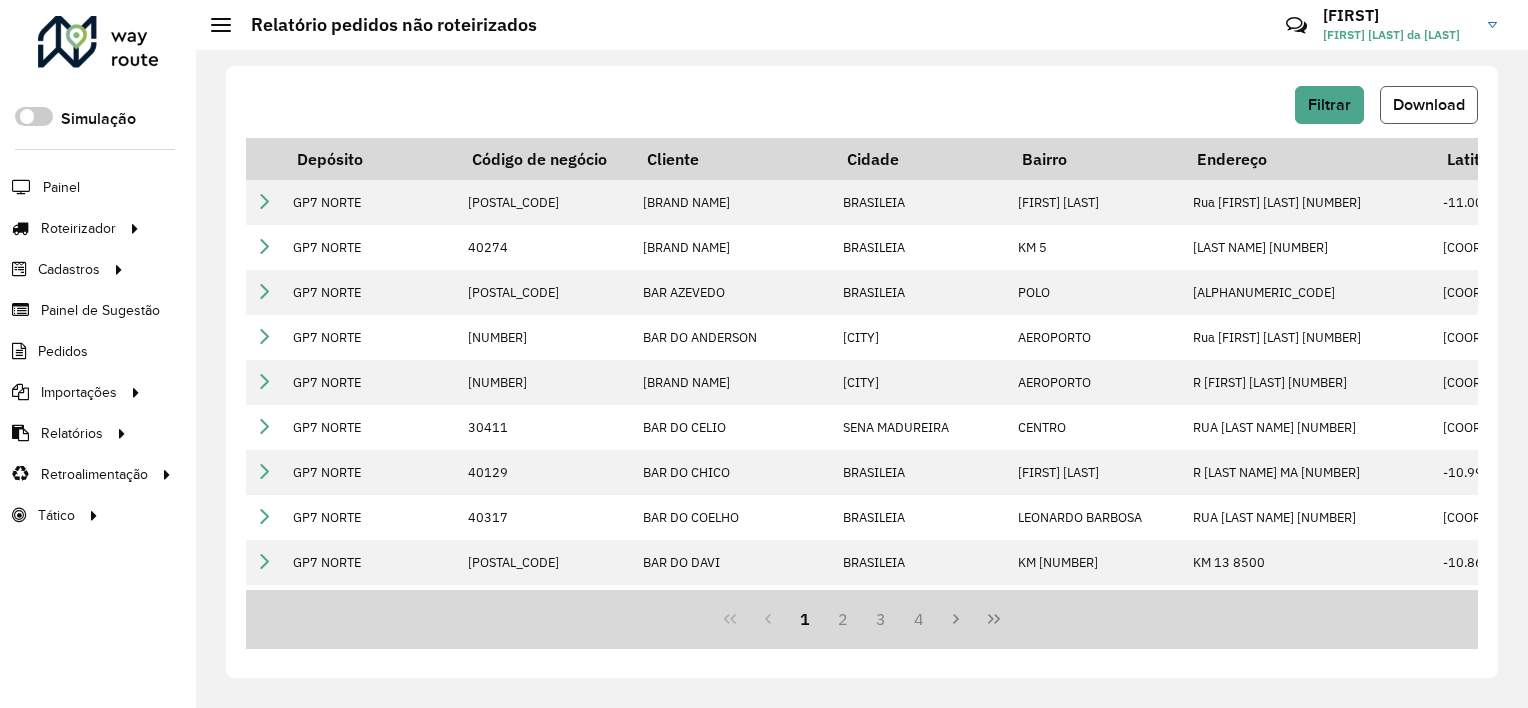 click on "Download" 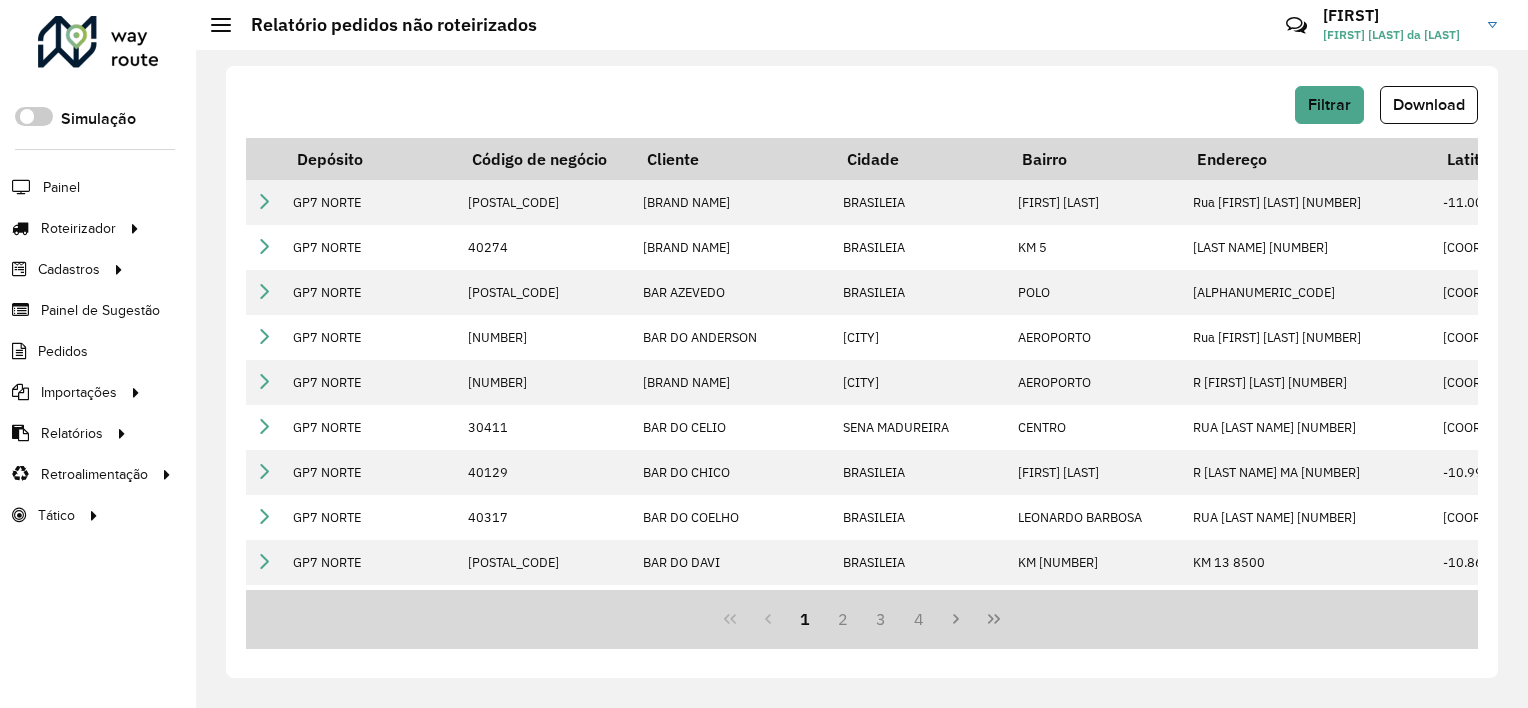 click 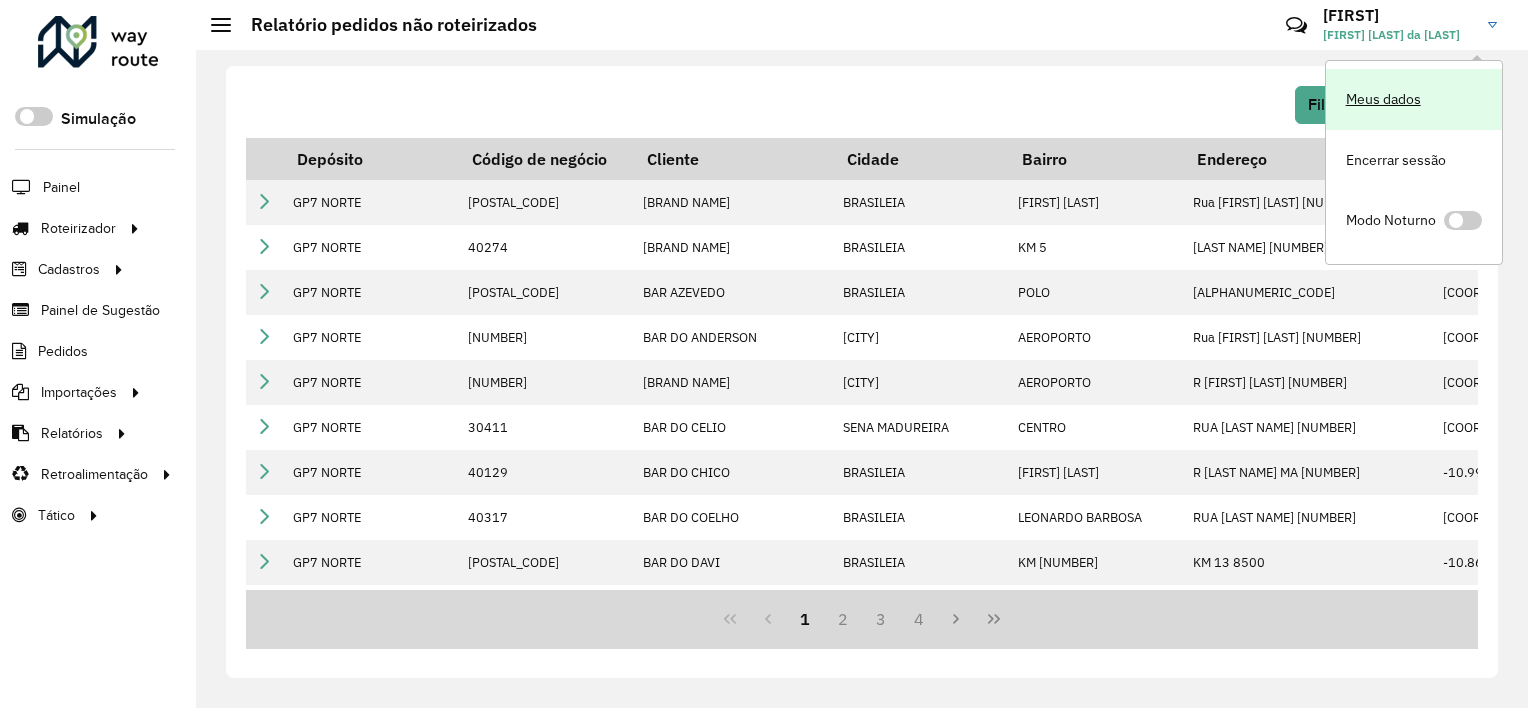 click on "Meus dados" 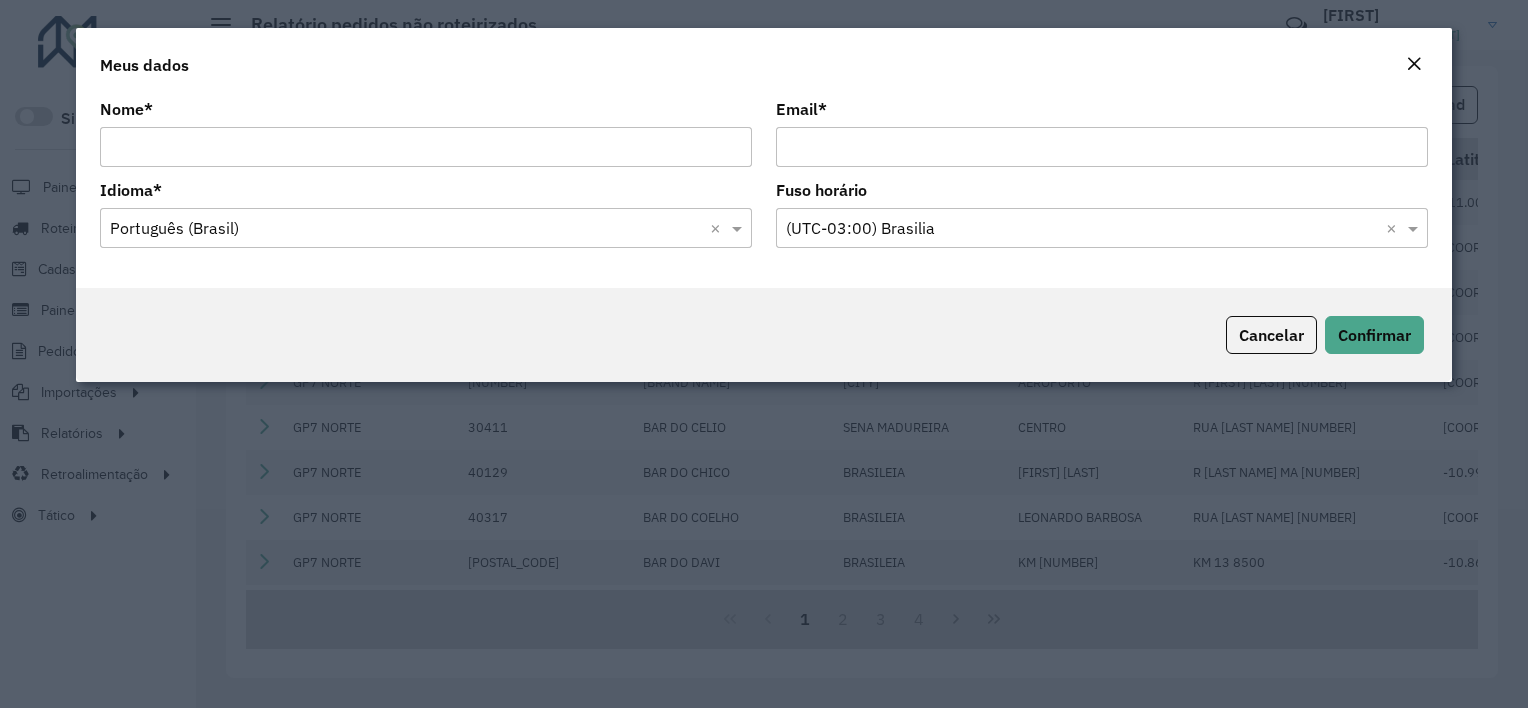click 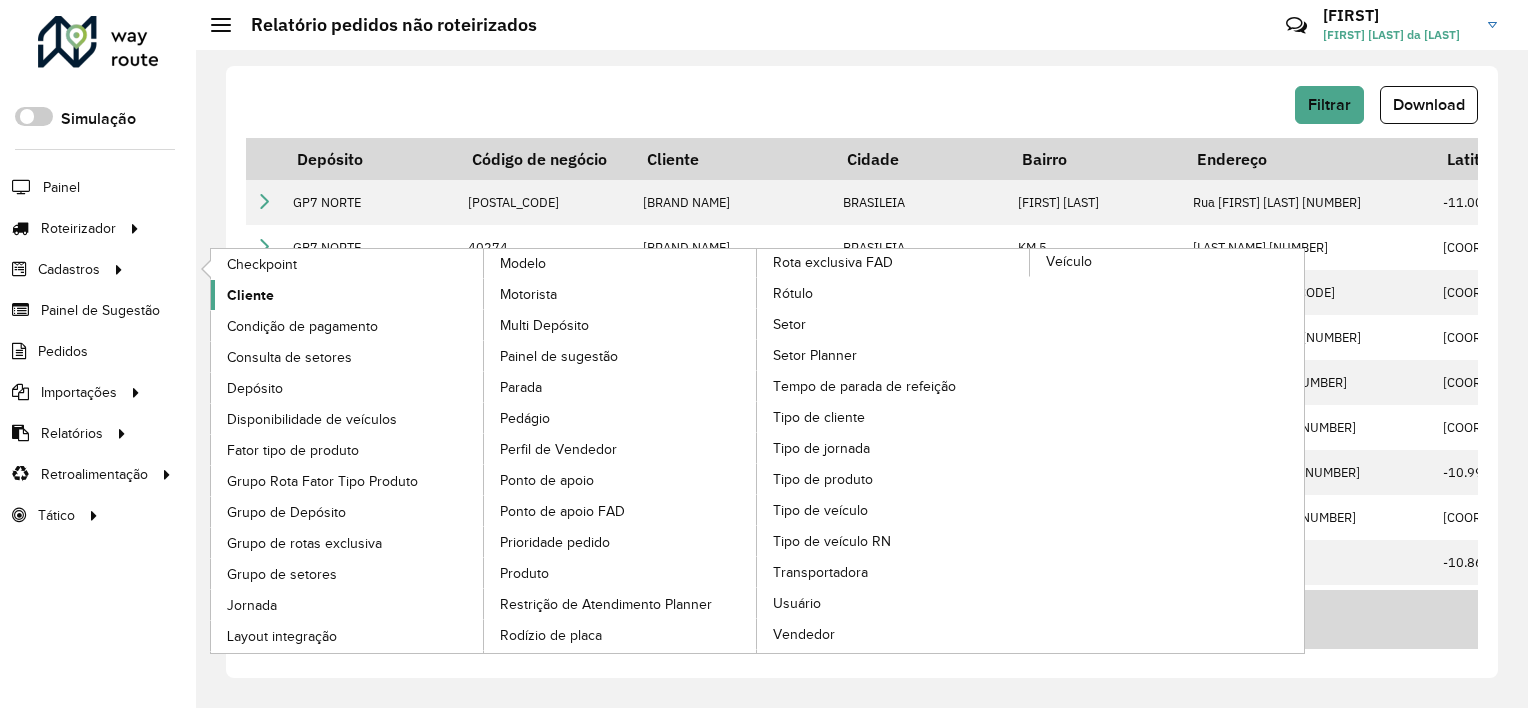 click on "Cliente" 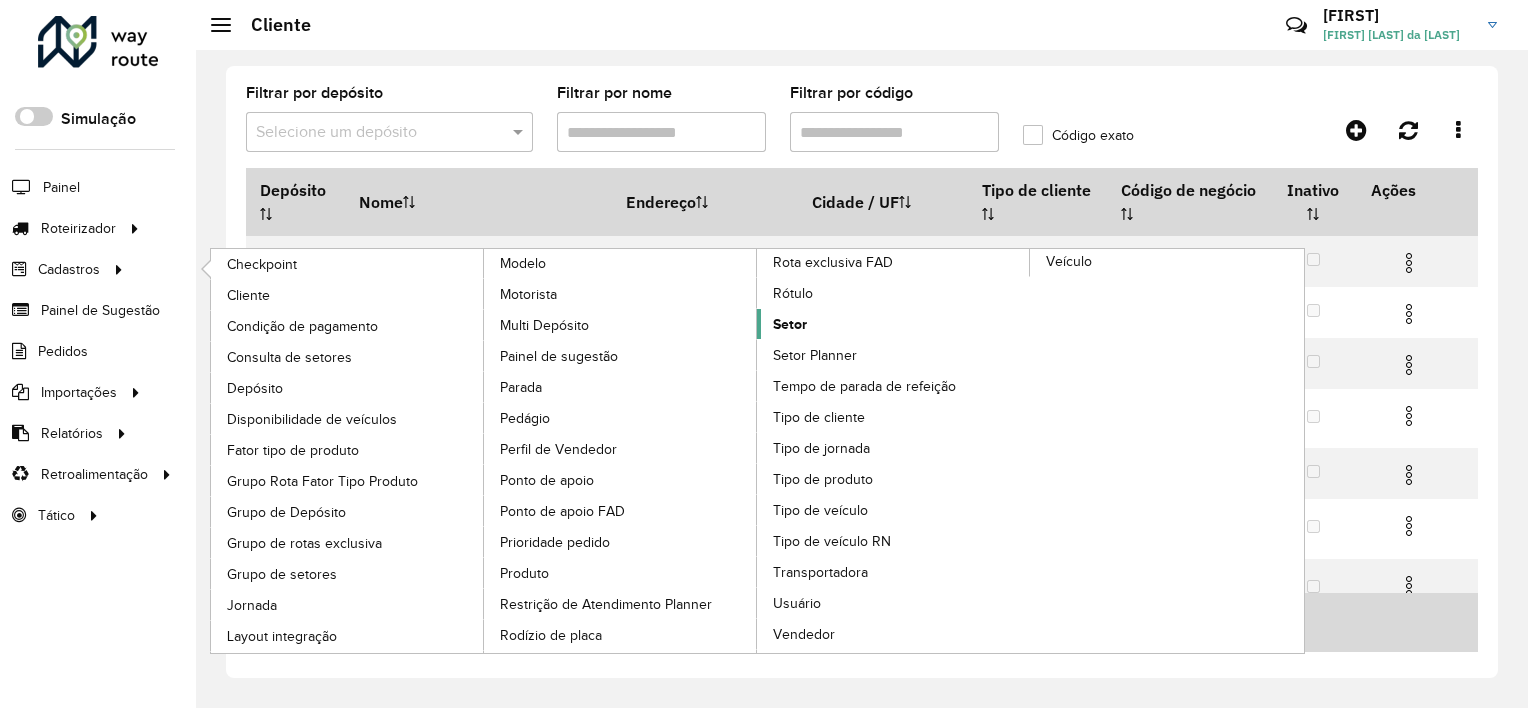 click on "Setor" 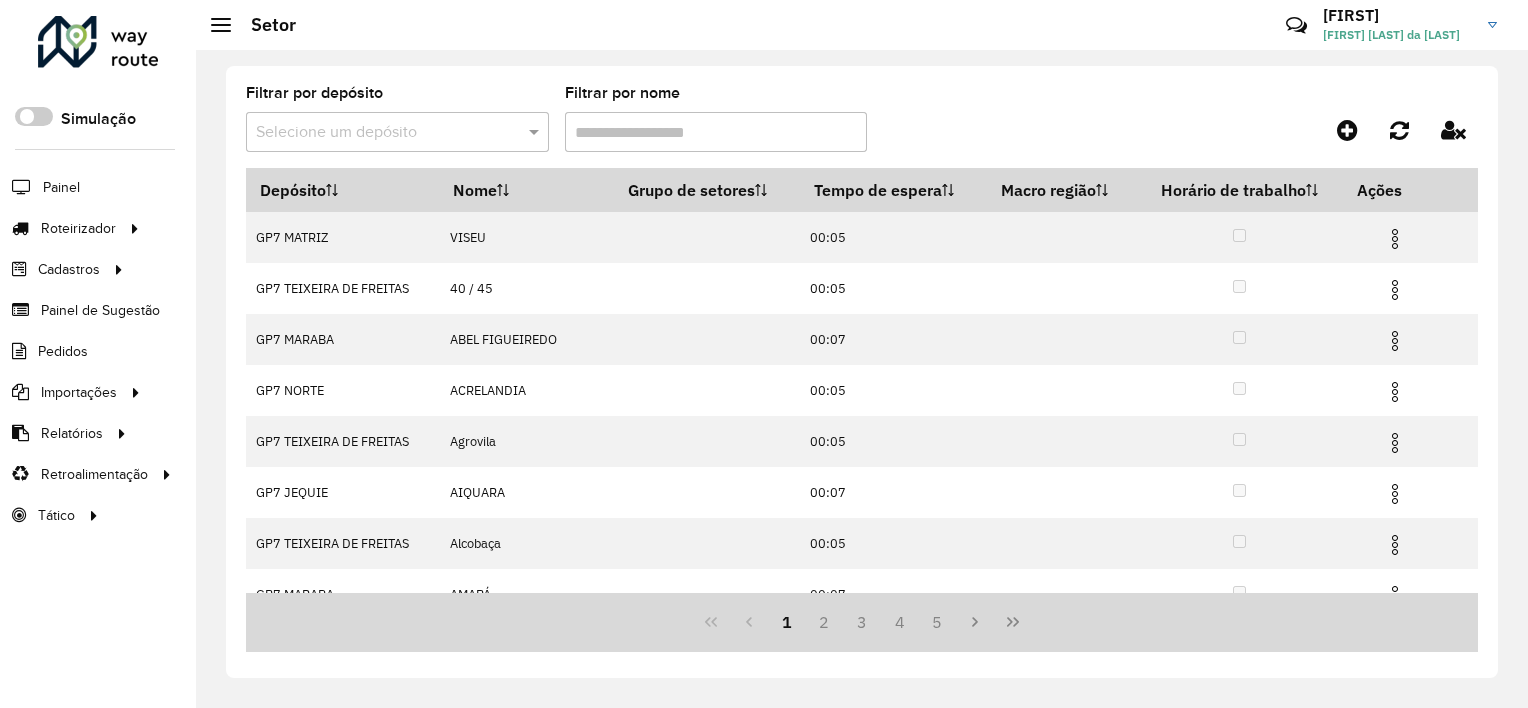 click at bounding box center [377, 133] 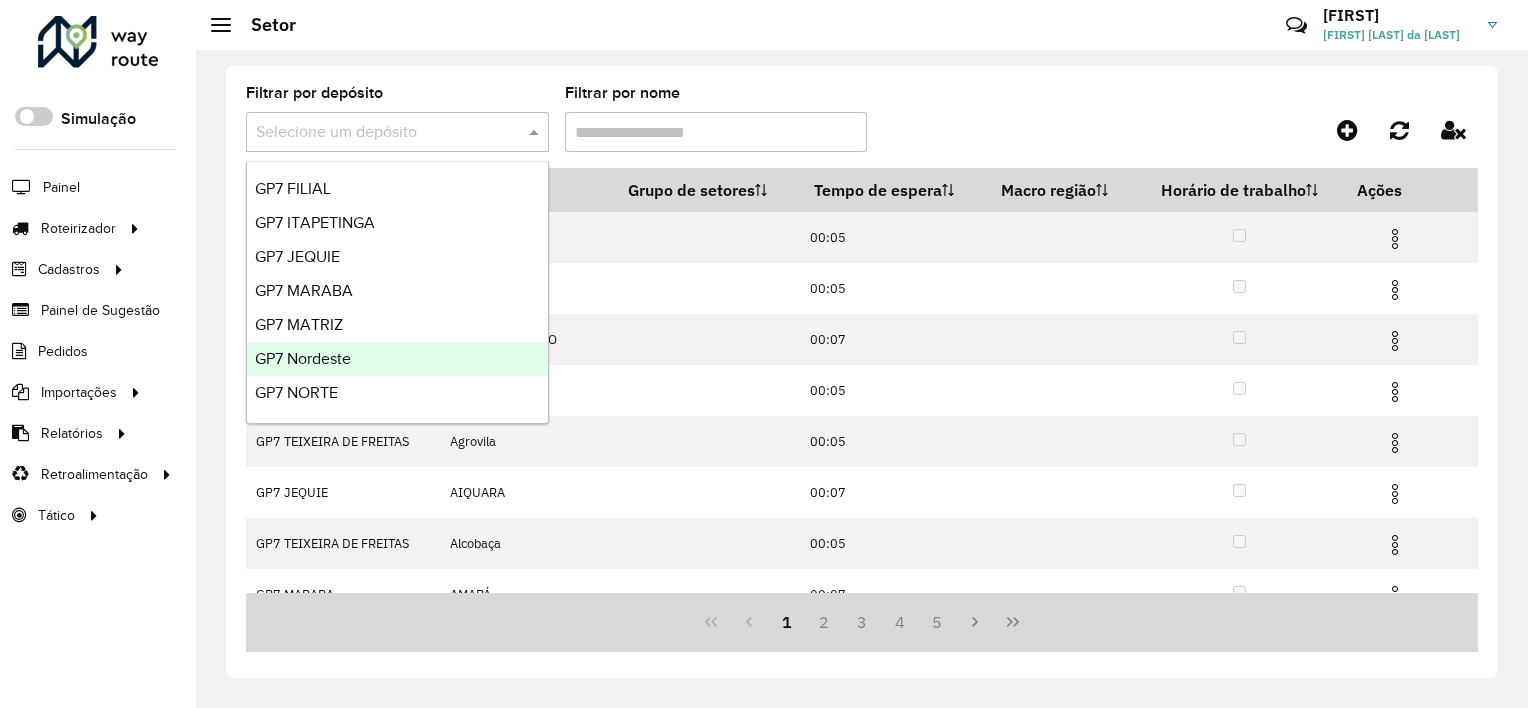 click on "GP7 Nordeste" at bounding box center [303, 358] 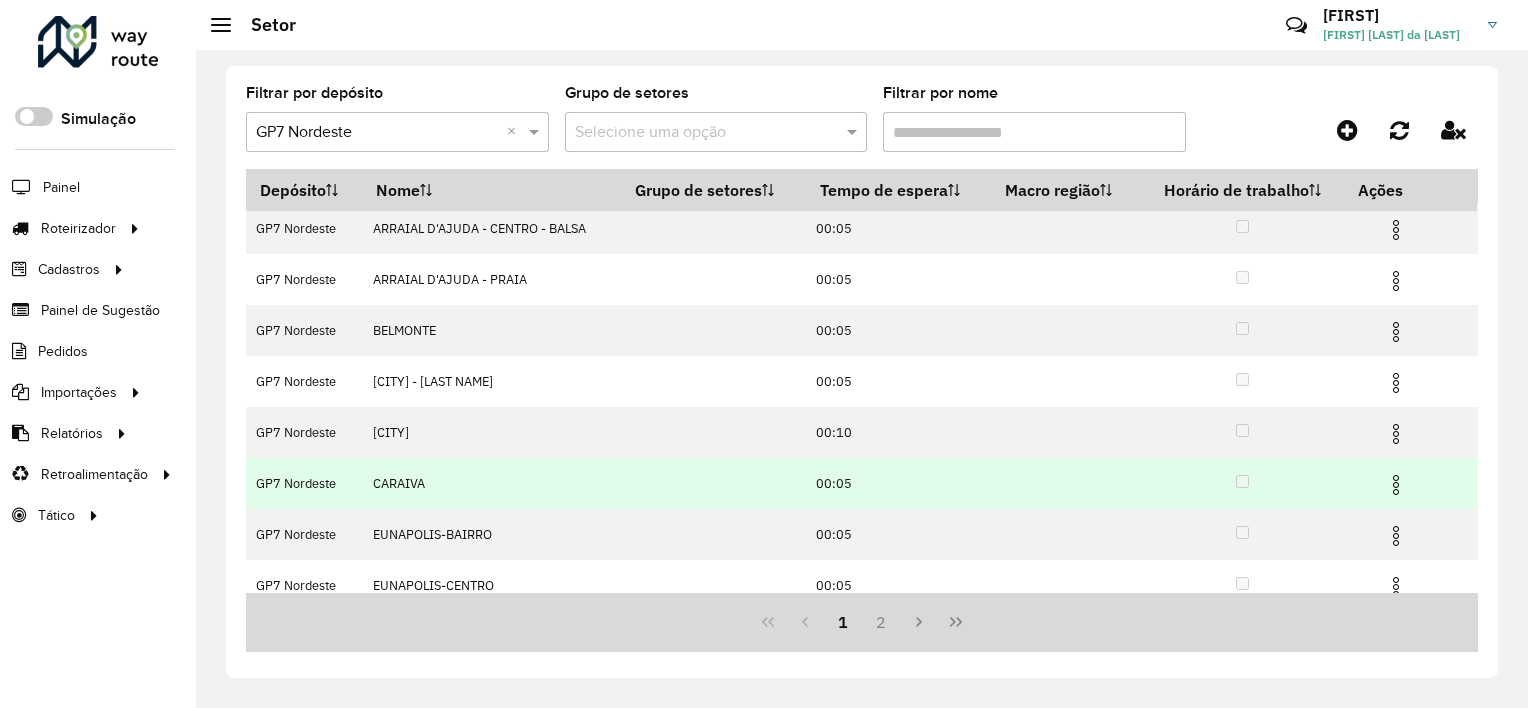 scroll, scrollTop: 0, scrollLeft: 0, axis: both 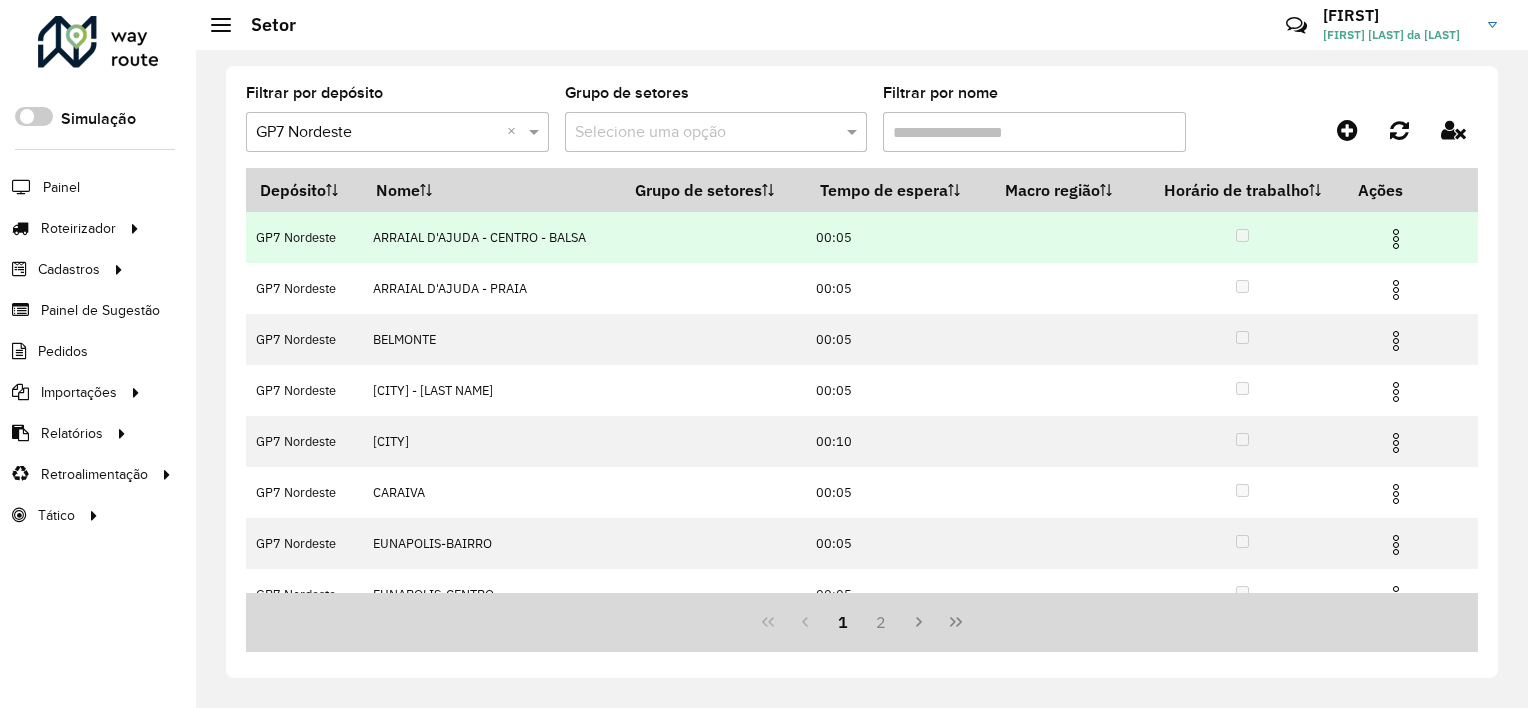 click at bounding box center (1396, 239) 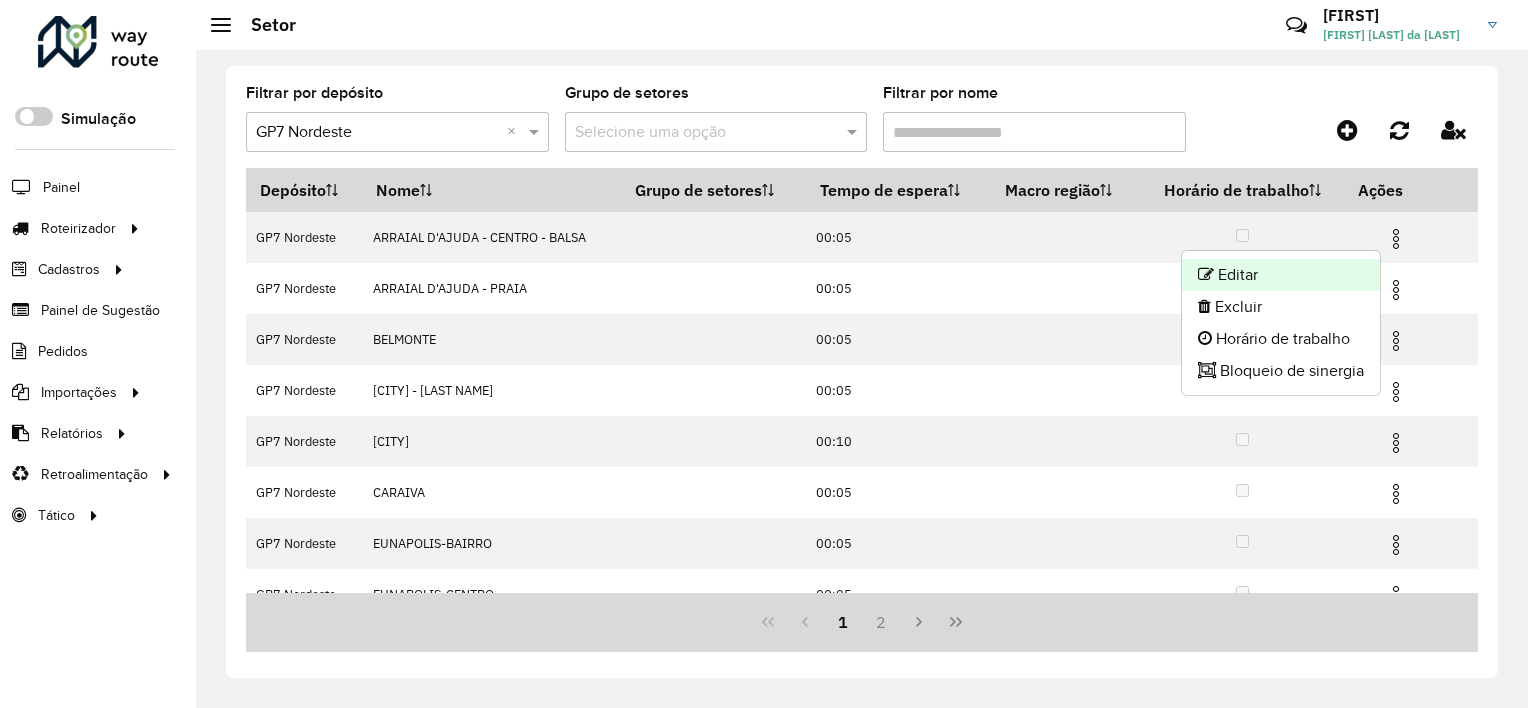 click on "Editar" 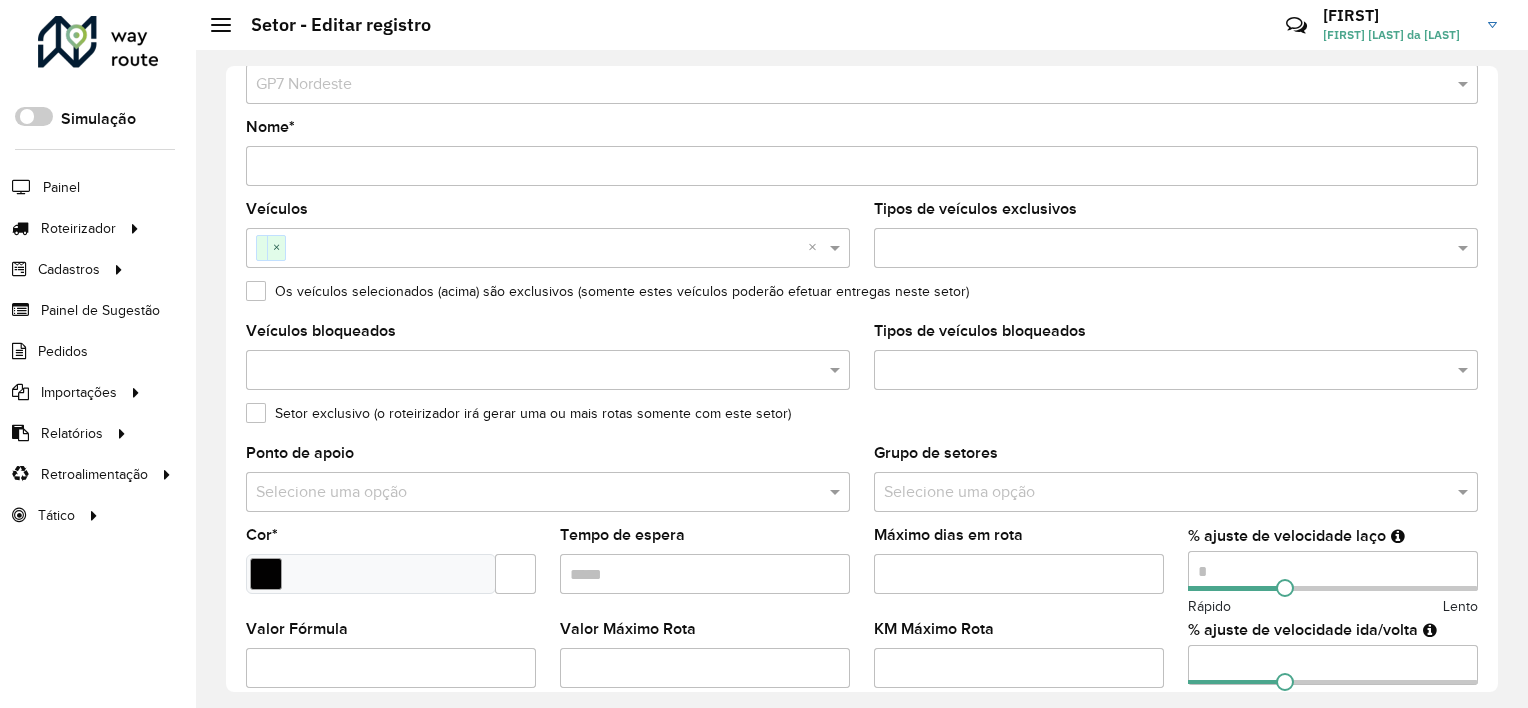 scroll, scrollTop: 0, scrollLeft: 0, axis: both 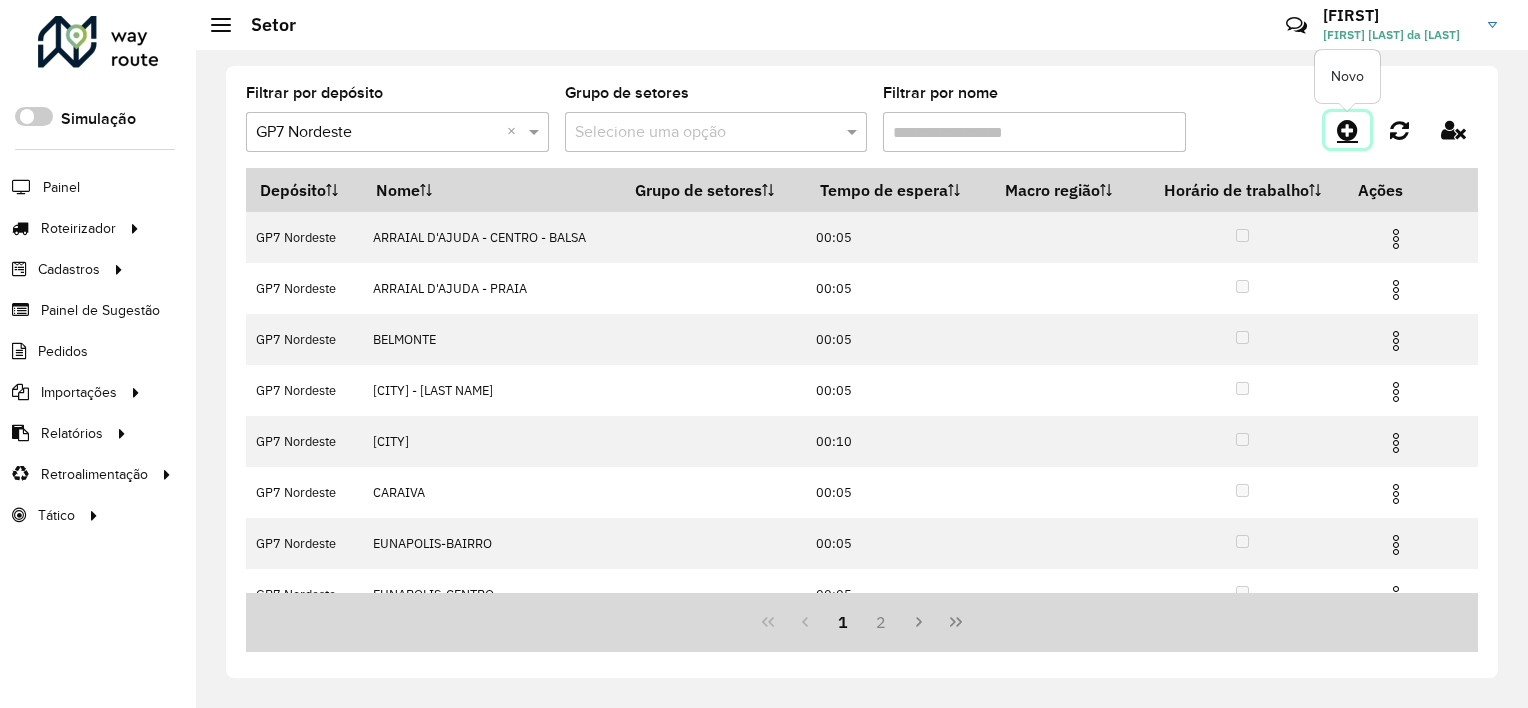 click 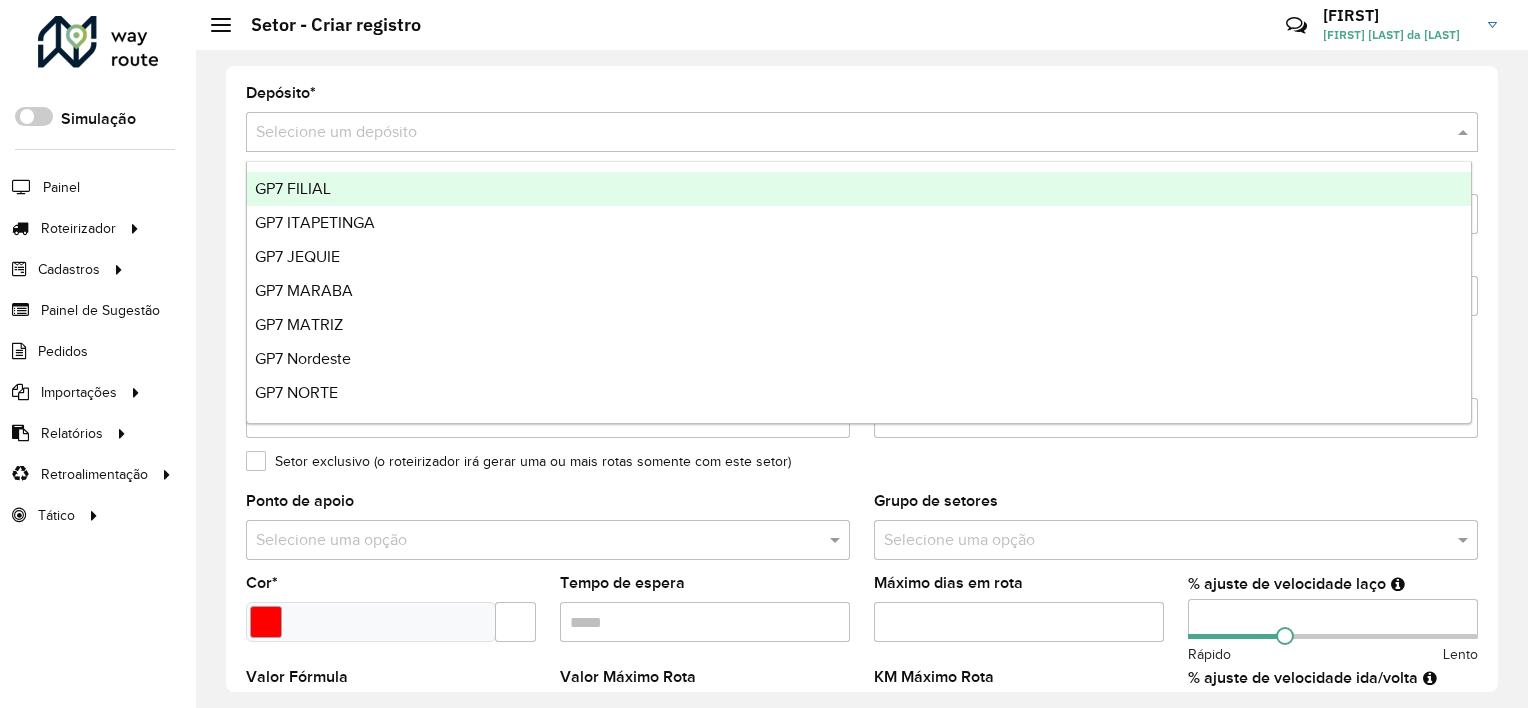click at bounding box center (842, 133) 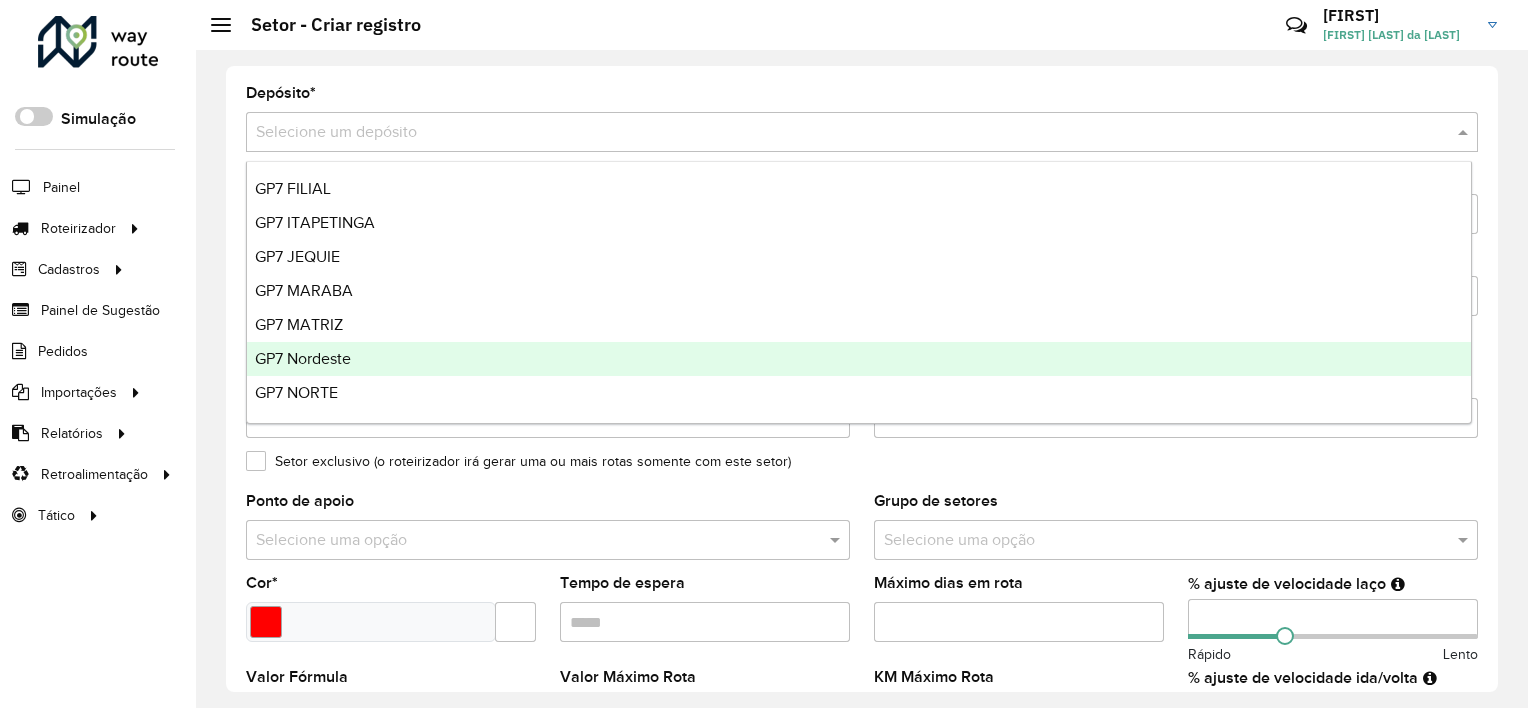 click on "GP7 Nordeste" at bounding box center [303, 358] 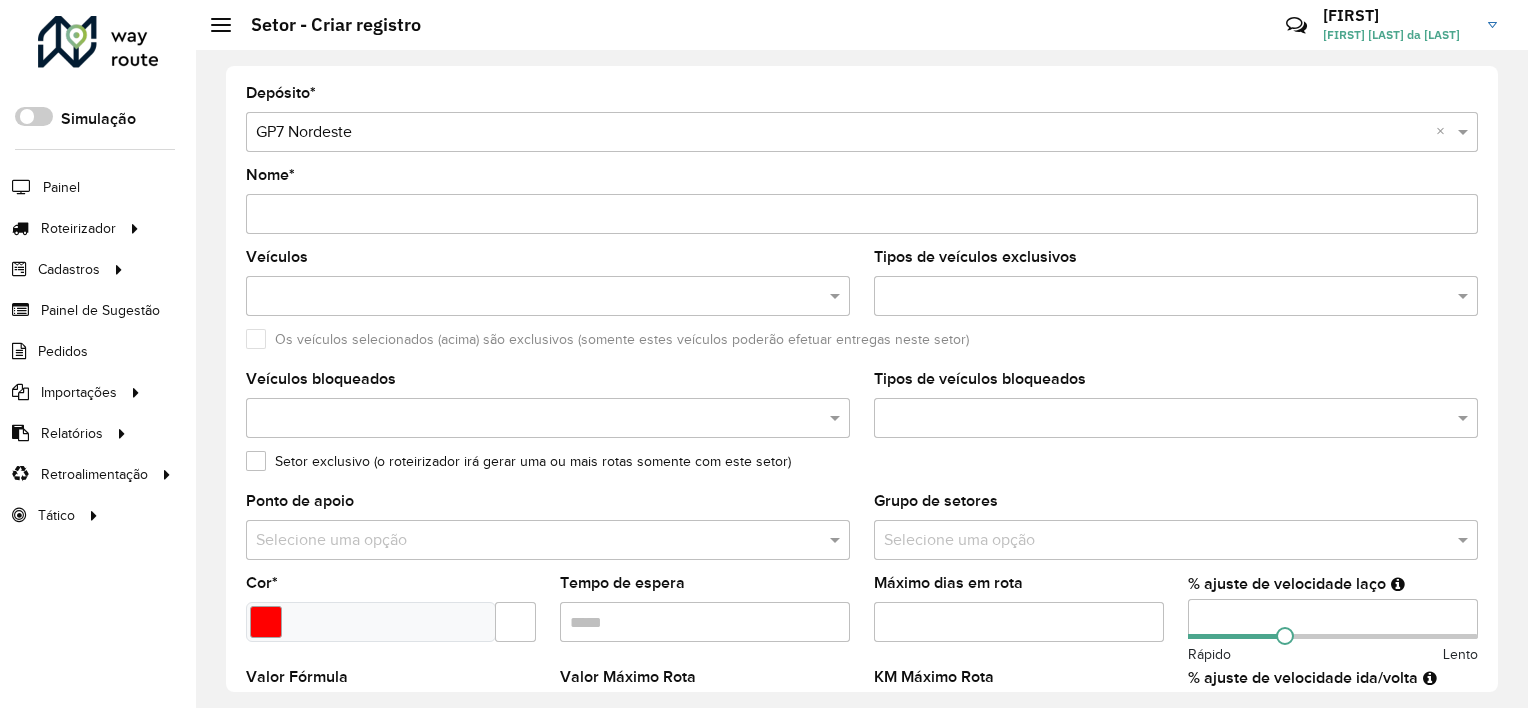 click on "Nome  *" at bounding box center (862, 214) 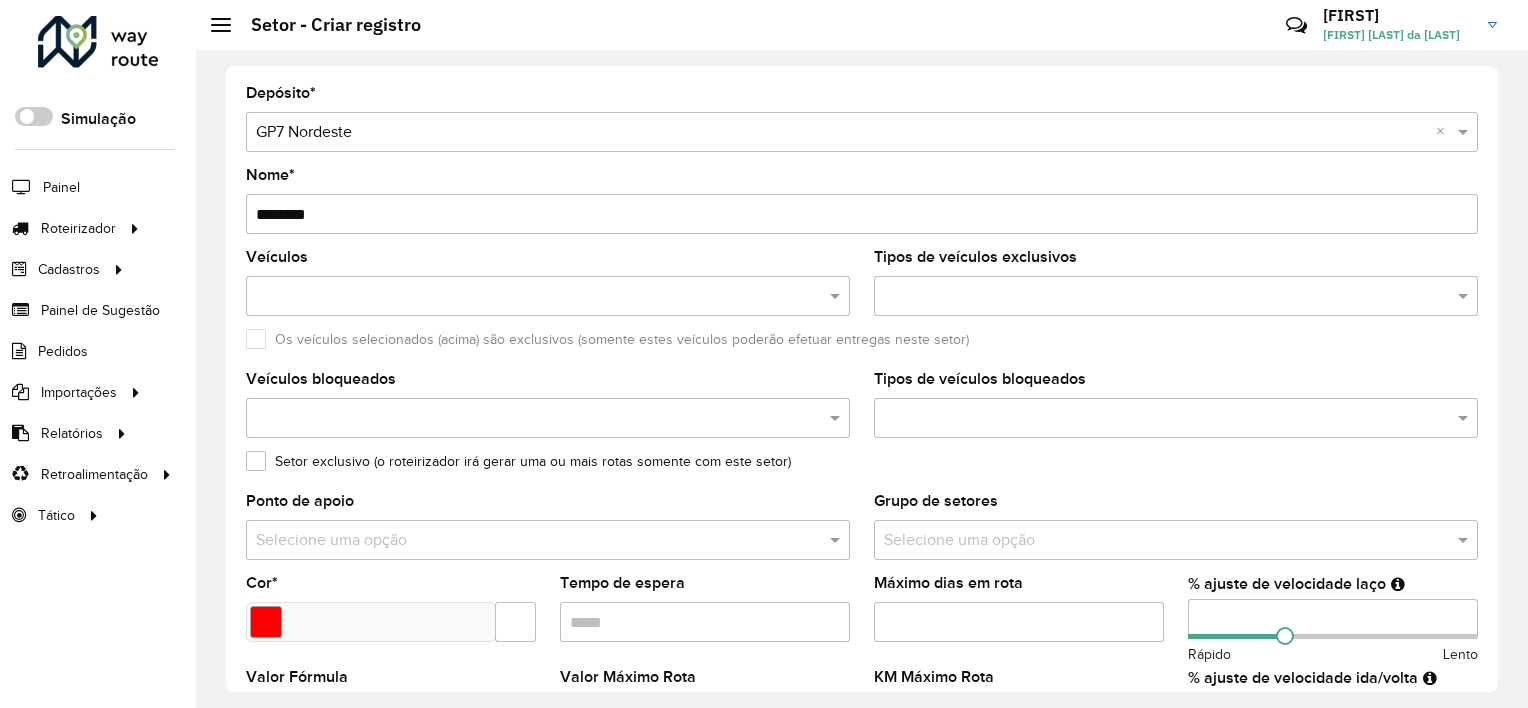 type on "********" 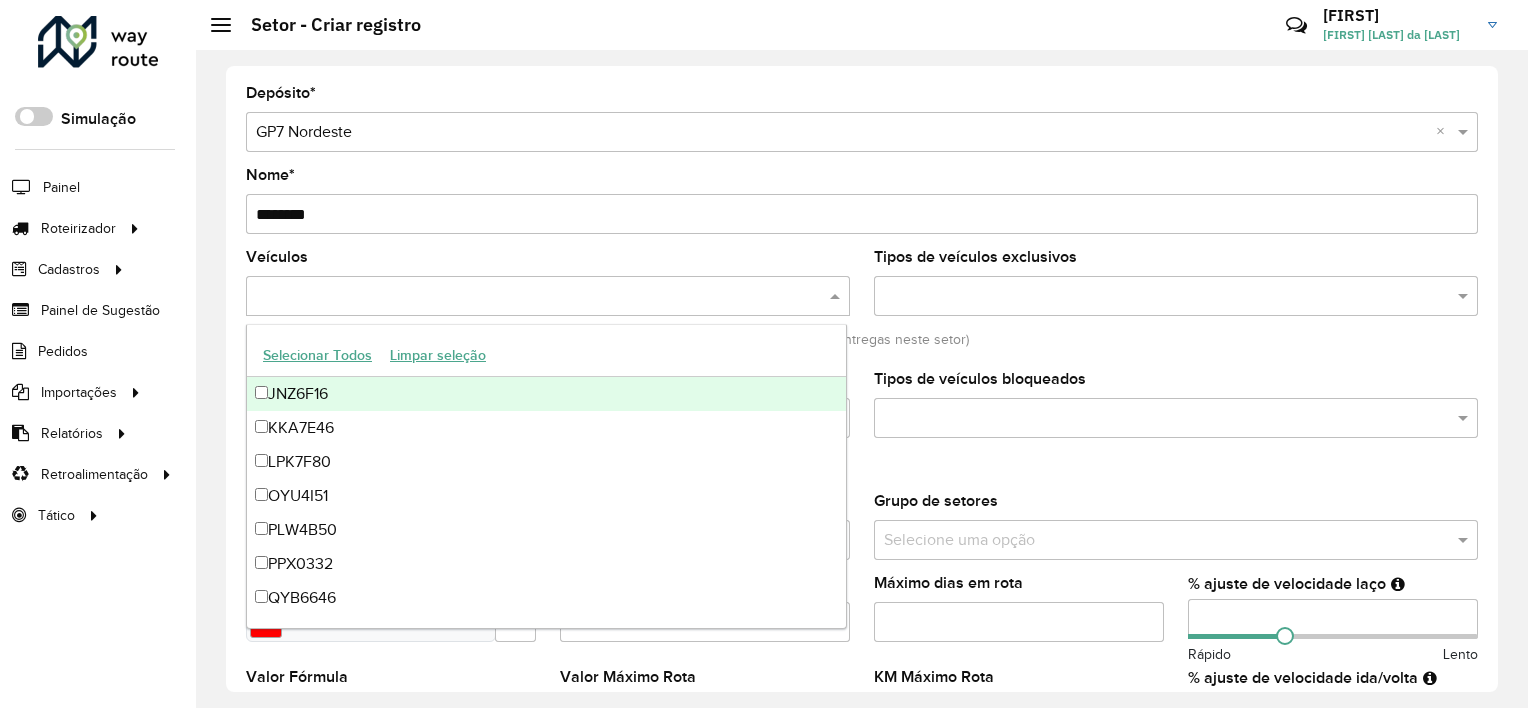 click on "********" at bounding box center [862, 214] 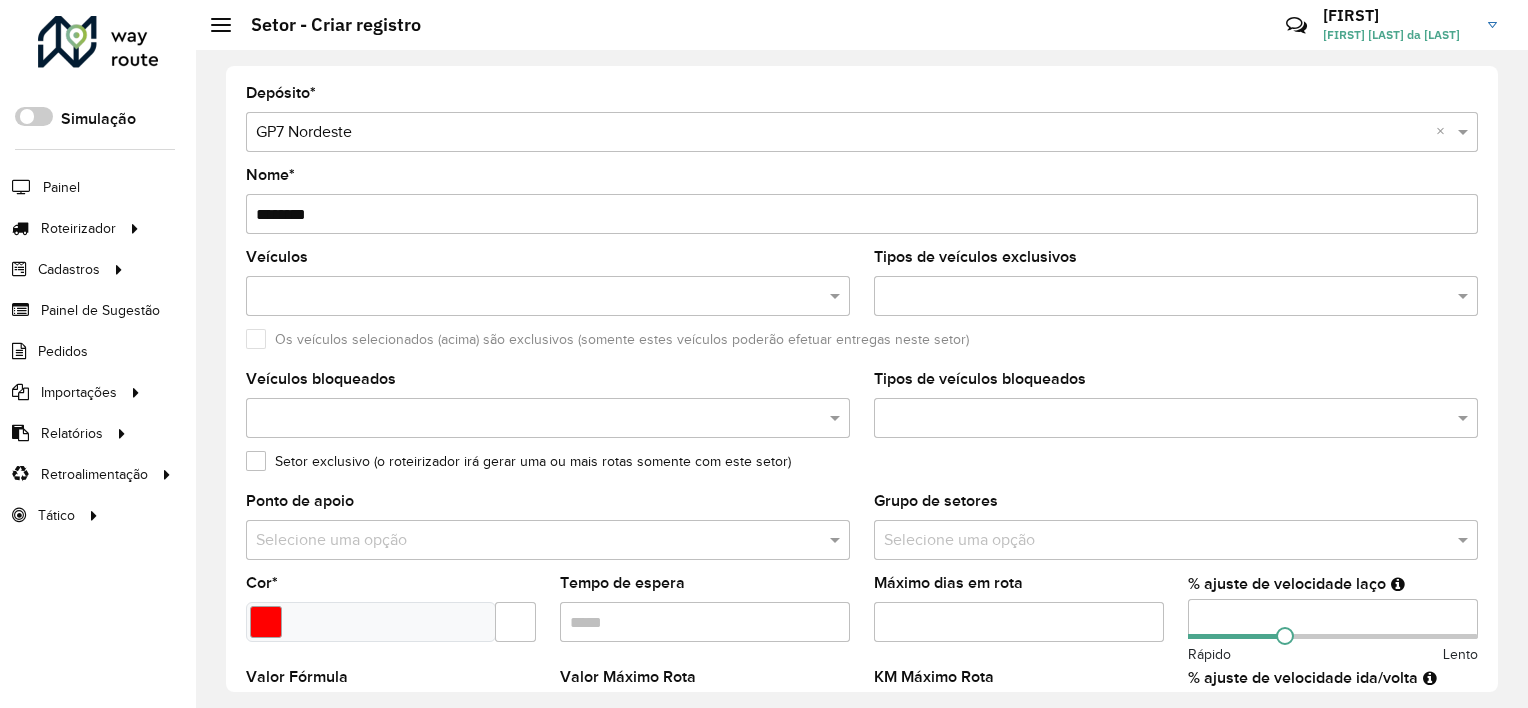 click on "Nome  * ********" 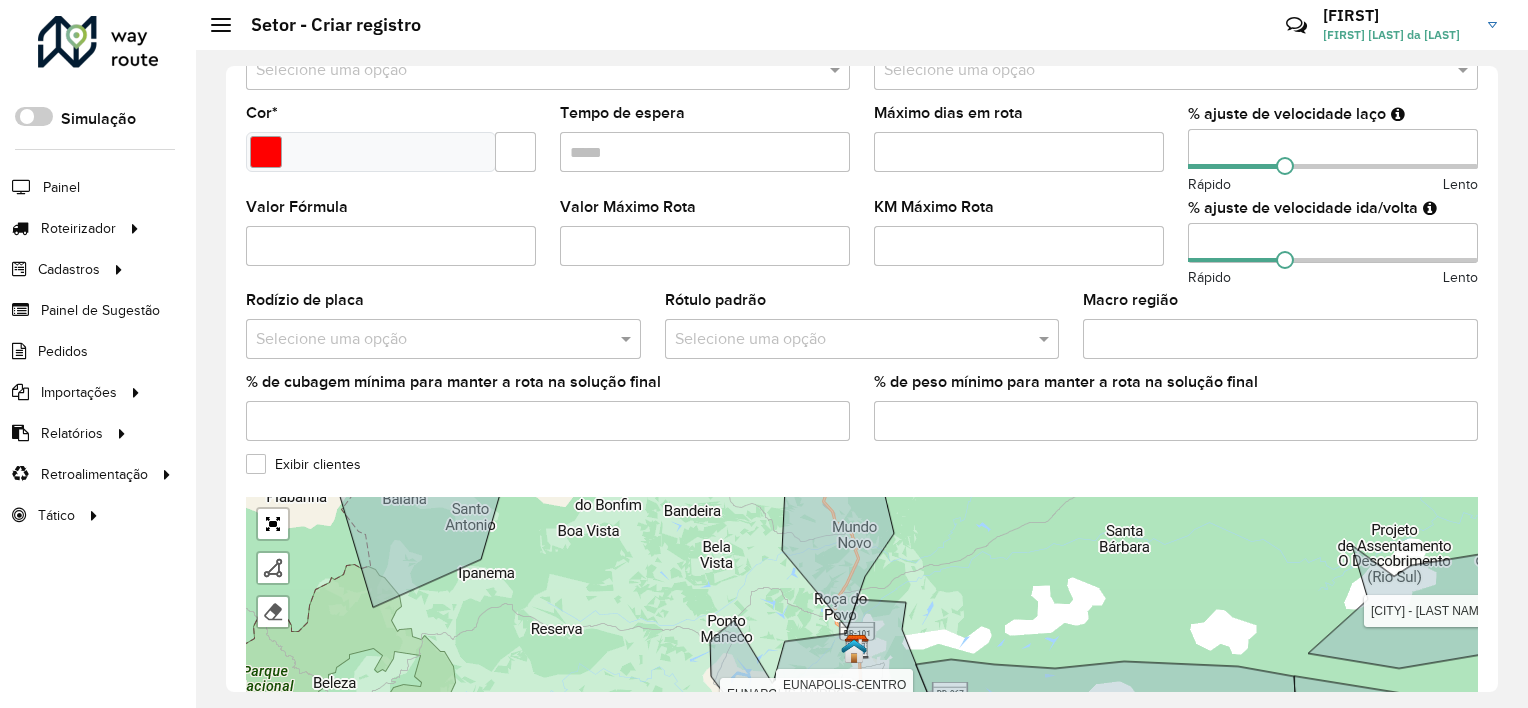 scroll, scrollTop: 500, scrollLeft: 0, axis: vertical 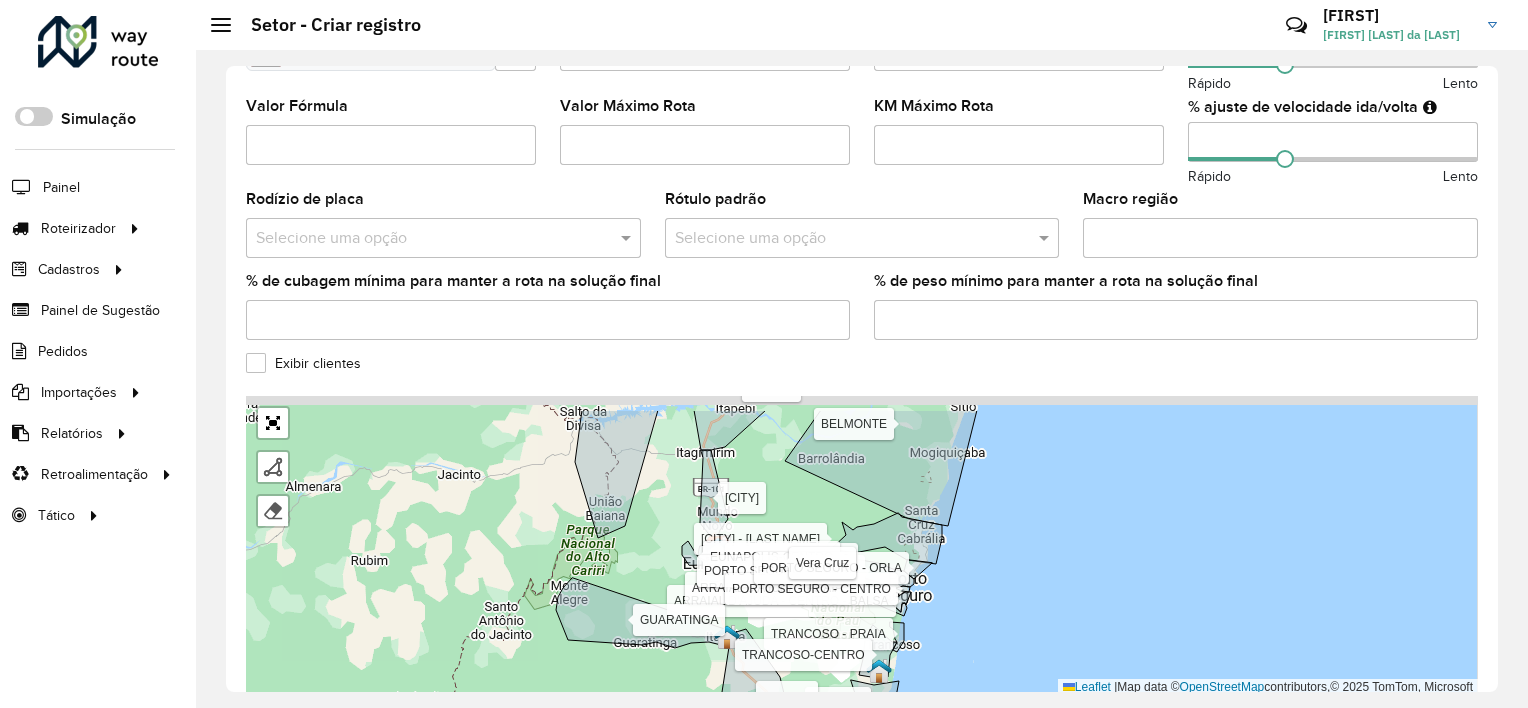 drag, startPoint x: 662, startPoint y: 522, endPoint x: 638, endPoint y: 681, distance: 160.80112 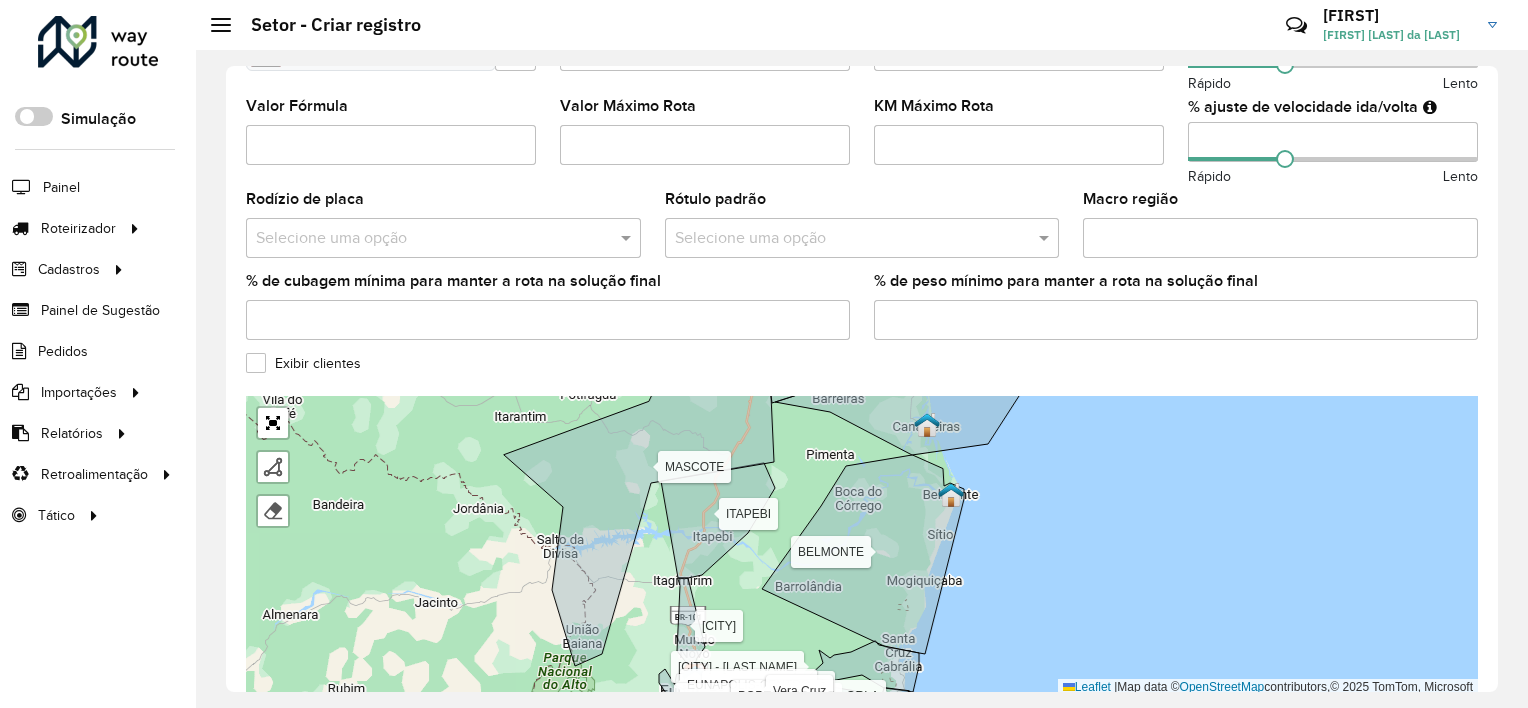 drag, startPoint x: 455, startPoint y: 539, endPoint x: 426, endPoint y: 608, distance: 74.84651 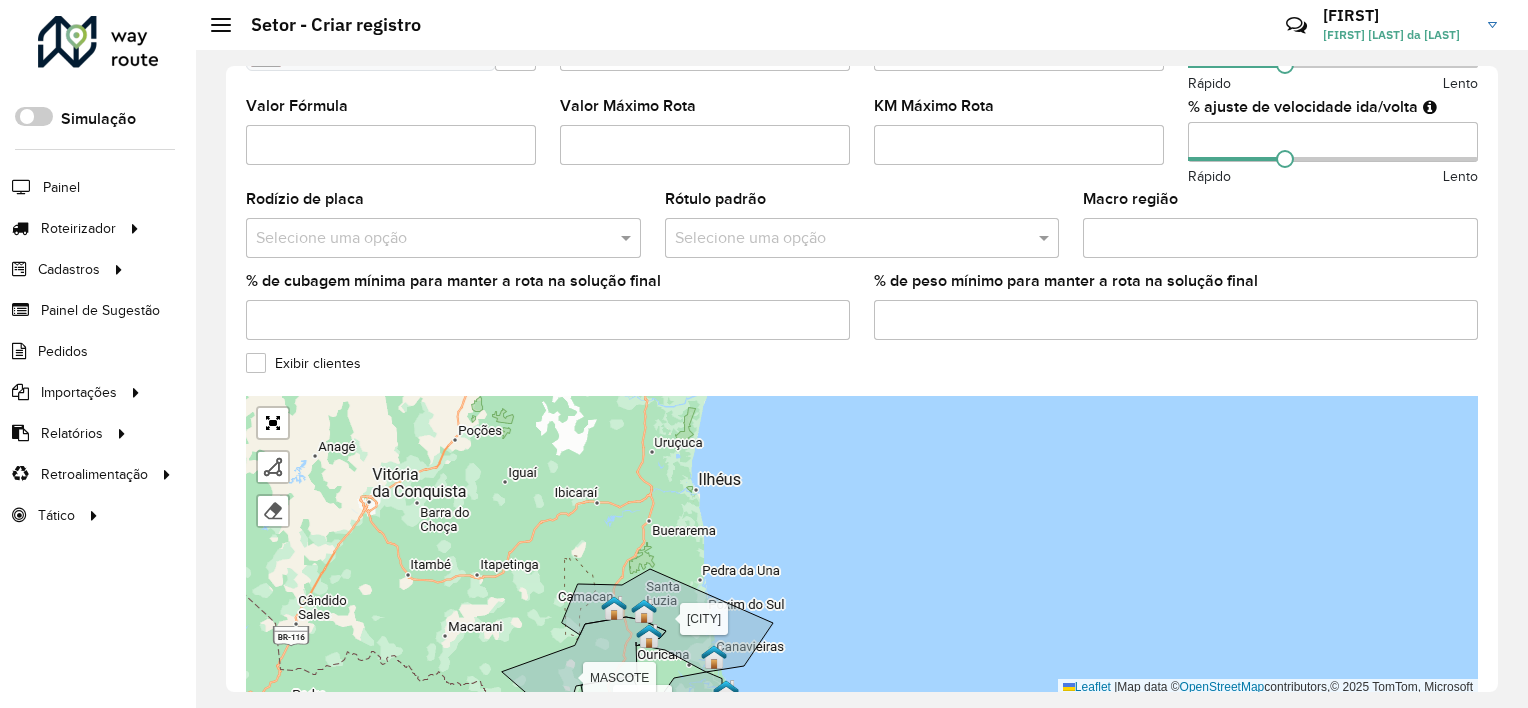 drag, startPoint x: 479, startPoint y: 472, endPoint x: 552, endPoint y: 581, distance: 131.18689 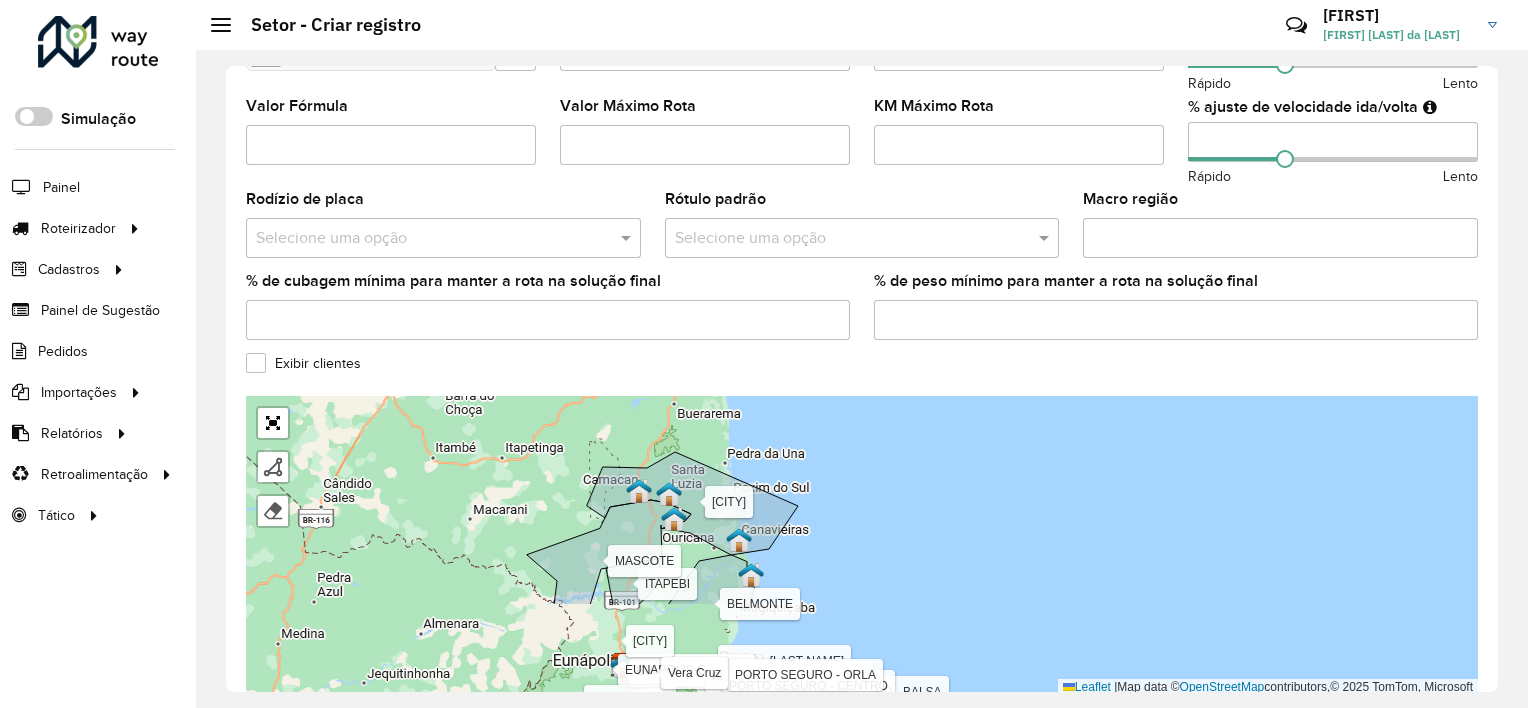 drag, startPoint x: 510, startPoint y: 622, endPoint x: 534, endPoint y: 453, distance: 170.69563 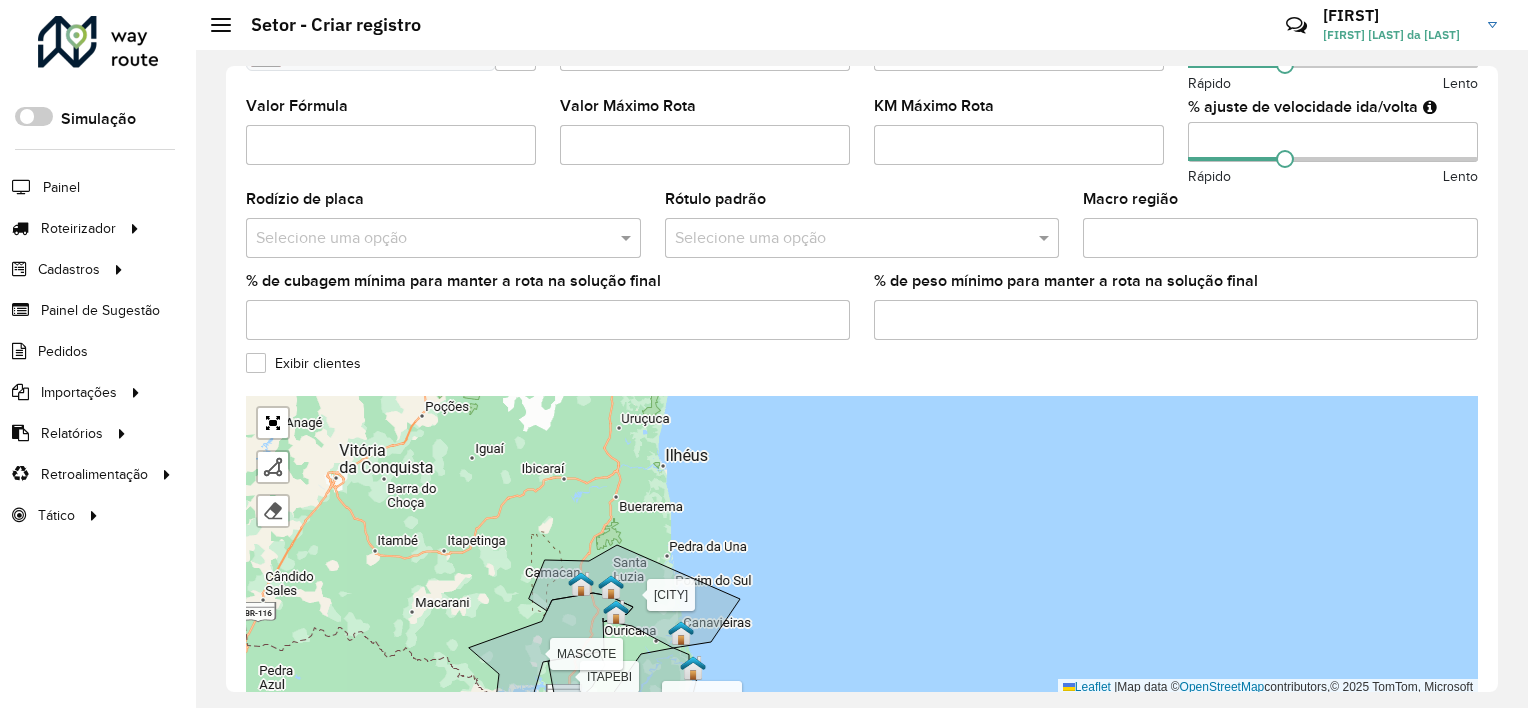 drag, startPoint x: 539, startPoint y: 440, endPoint x: 556, endPoint y: 570, distance: 131.10683 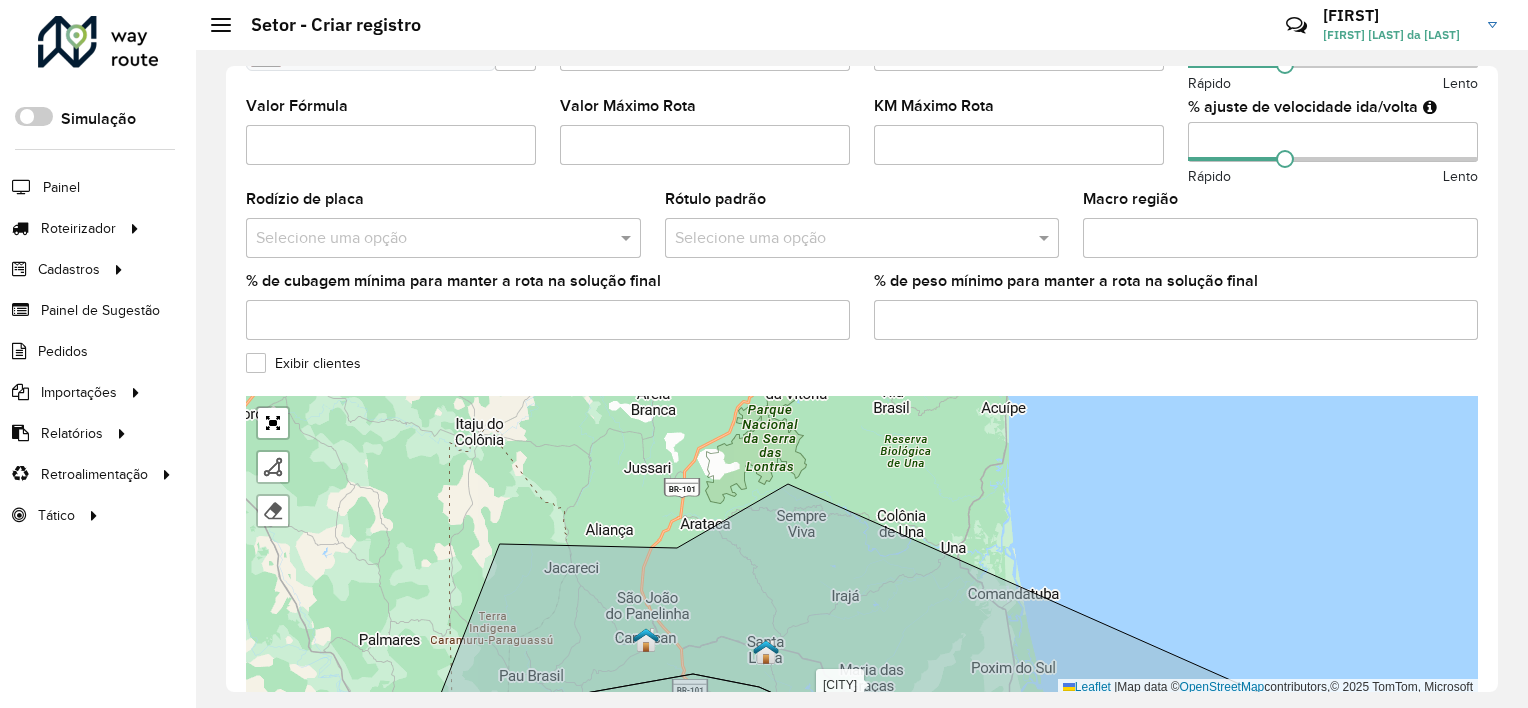 drag, startPoint x: 573, startPoint y: 524, endPoint x: 581, endPoint y: 438, distance: 86.37129 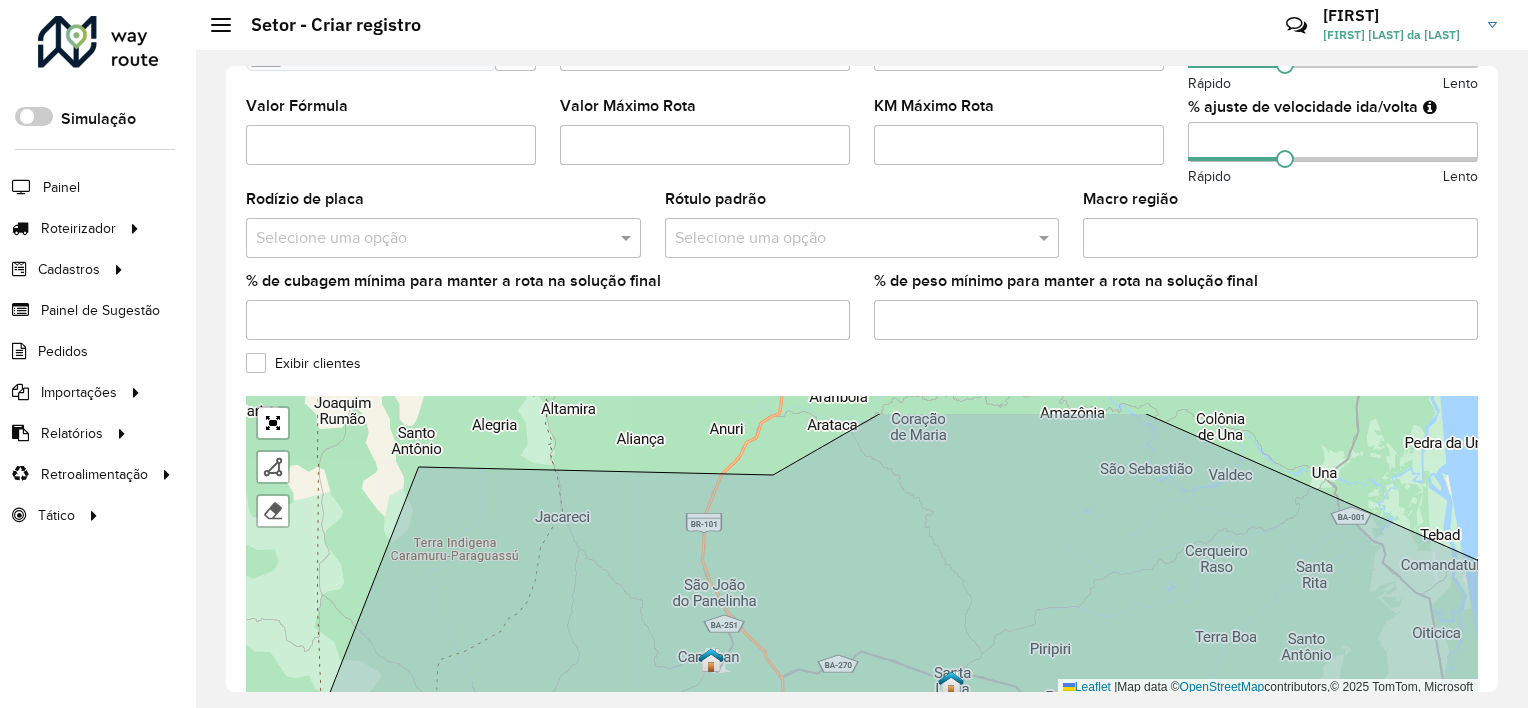drag, startPoint x: 618, startPoint y: 400, endPoint x: 612, endPoint y: 465, distance: 65.27634 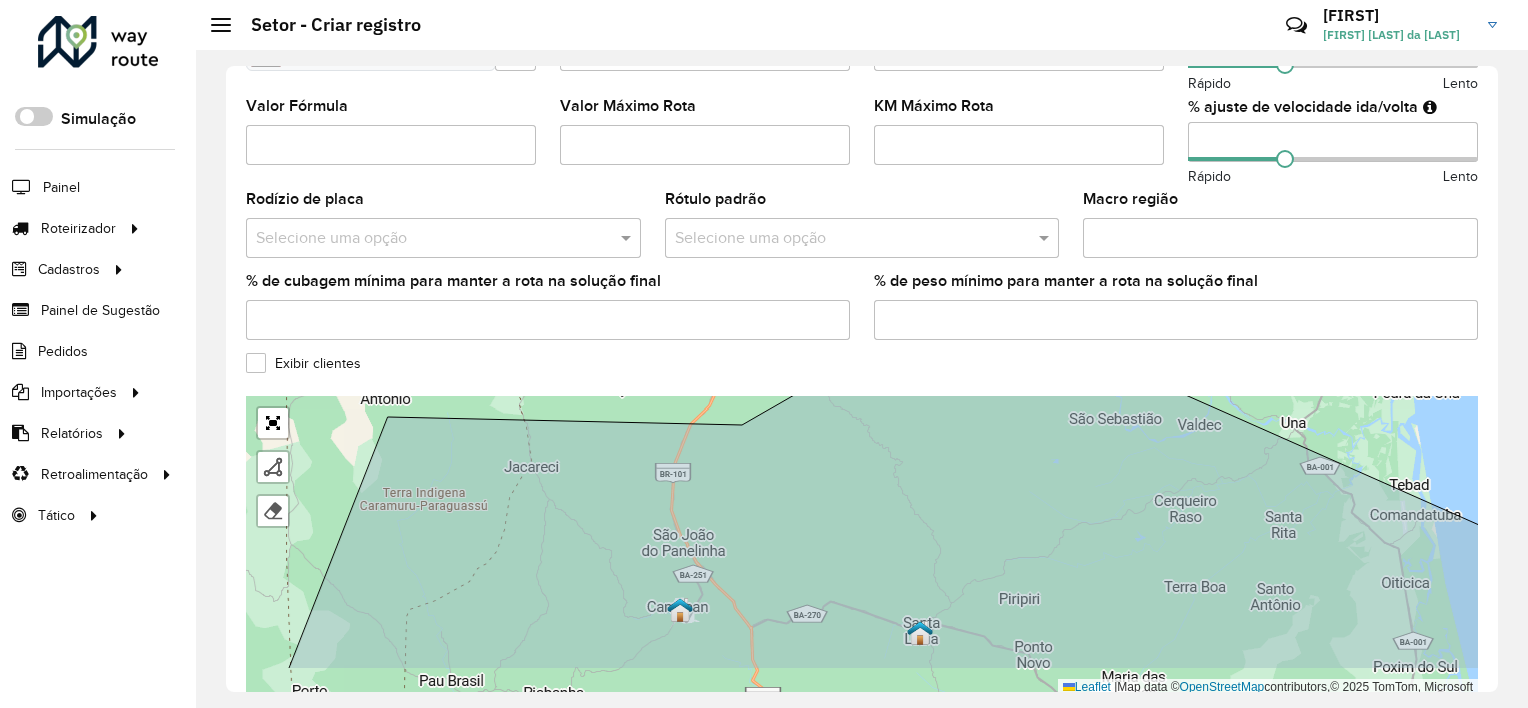 drag, startPoint x: 640, startPoint y: 452, endPoint x: 720, endPoint y: 436, distance: 81.58431 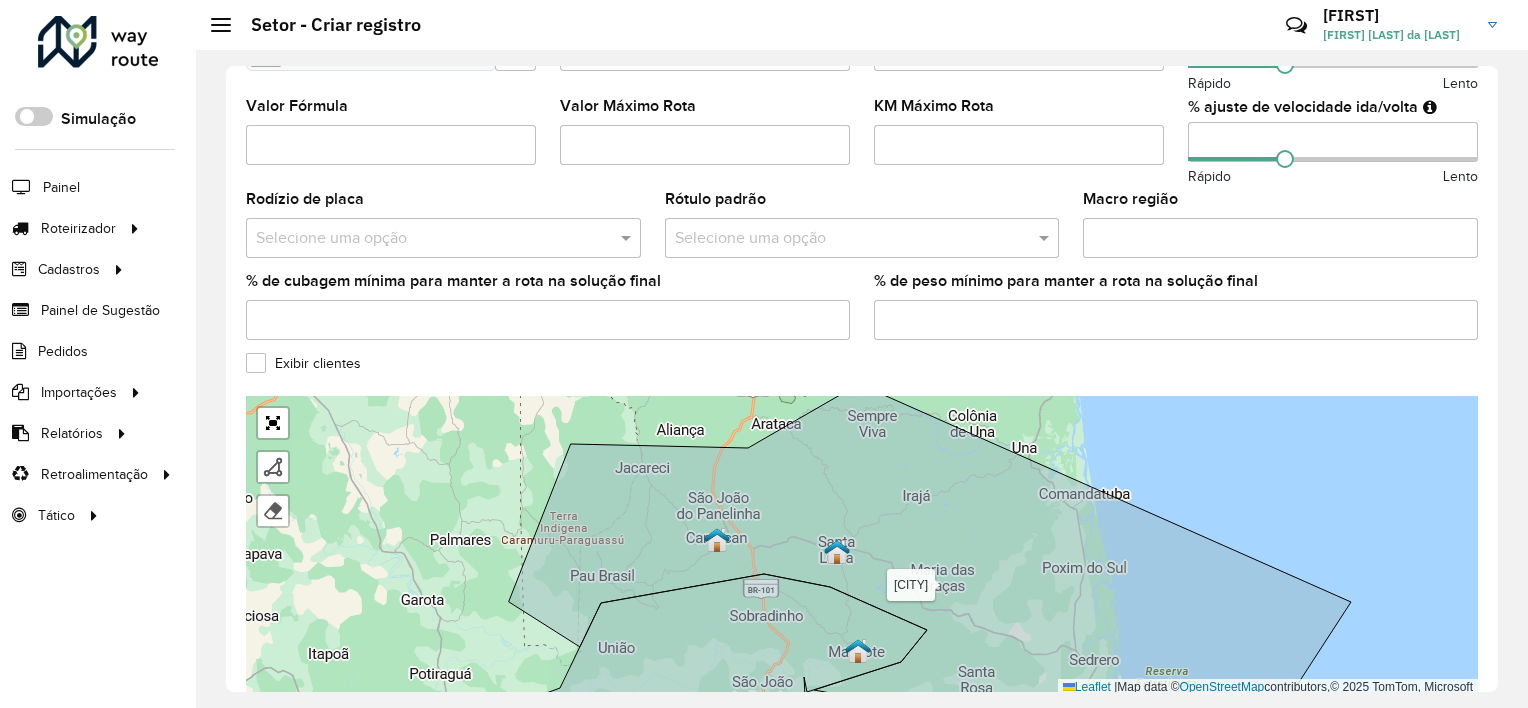 drag, startPoint x: 1154, startPoint y: 442, endPoint x: 1146, endPoint y: 451, distance: 12.0415945 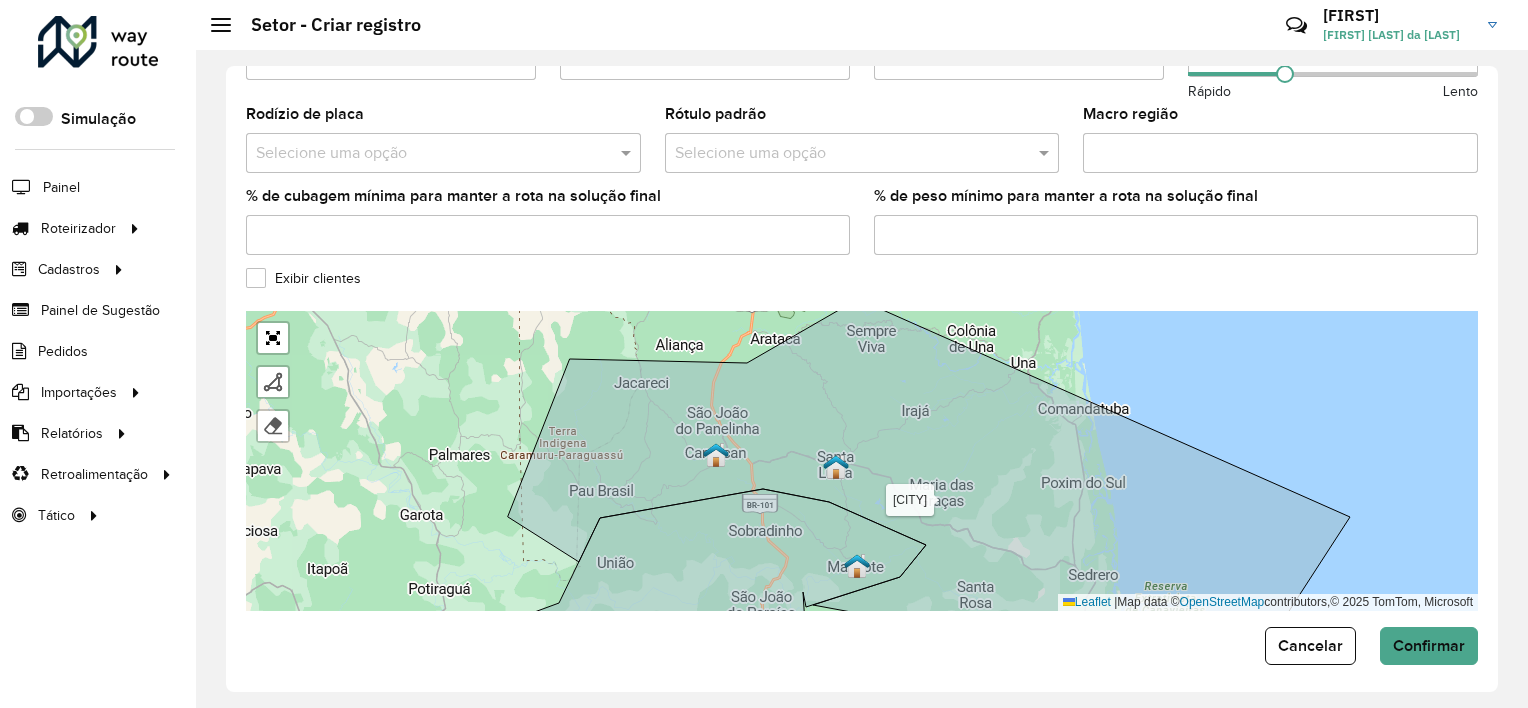 scroll, scrollTop: 660, scrollLeft: 0, axis: vertical 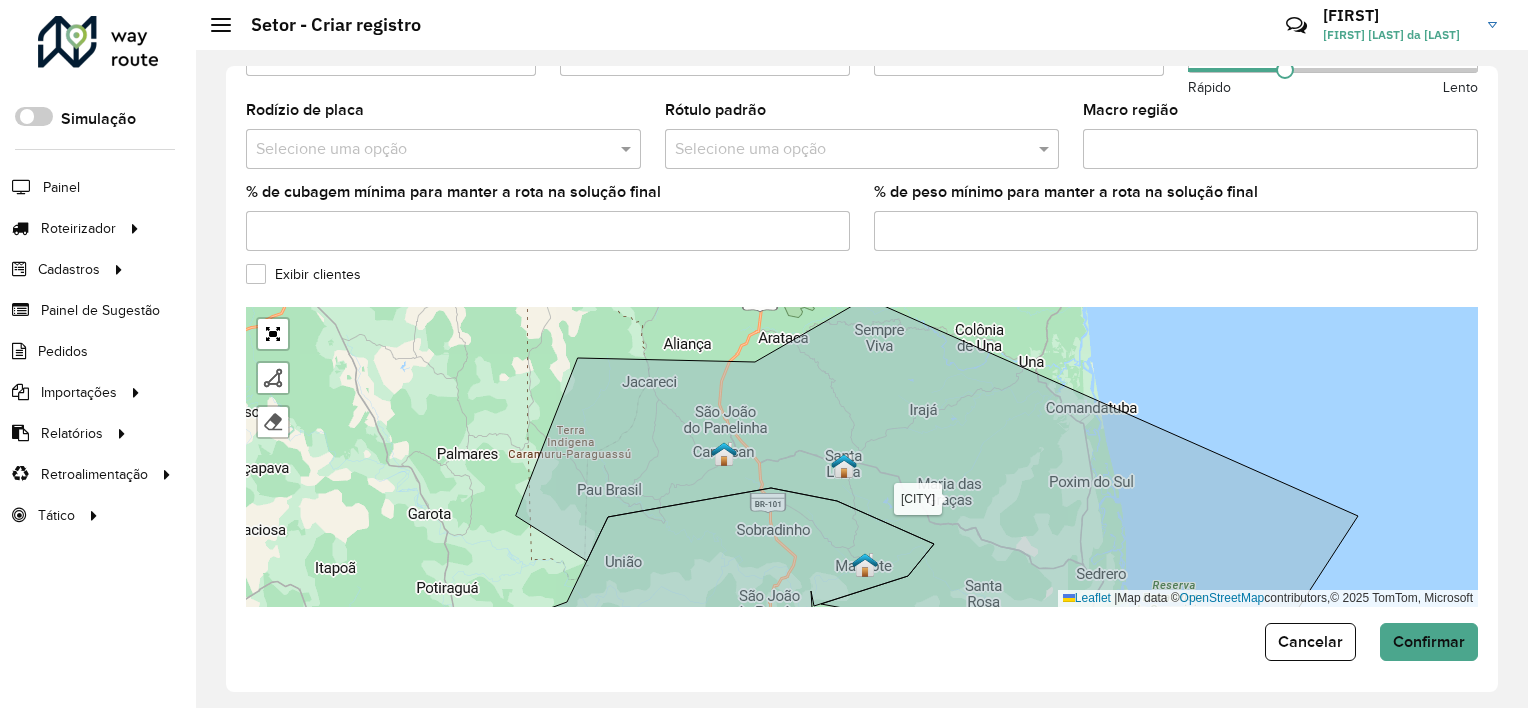 click on "ARRAIAL D'AJUDA - CENTRO - BALSA ARRAIAL D'AJUDA - PRAIA BELMONTE CABRALIA - COROA VERMELHA Camacan CARAIVA EUNAPOLIS-BAIRRO EUNAPOLIS-CENTRO GUARATINGA ITABELA ITAGIMIRIM ITAPEBI MASCOTE PORTO SEGURO - BAIRRO PORTO SEGURO - CENTRO PORTO SEGURO - ORLA TRANCOSO - PRAIA TRANCOSO-CENTRO Vera Cruz Finalizar Remover último vértice Cancelar Finalizar  Leaflet   |  Map data ©  OpenStreetMap  contributors,© 2025 TomTom, Microsoft" at bounding box center [862, 457] 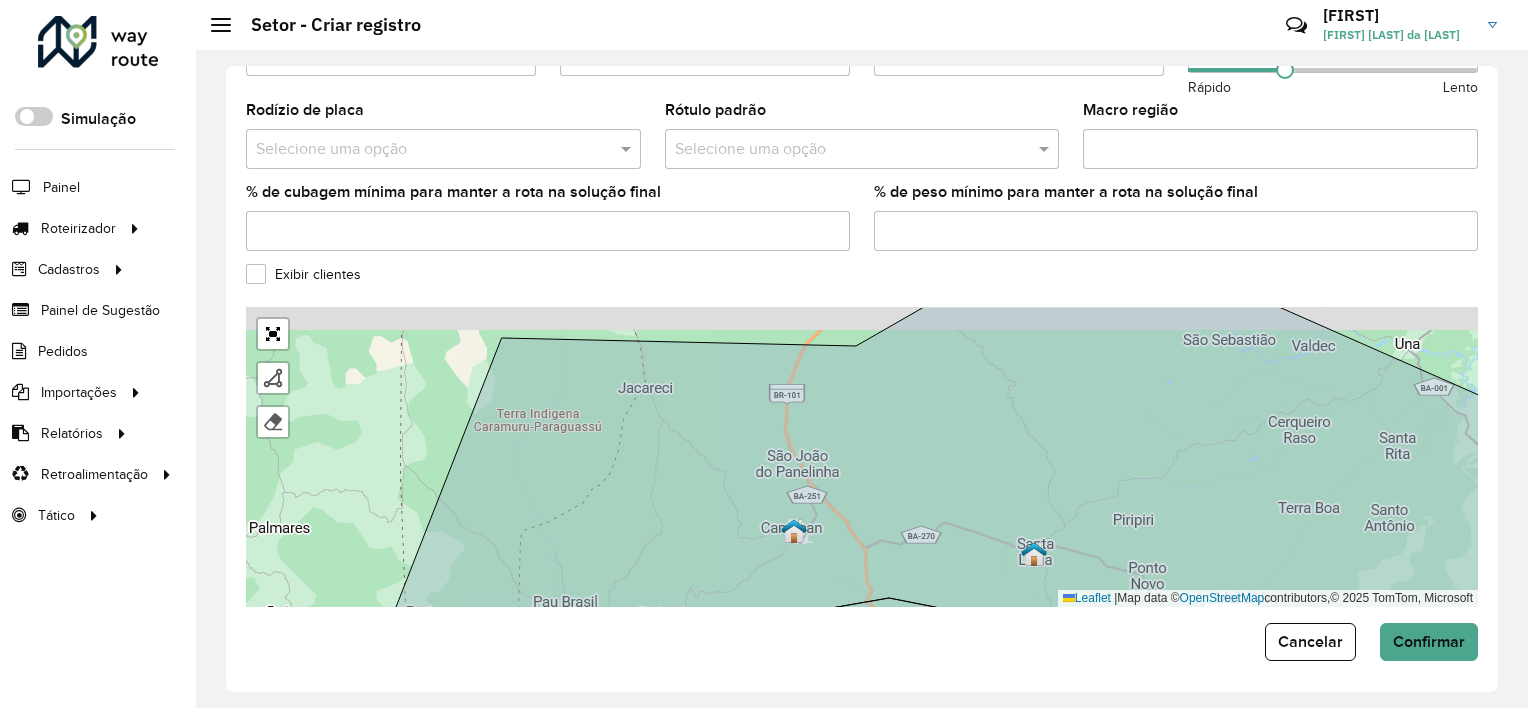 drag, startPoint x: 681, startPoint y: 377, endPoint x: 700, endPoint y: 408, distance: 36.359318 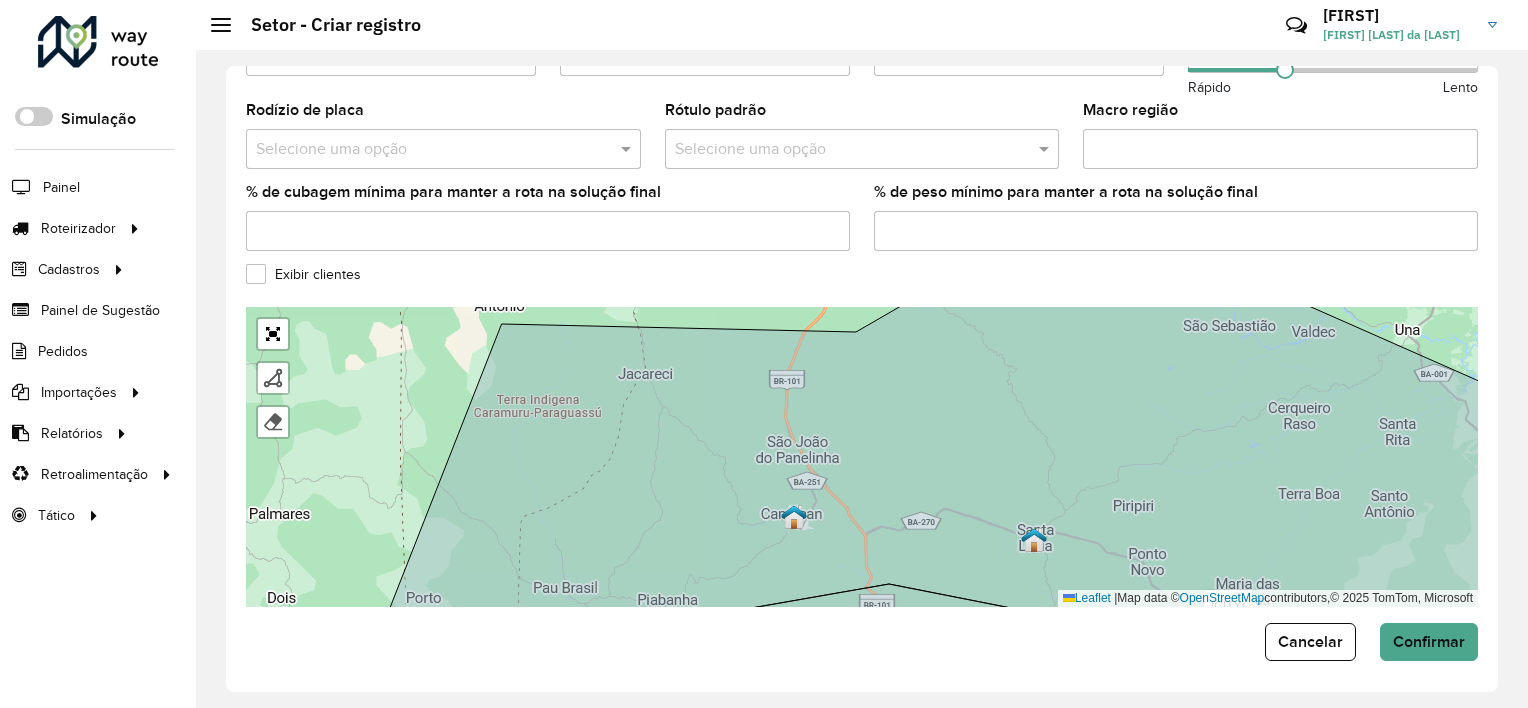 drag, startPoint x: 736, startPoint y: 420, endPoint x: 736, endPoint y: 406, distance: 14 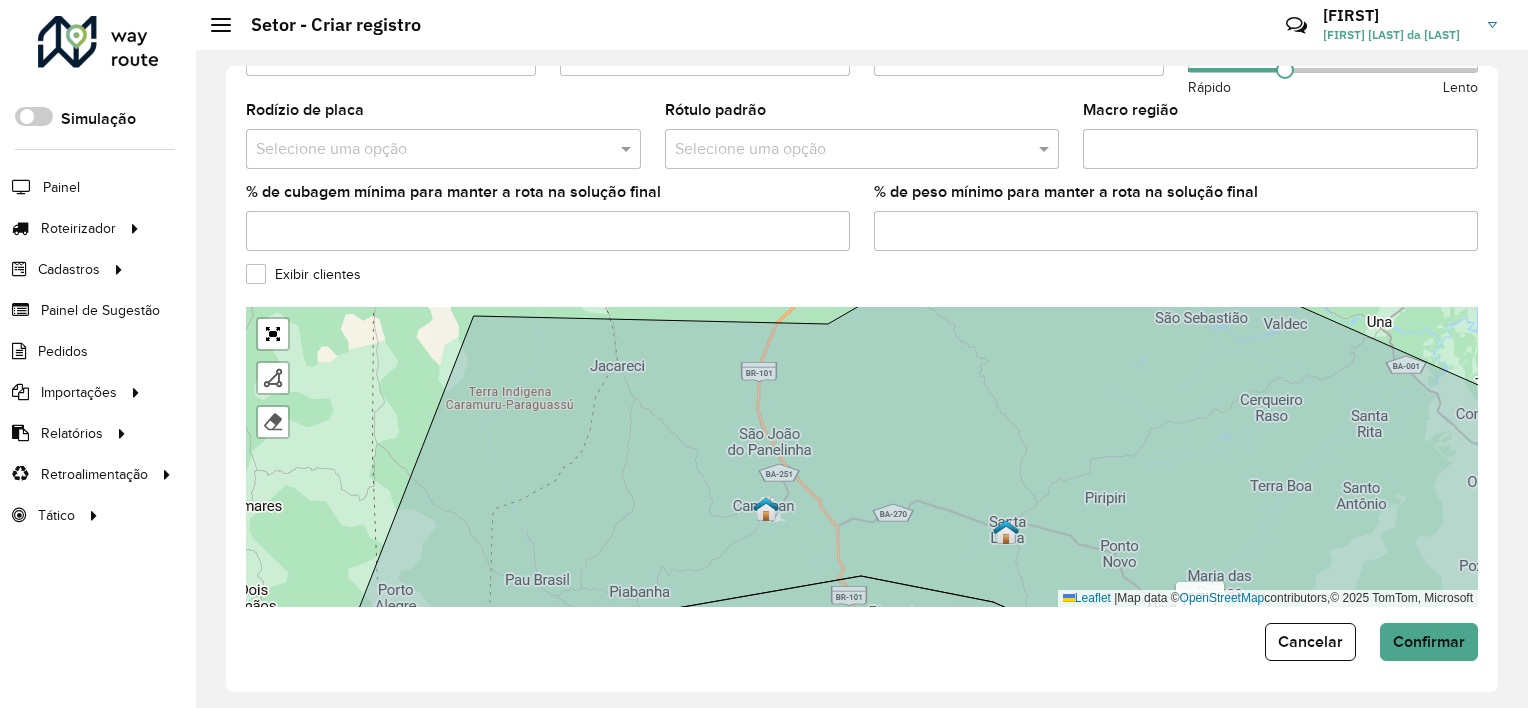 drag, startPoint x: 709, startPoint y: 411, endPoint x: 681, endPoint y: 403, distance: 29.12044 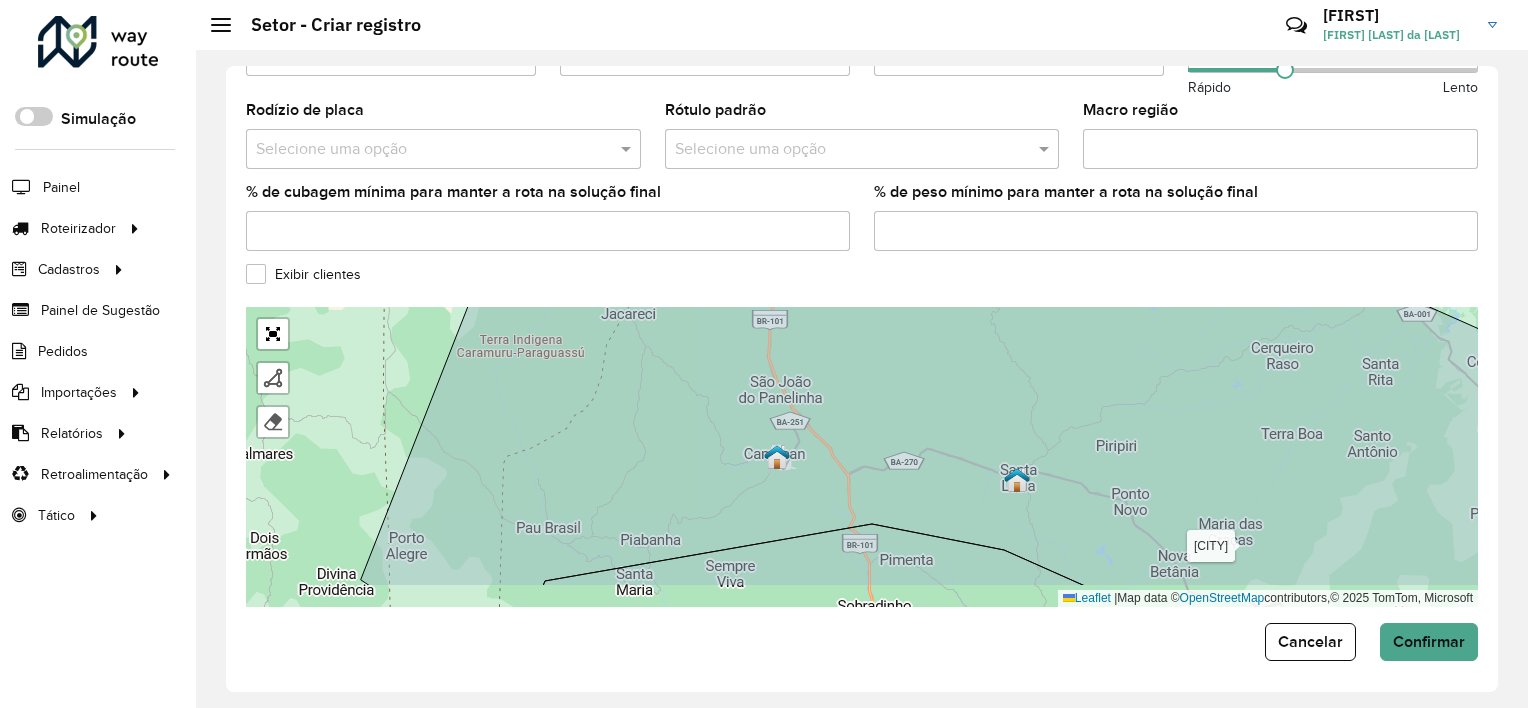 drag, startPoint x: 680, startPoint y: 380, endPoint x: 690, endPoint y: 327, distance: 53.935146 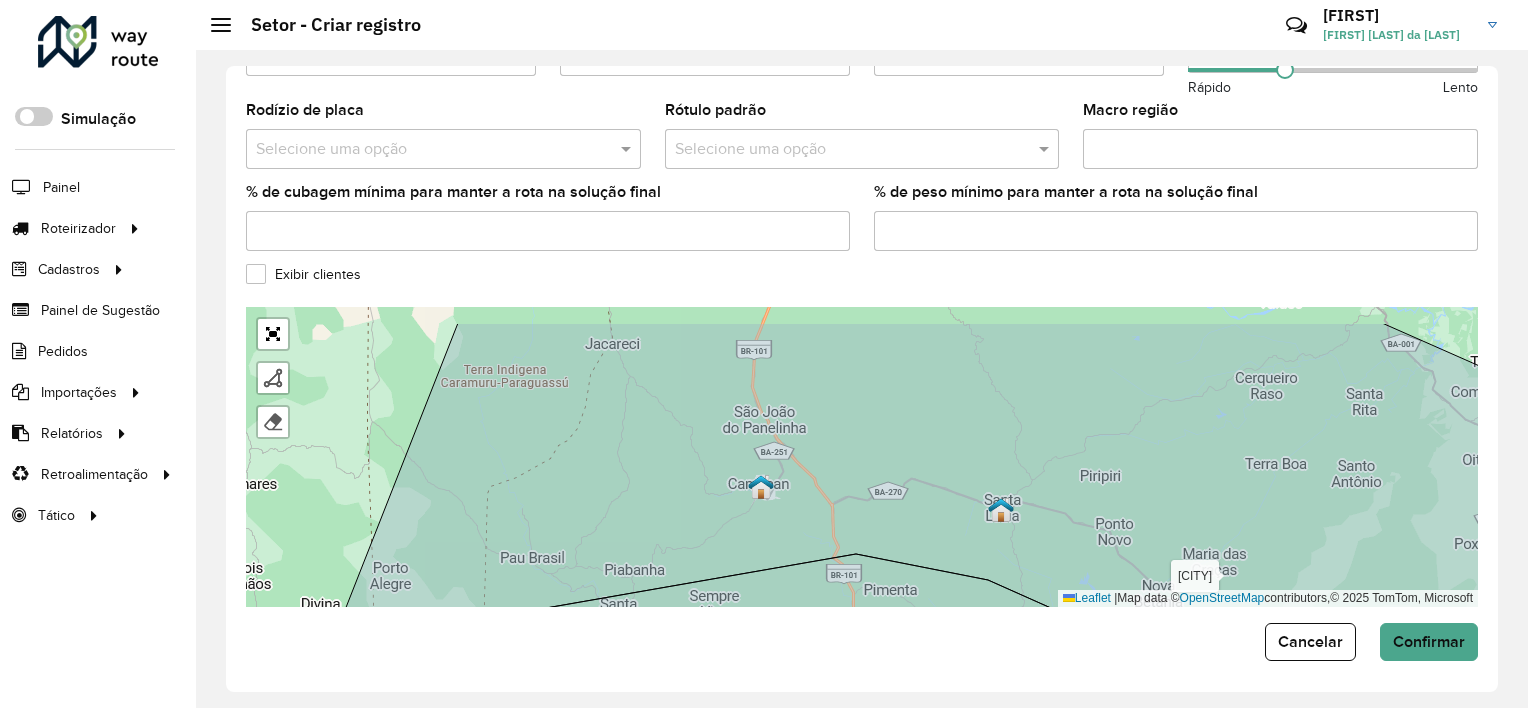 drag, startPoint x: 628, startPoint y: 357, endPoint x: 623, endPoint y: 408, distance: 51.24451 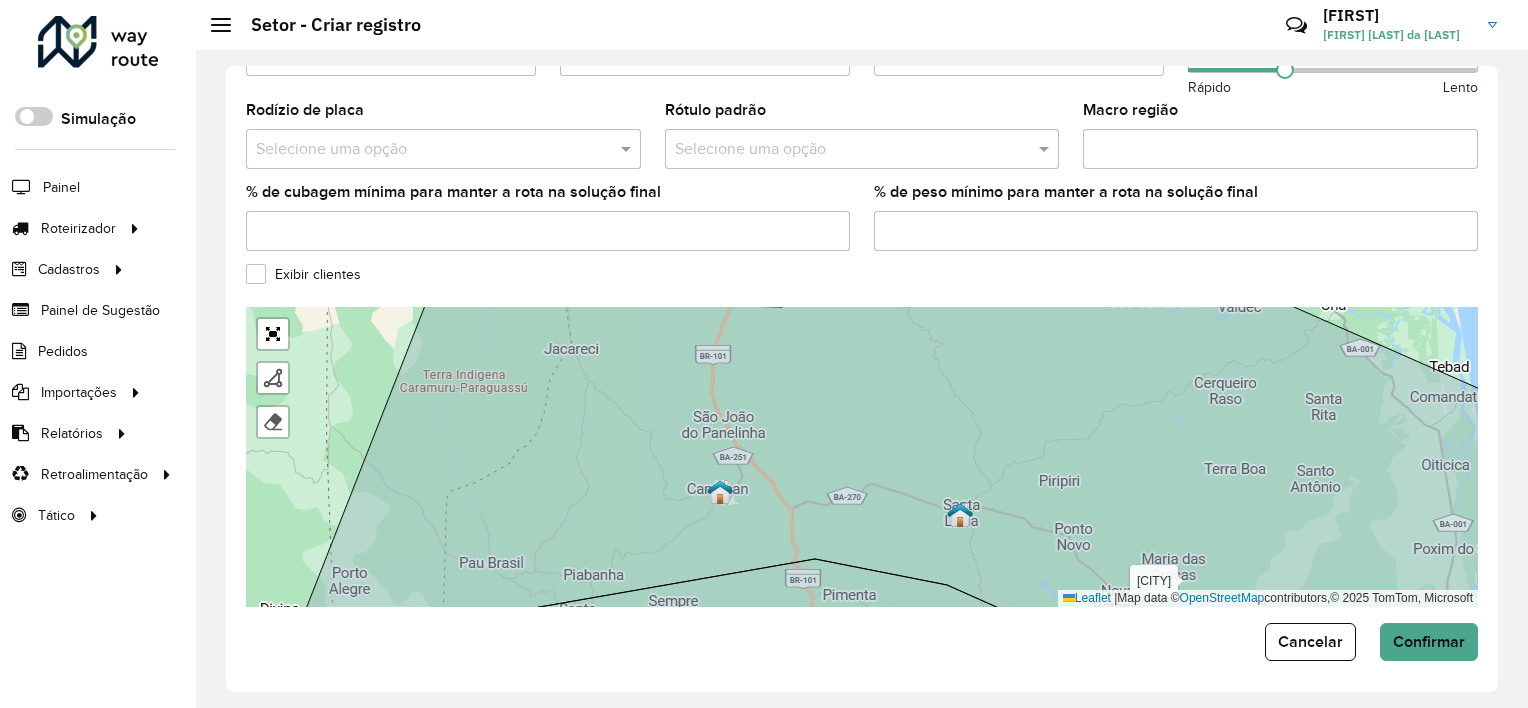 click 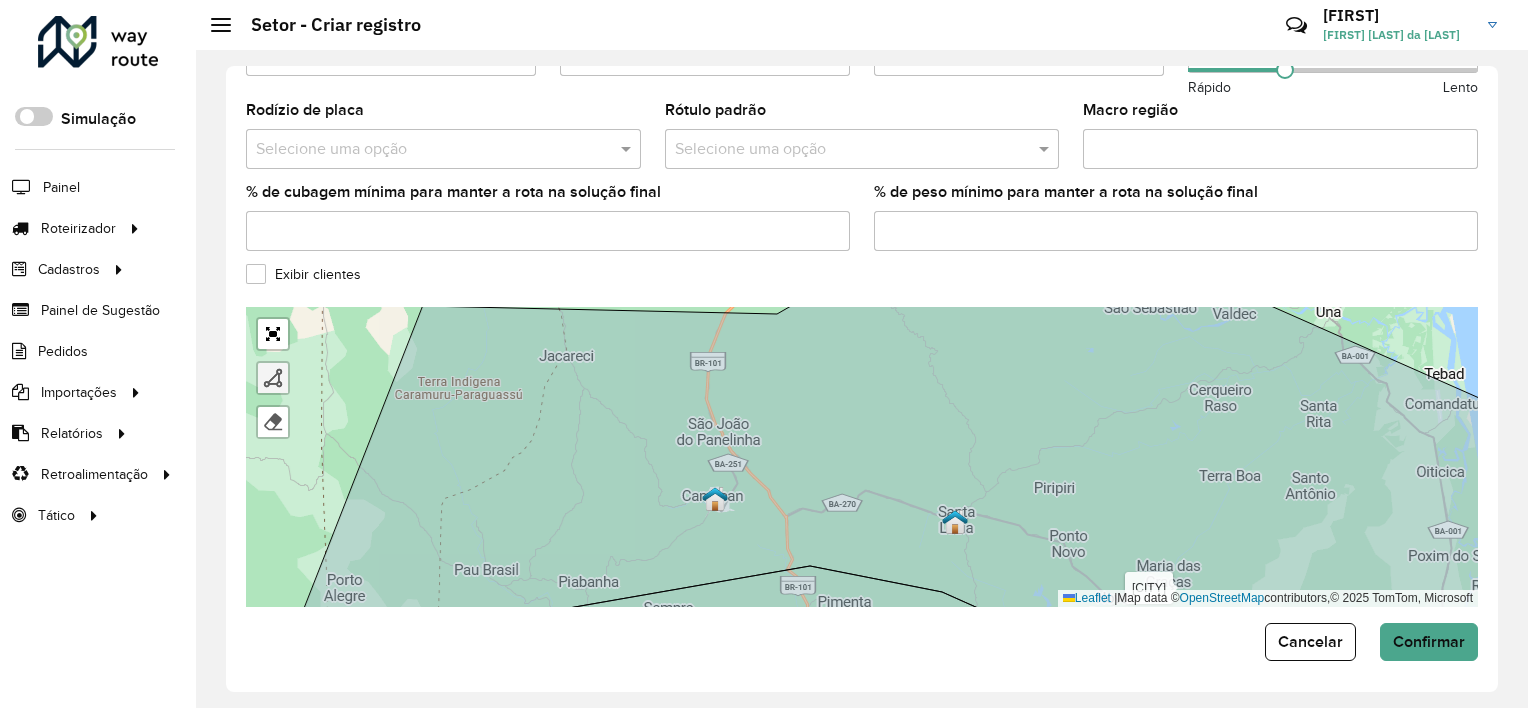 click at bounding box center (273, 378) 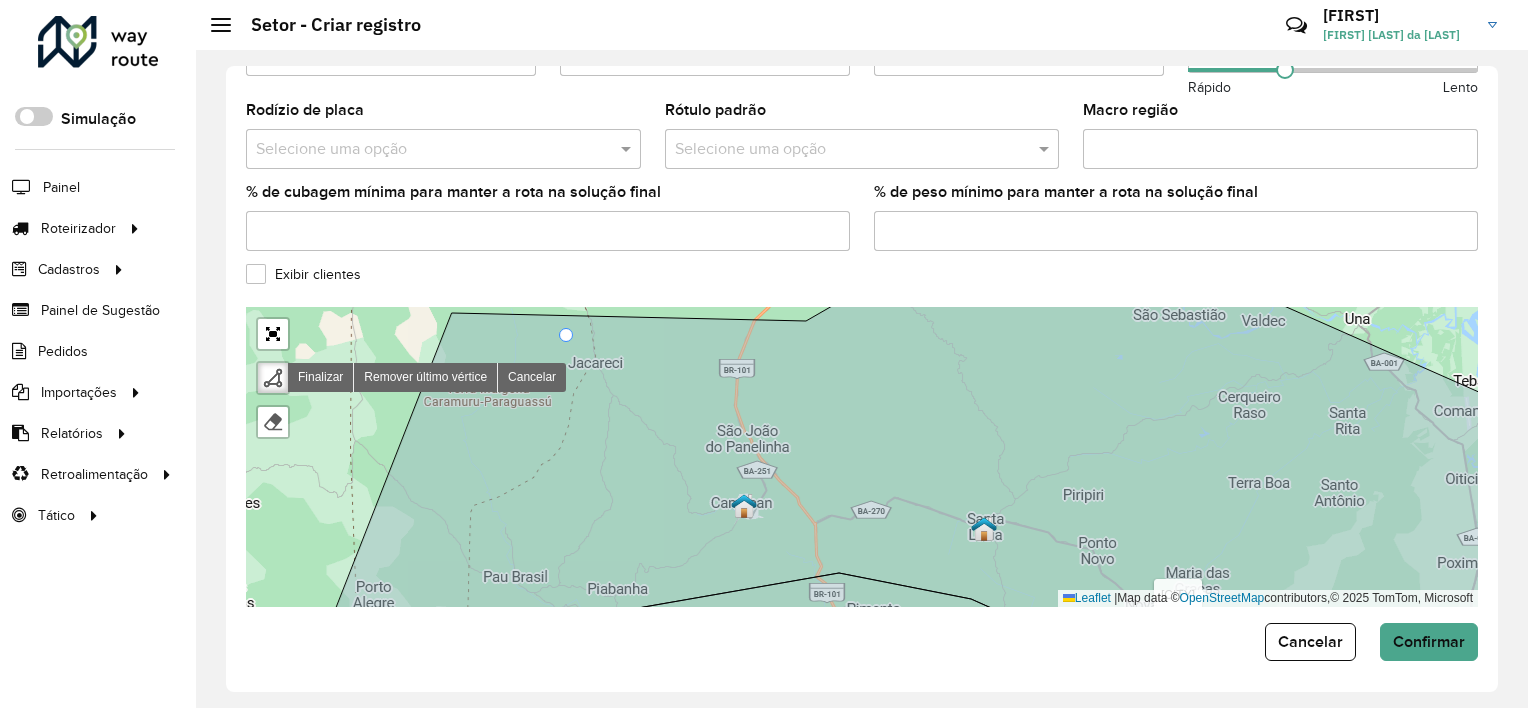 drag, startPoint x: 538, startPoint y: 325, endPoint x: 567, endPoint y: 332, distance: 29.832869 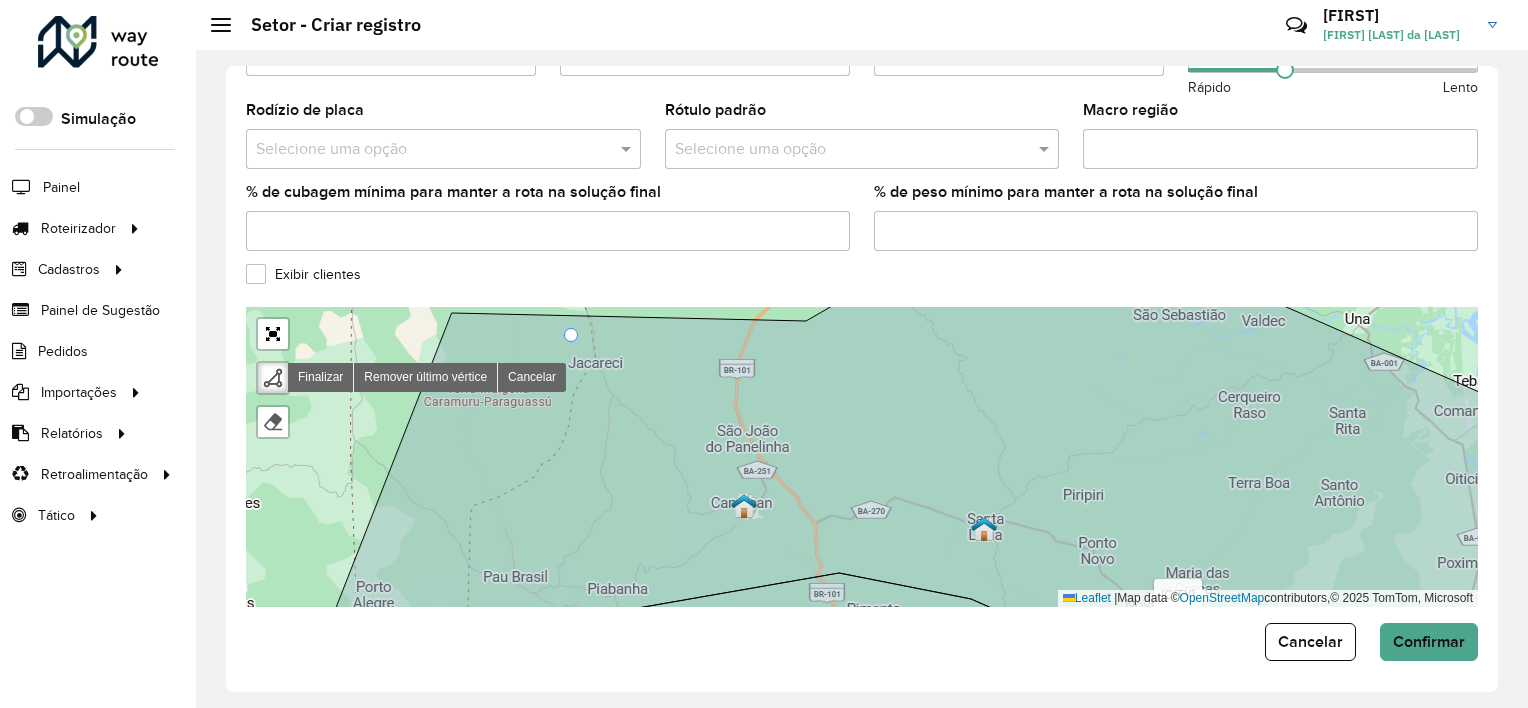 click 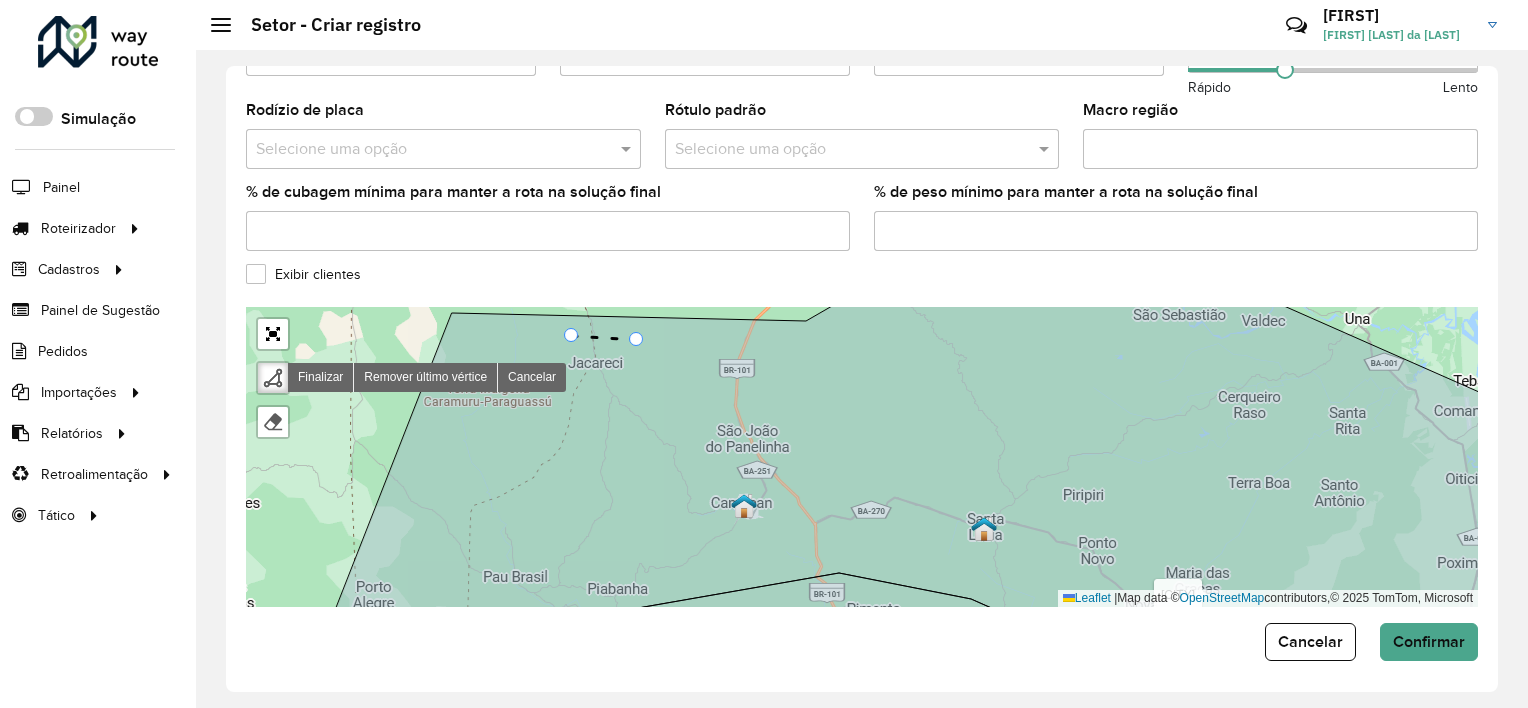 click 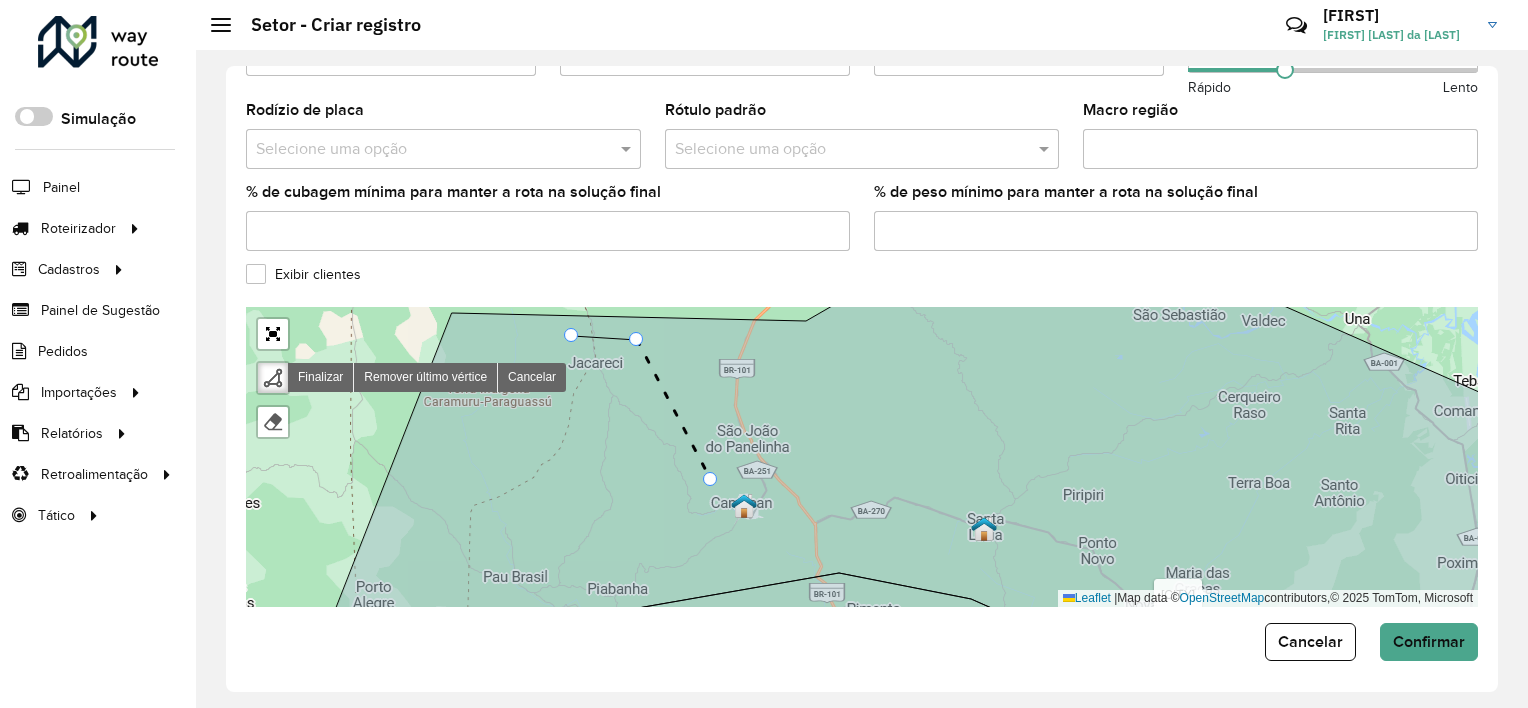 click 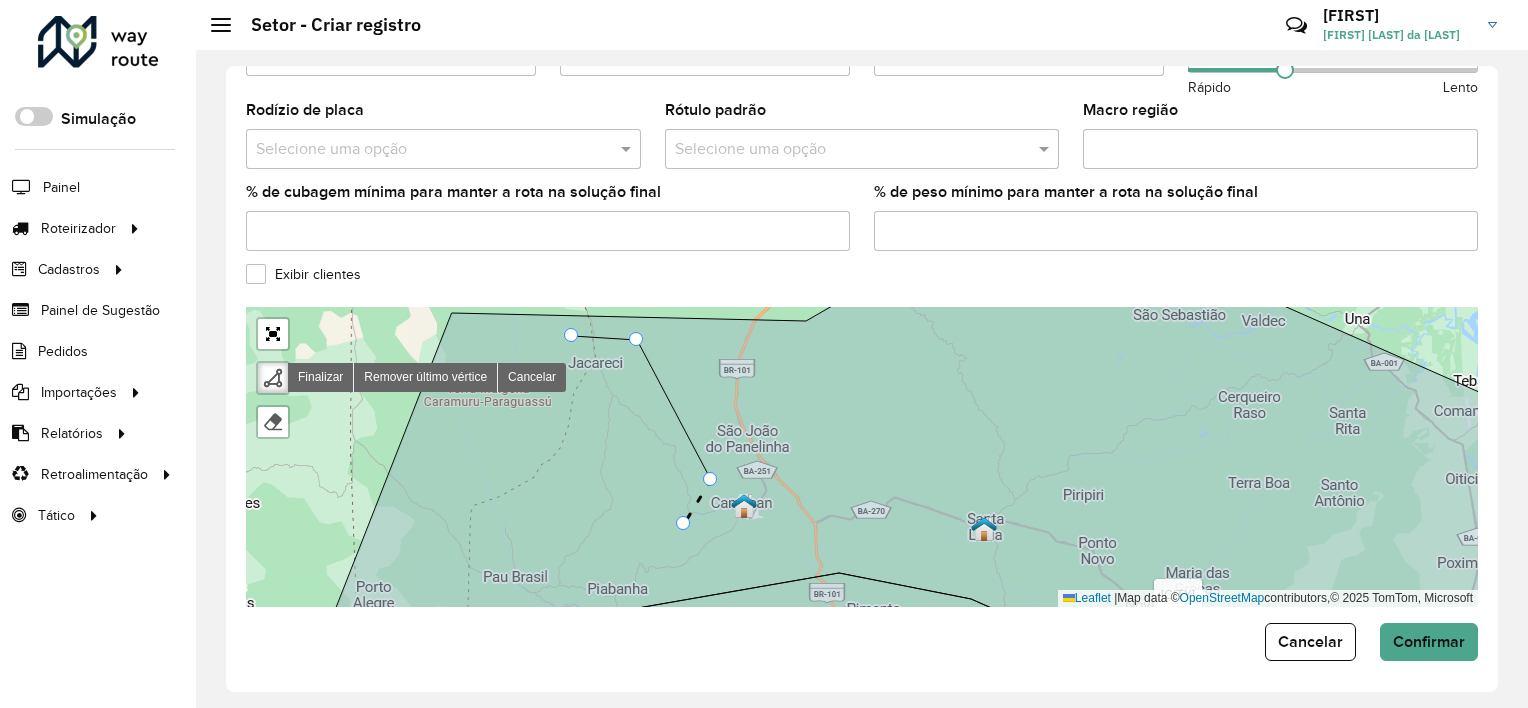 click 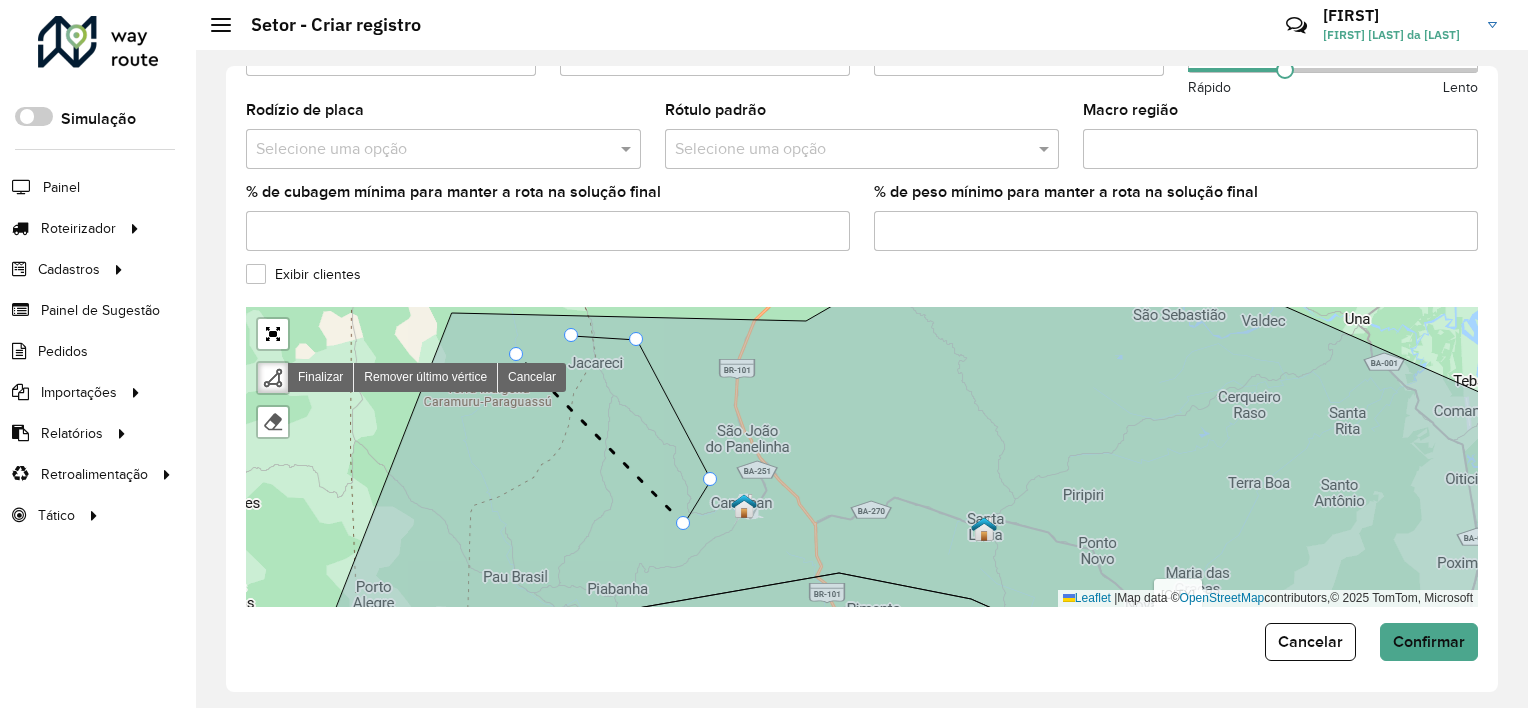 click 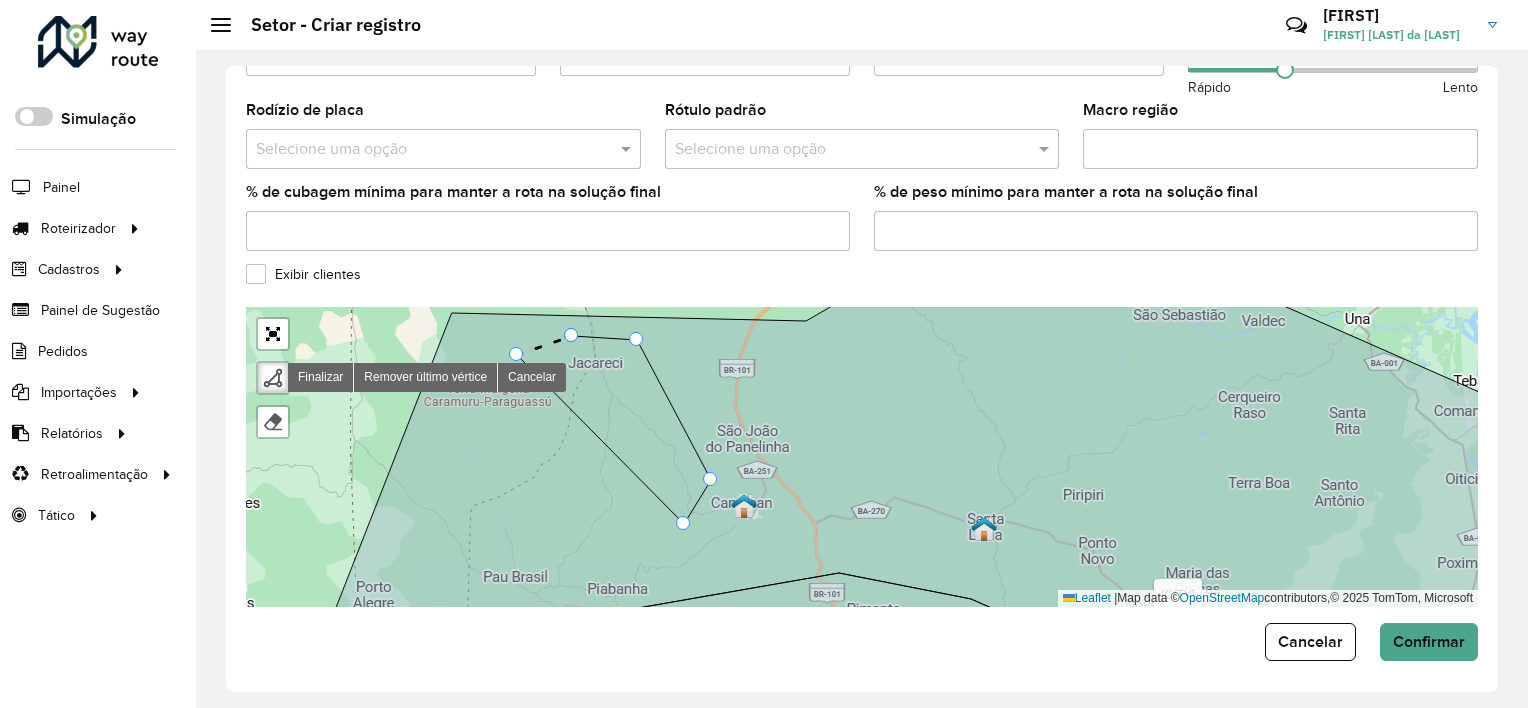 click at bounding box center [571, 335] 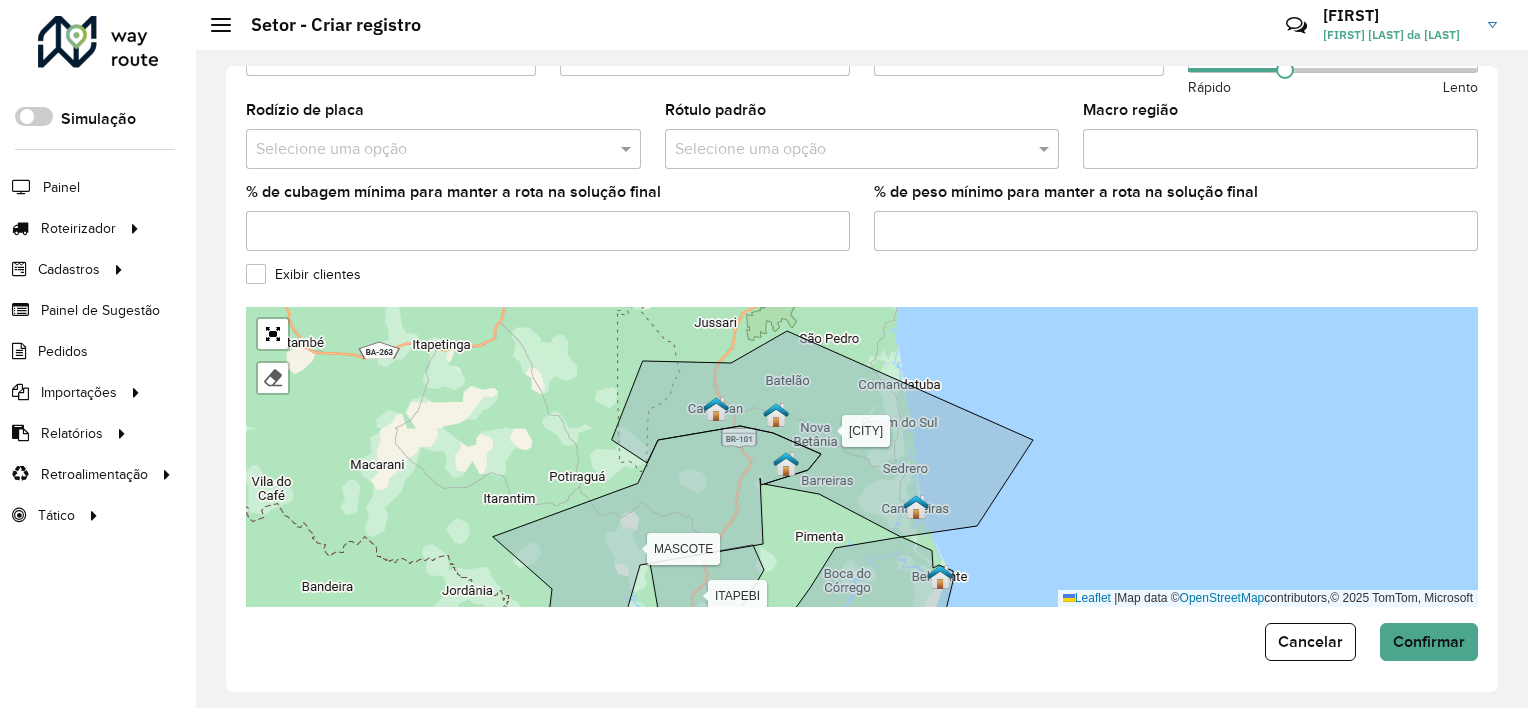 click on "ARRAIAL D'AJUDA - CENTRO - BALSA ARRAIAL D'AJUDA - PRAIA BELMONTE CABRALIA - COROA VERMELHA Camacan CARAIVA EUNAPOLIS-BAIRRO EUNAPOLIS-CENTRO GUARATINGA ITABELA ITAGIMIRIM ITAPEBI MASCOTE PORTO SEGURO - BAIRRO PORTO SEGURO - CENTRO PORTO SEGURO - ORLA TRANCOSO - PRAIA TRANCOSO-CENTRO Vera Cruz Finalizar  Leaflet   |  Map data ©  OpenStreetMap  contributors,© 2025 TomTom, Microsoft" at bounding box center (862, 457) 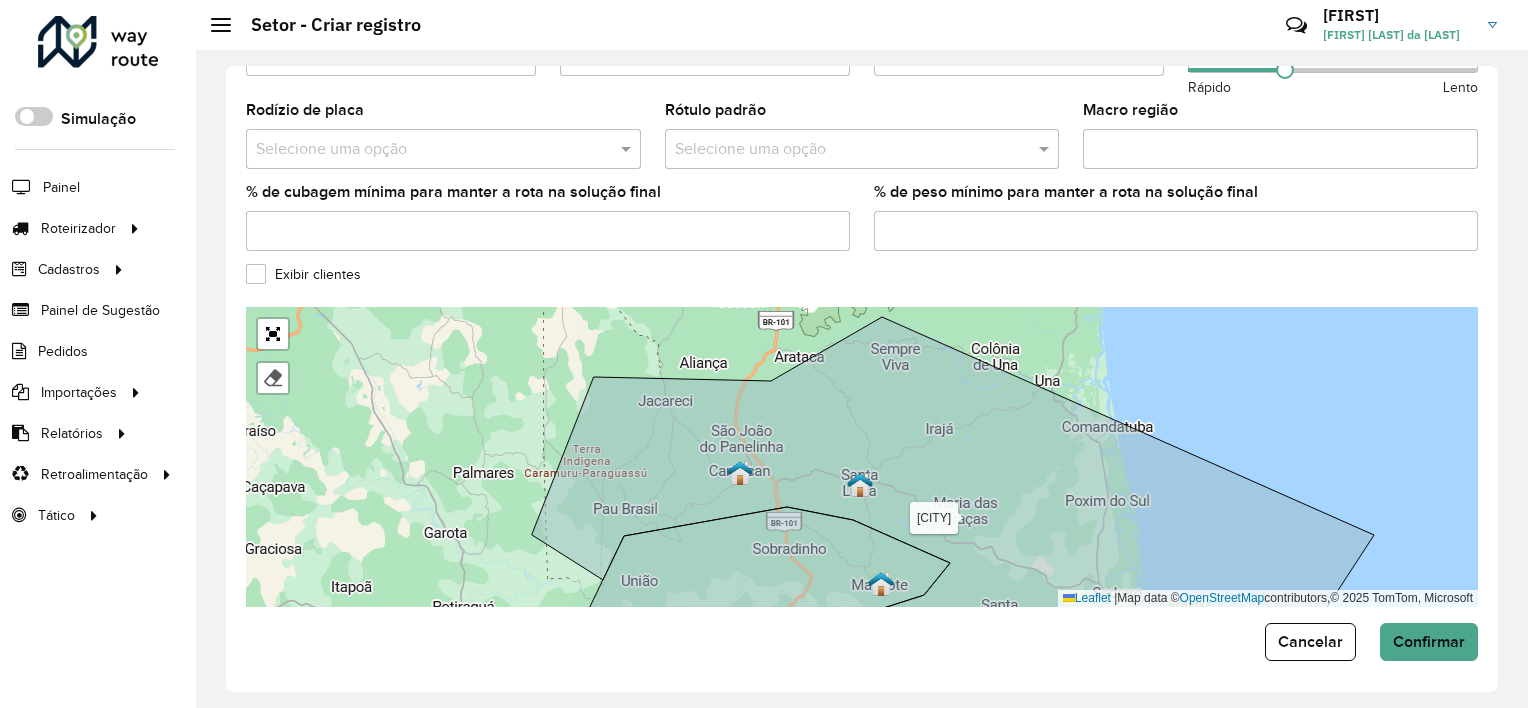 click 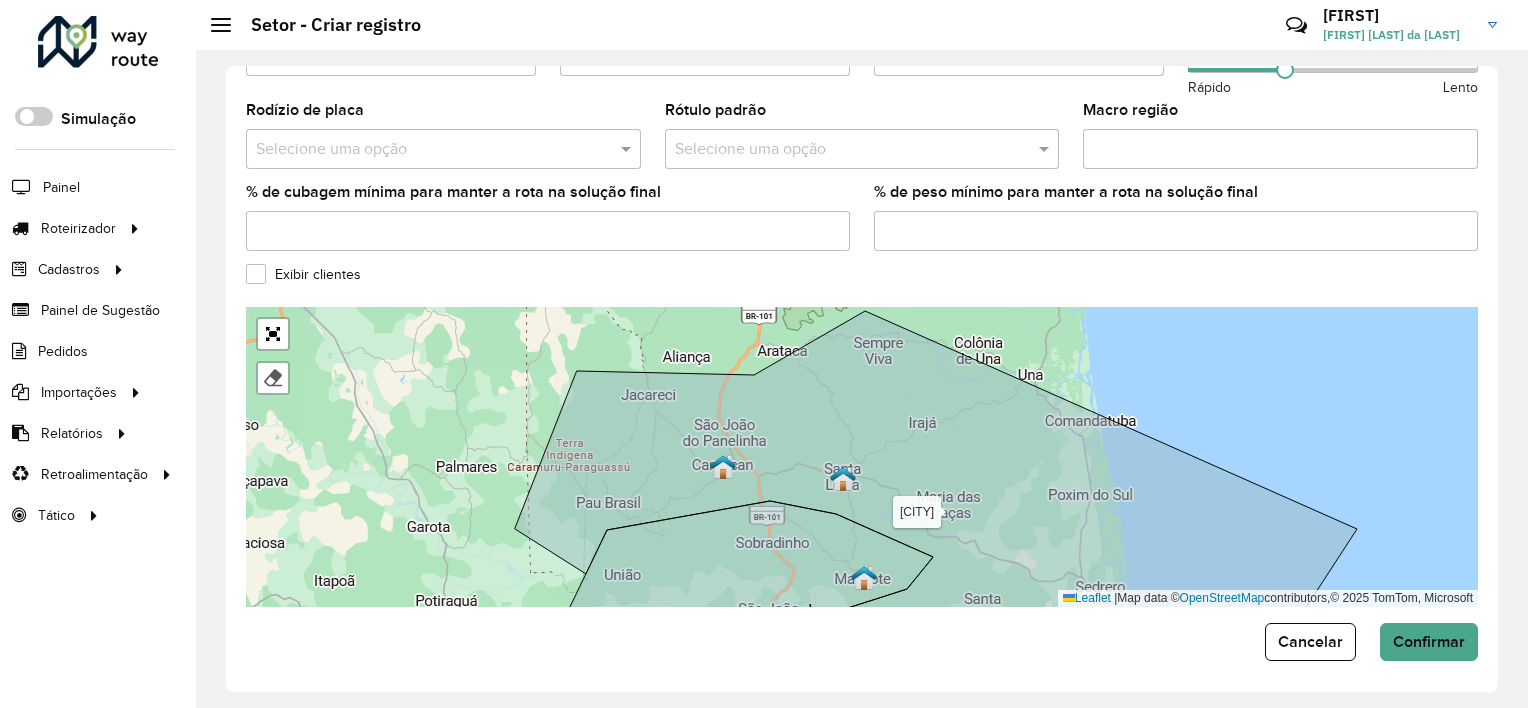 drag, startPoint x: 693, startPoint y: 344, endPoint x: 668, endPoint y: 350, distance: 25.70992 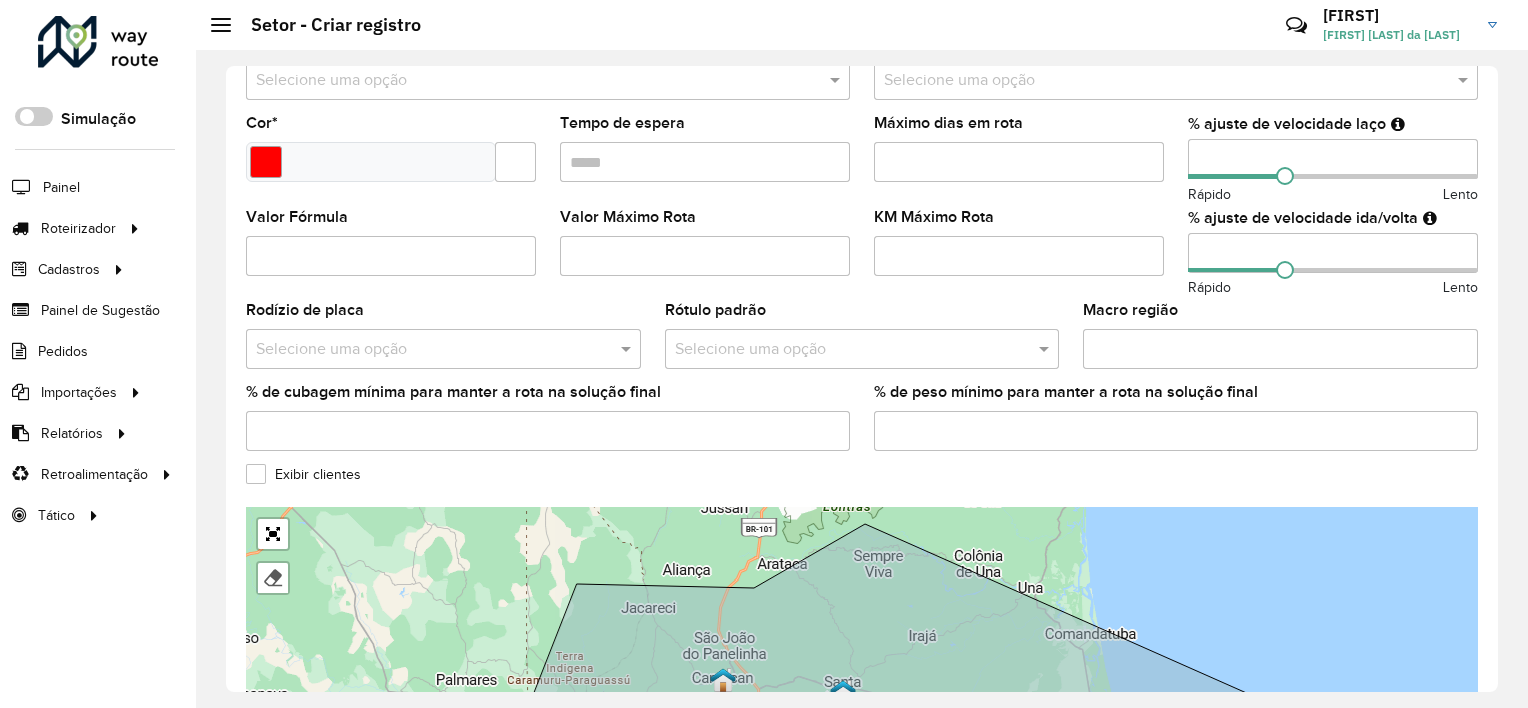 scroll, scrollTop: 660, scrollLeft: 0, axis: vertical 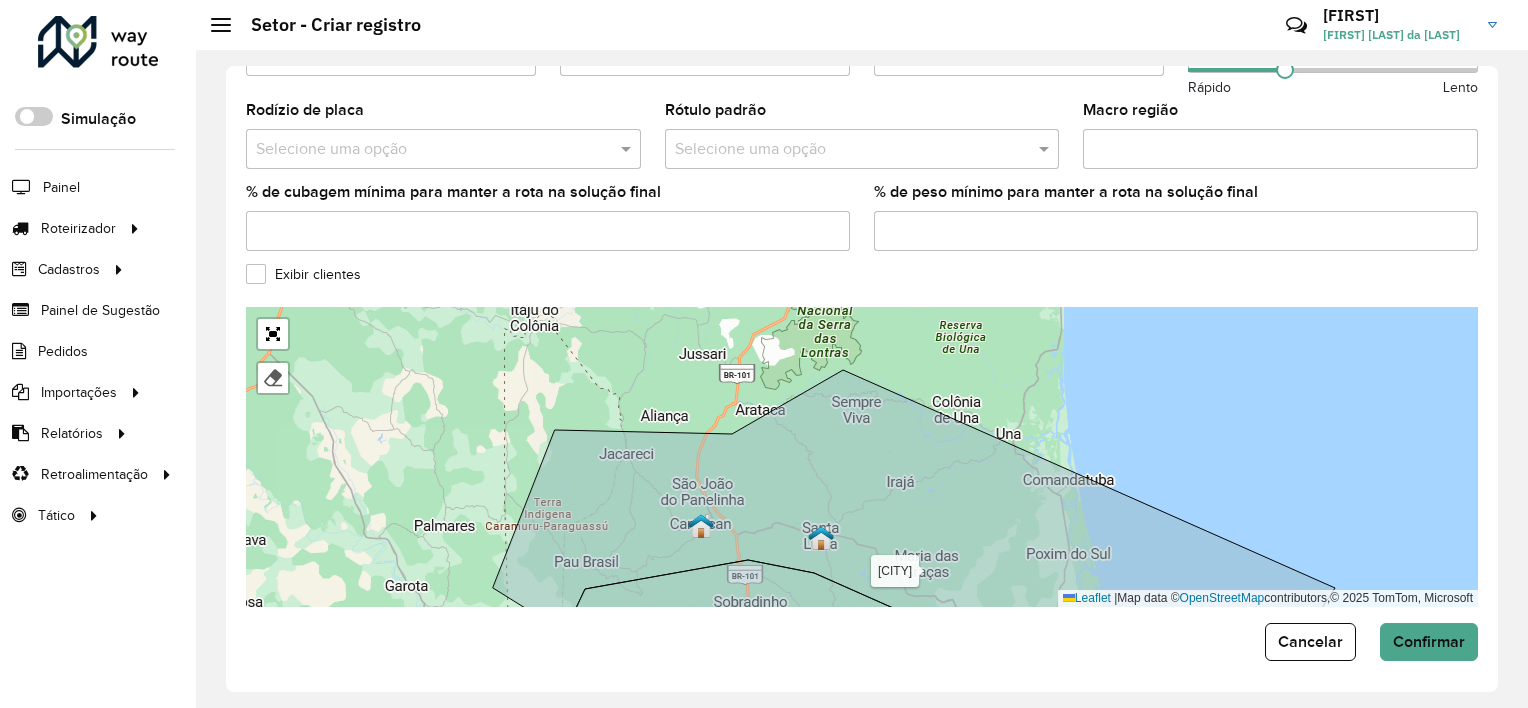 drag, startPoint x: 639, startPoint y: 417, endPoint x: 528, endPoint y: 346, distance: 131.76494 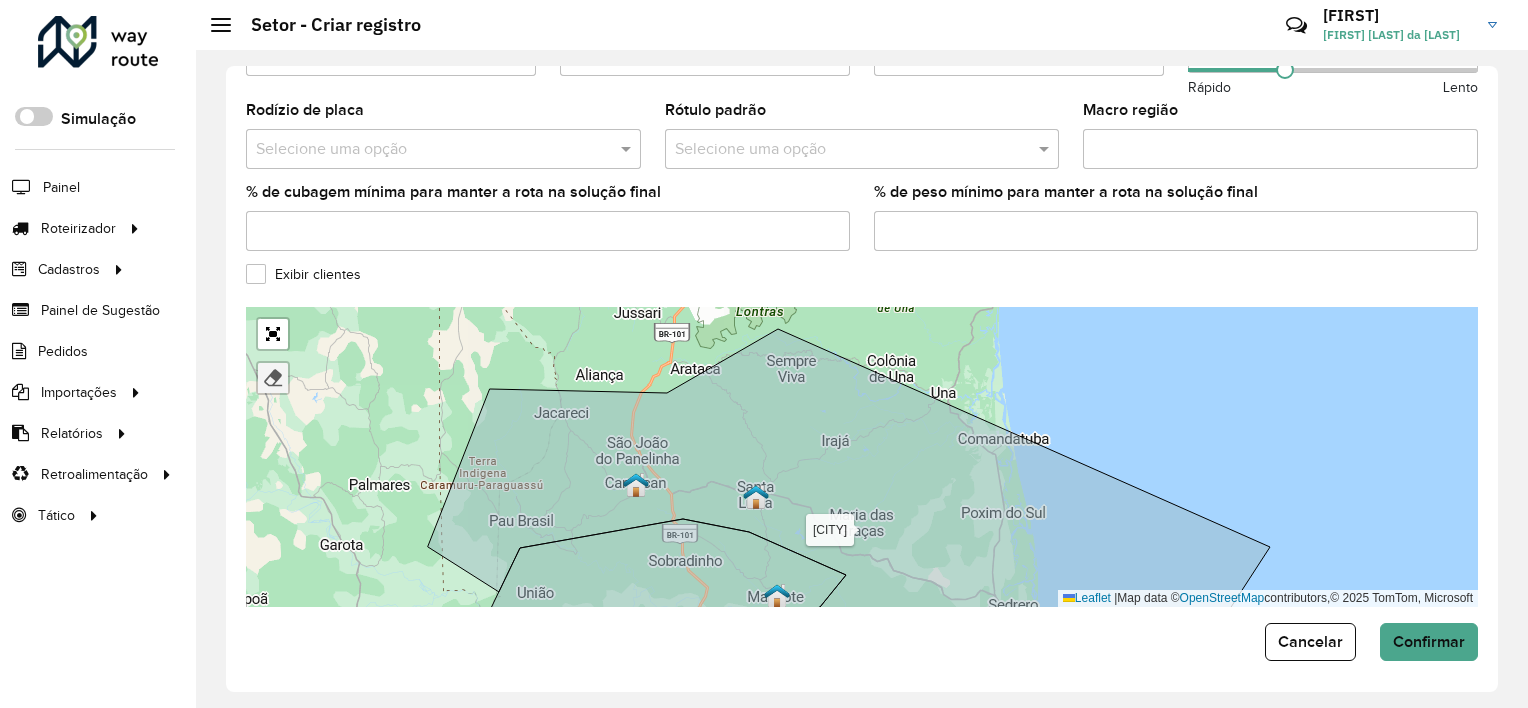 click at bounding box center [273, 378] 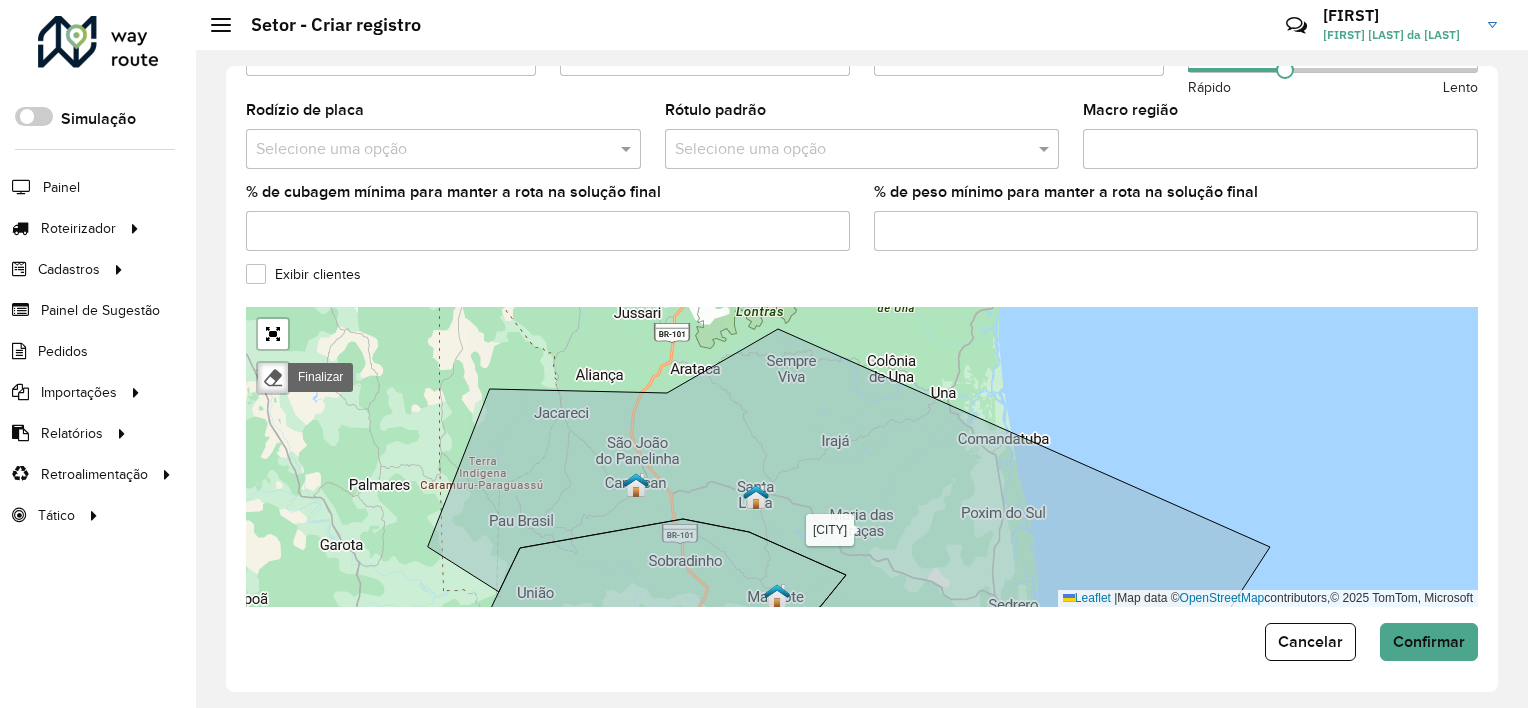 click on "ARRAIAL D'AJUDA - CENTRO - BALSA ARRAIAL D'AJUDA - PRAIA BELMONTE CABRALIA - COROA VERMELHA Camacan CARAIVA EUNAPOLIS-BAIRRO EUNAPOLIS-CENTRO GUARATINGA ITABELA ITAGIMIRIM ITAPEBI MASCOTE PORTO SEGURO - BAIRRO PORTO SEGURO - CENTRO PORTO SEGURO - ORLA TRANCOSO - PRAIA TRANCOSO-CENTRO Vera Cruz Finalizar  Leaflet   |  Map data ©  OpenStreetMap  contributors,© 2025 TomTom, Microsoft" at bounding box center [862, 457] 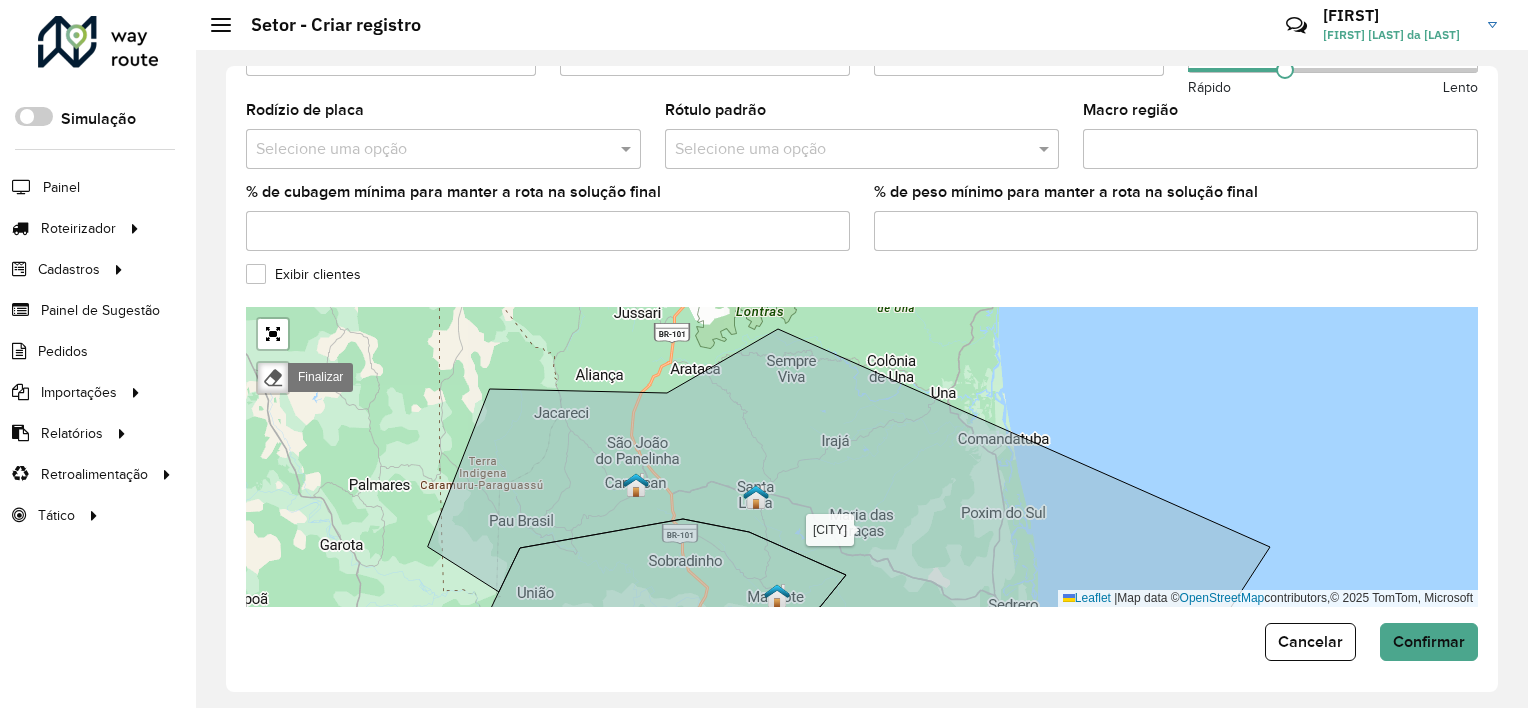 click on "Finalizar" at bounding box center (320, 377) 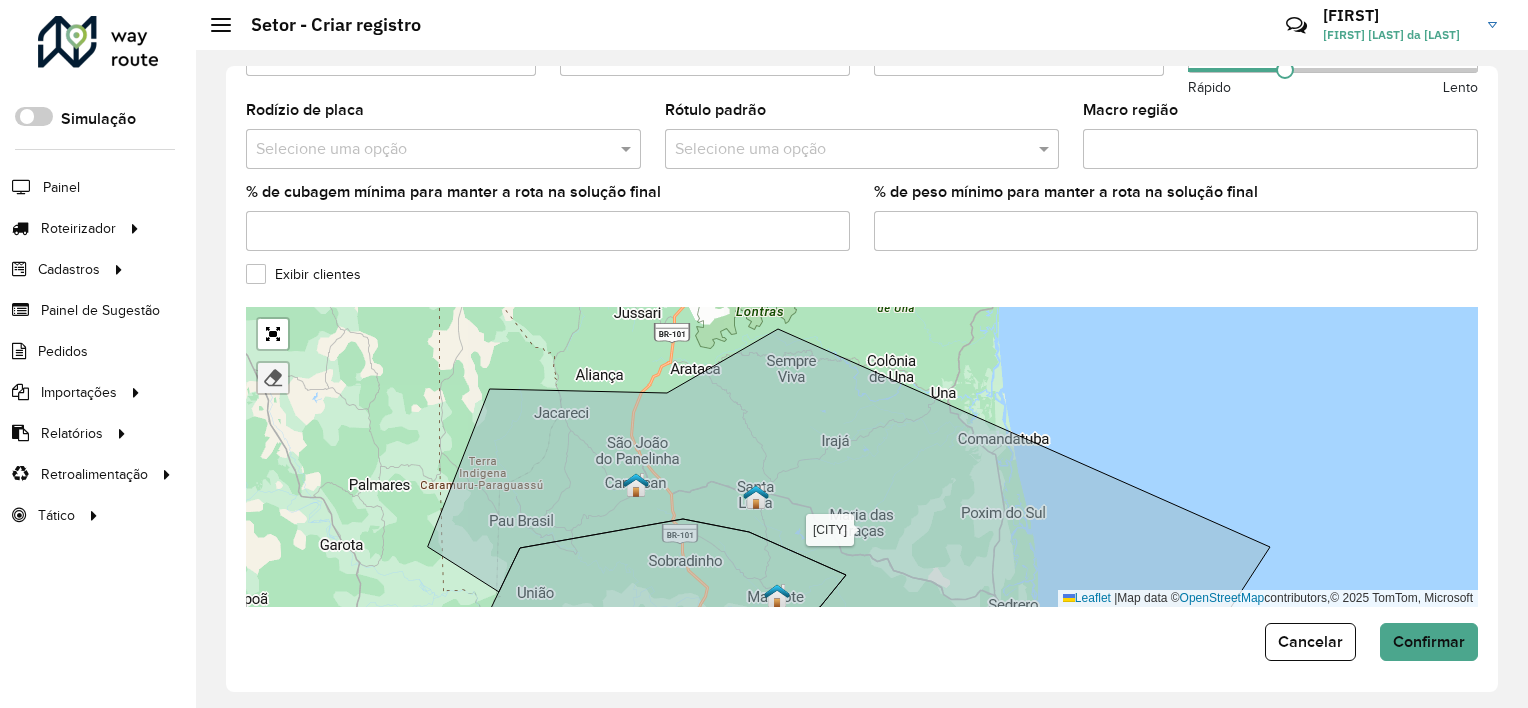 click at bounding box center [273, 378] 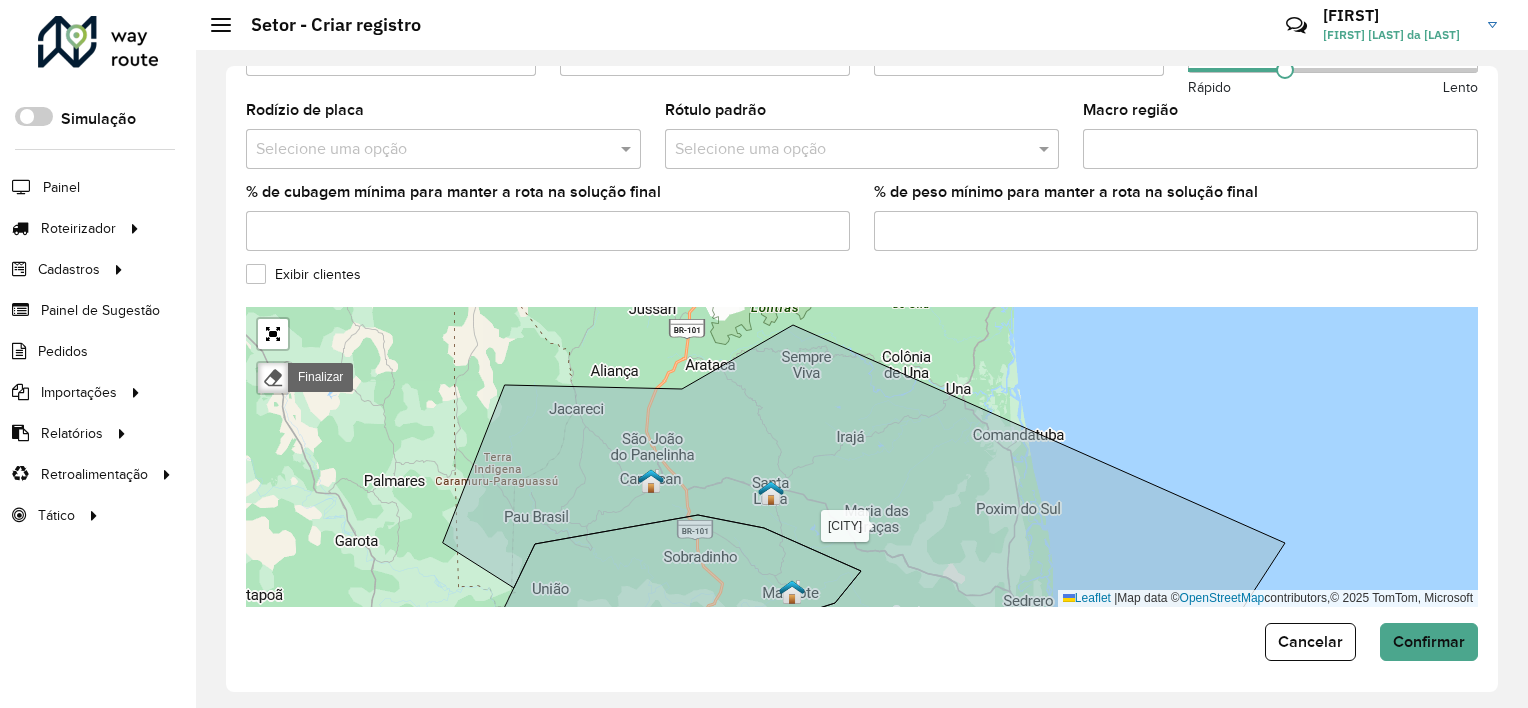 drag, startPoint x: 566, startPoint y: 412, endPoint x: 539, endPoint y: 396, distance: 31.38471 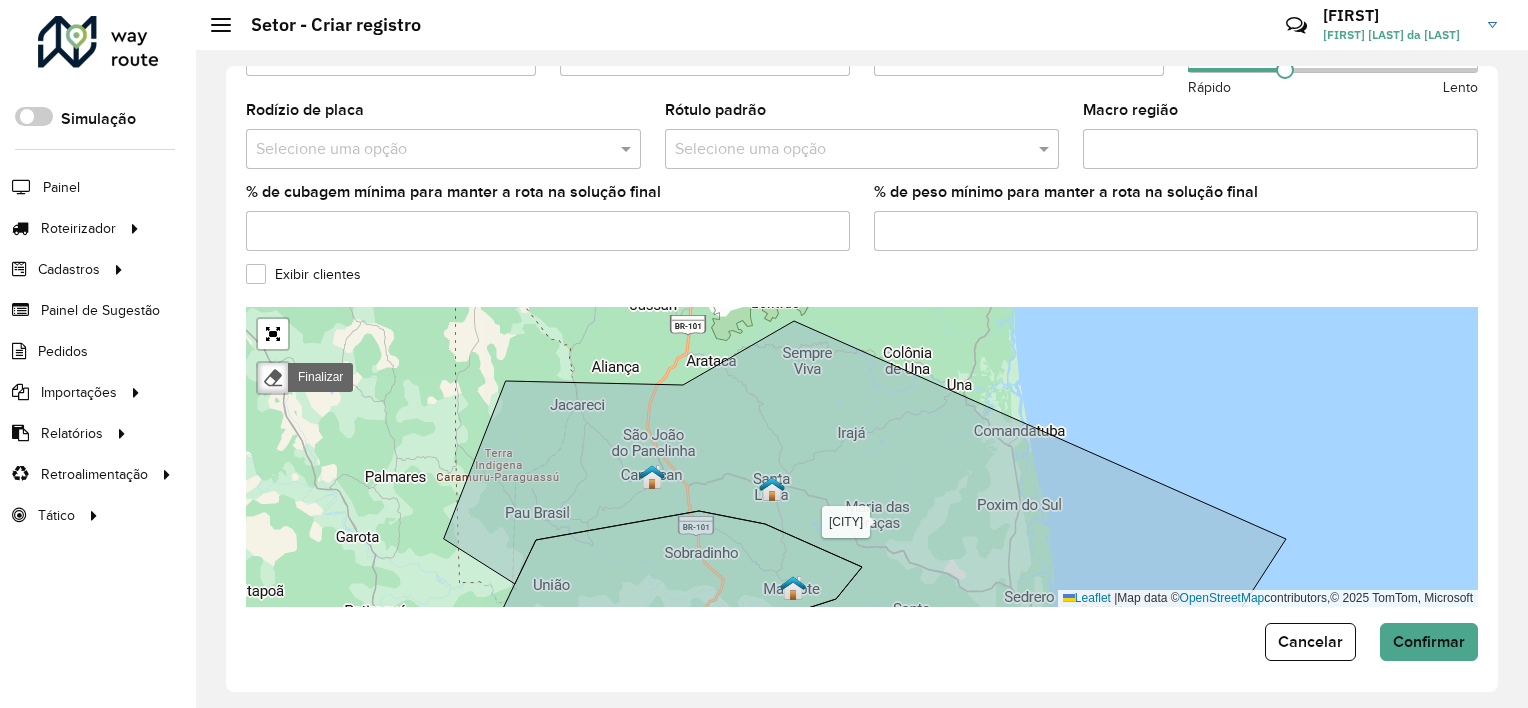 click on "ARRAIAL D'AJUDA - CENTRO - BALSA ARRAIAL D'AJUDA - PRAIA BELMONTE CABRALIA - COROA VERMELHA Camacan CARAIVA EUNAPOLIS-BAIRRO EUNAPOLIS-CENTRO GUARATINGA ITABELA ITAGIMIRIM ITAPEBI MASCOTE PORTO SEGURO - BAIRRO PORTO SEGURO - CENTRO PORTO SEGURO - ORLA TRANCOSO - PRAIA TRANCOSO-CENTRO Vera Cruz Finalizar  Leaflet   |  Map data ©  OpenStreetMap  contributors,© 2025 TomTom, Microsoft" at bounding box center (862, 457) 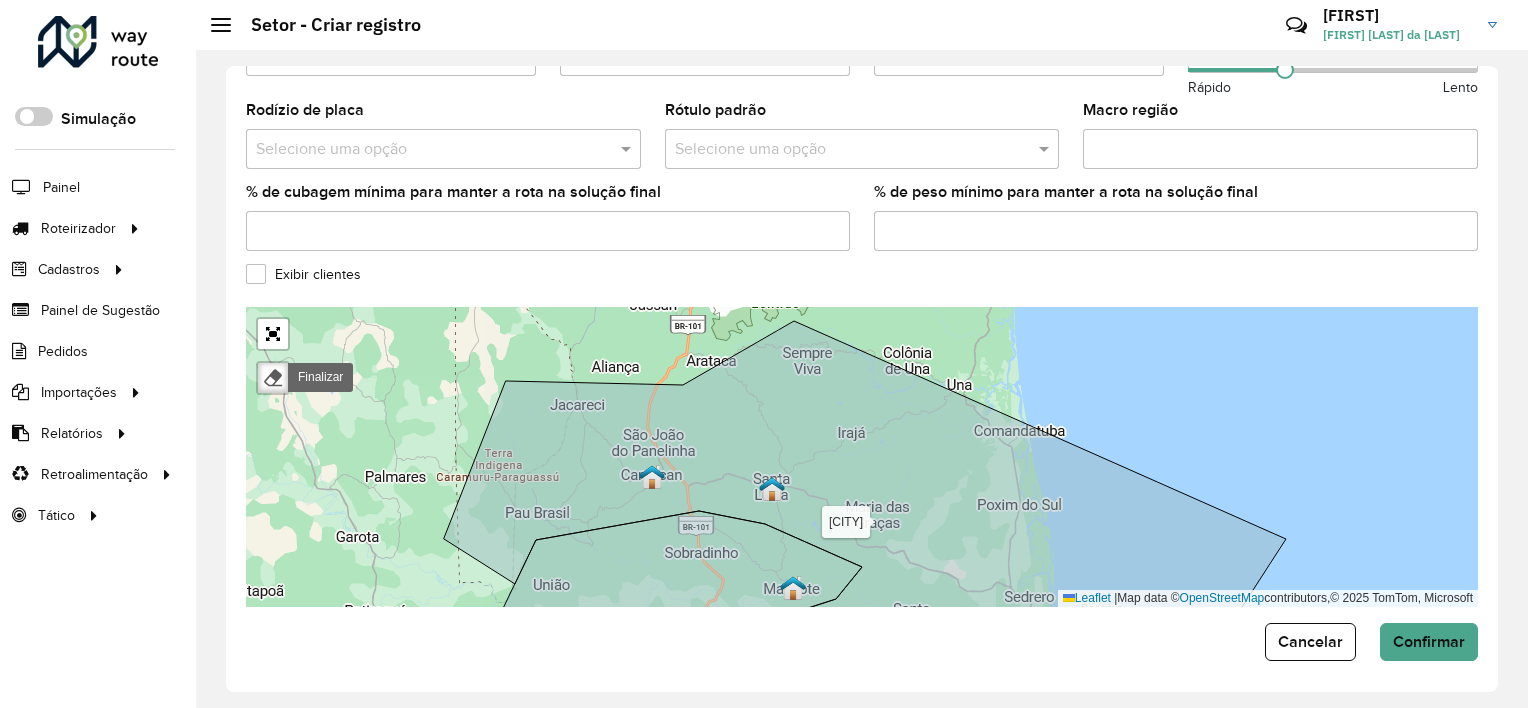 click on "Exibir clientes" 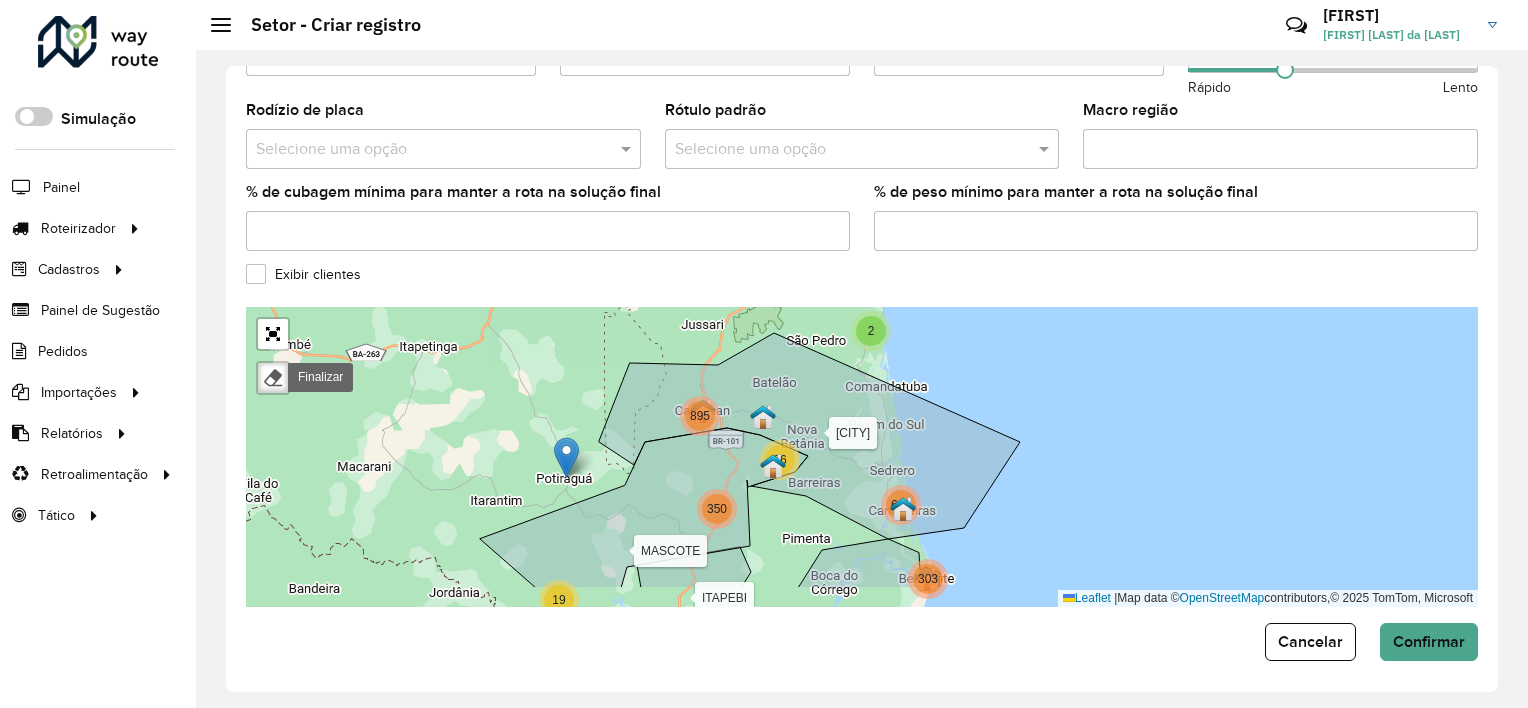 drag, startPoint x: 1072, startPoint y: 436, endPoint x: 1118, endPoint y: 456, distance: 50.159744 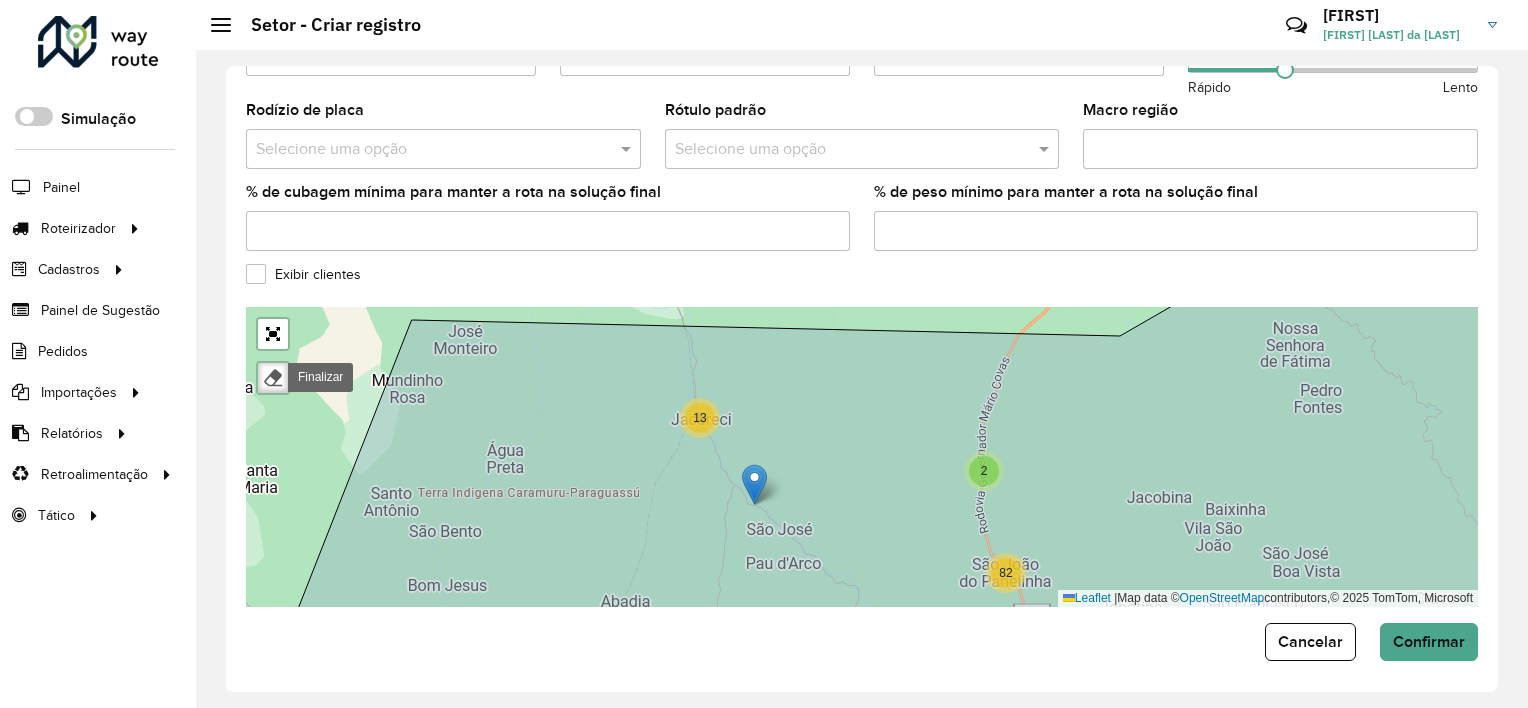 click on "13" at bounding box center (699, 418) 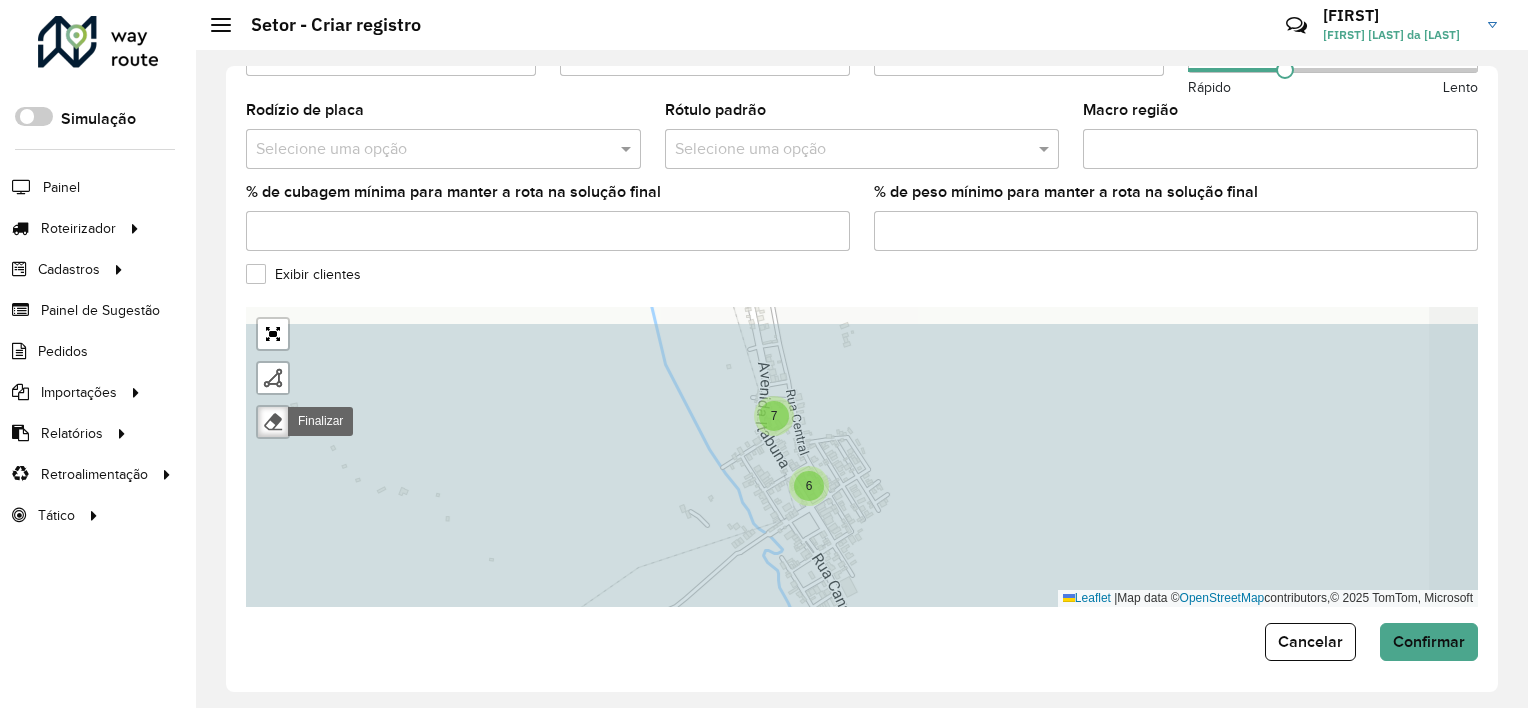 drag, startPoint x: 721, startPoint y: 430, endPoint x: 675, endPoint y: 462, distance: 56.0357 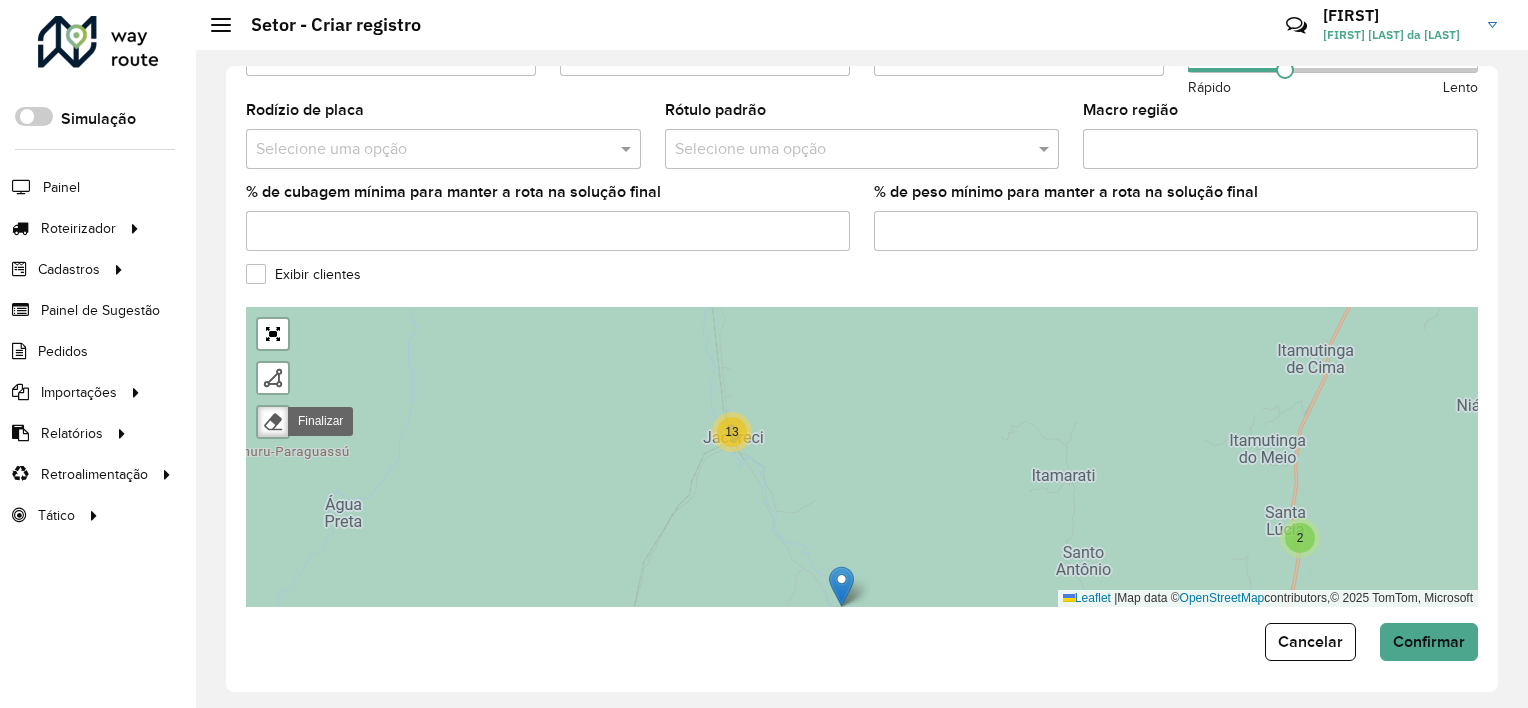 click on "13" at bounding box center [731, 432] 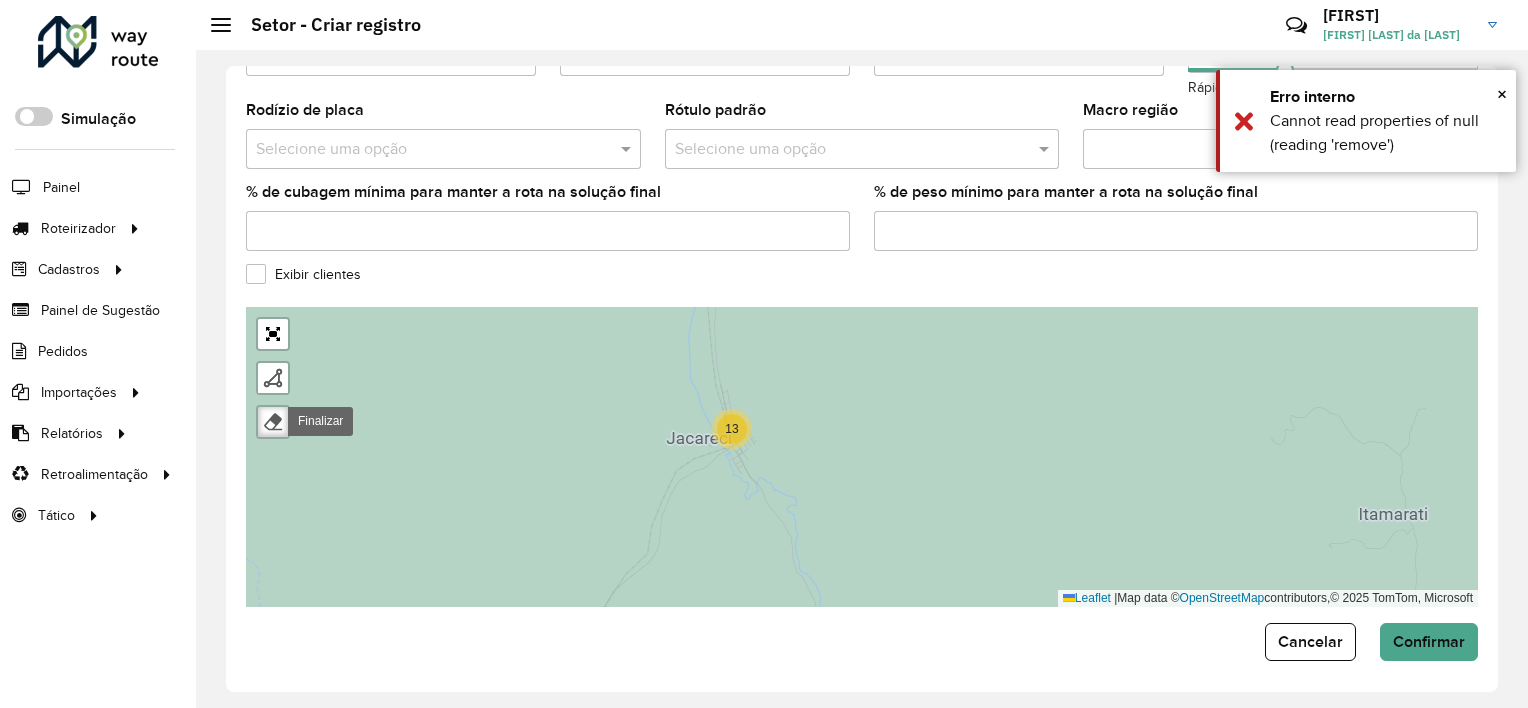 click on "13" at bounding box center (731, 429) 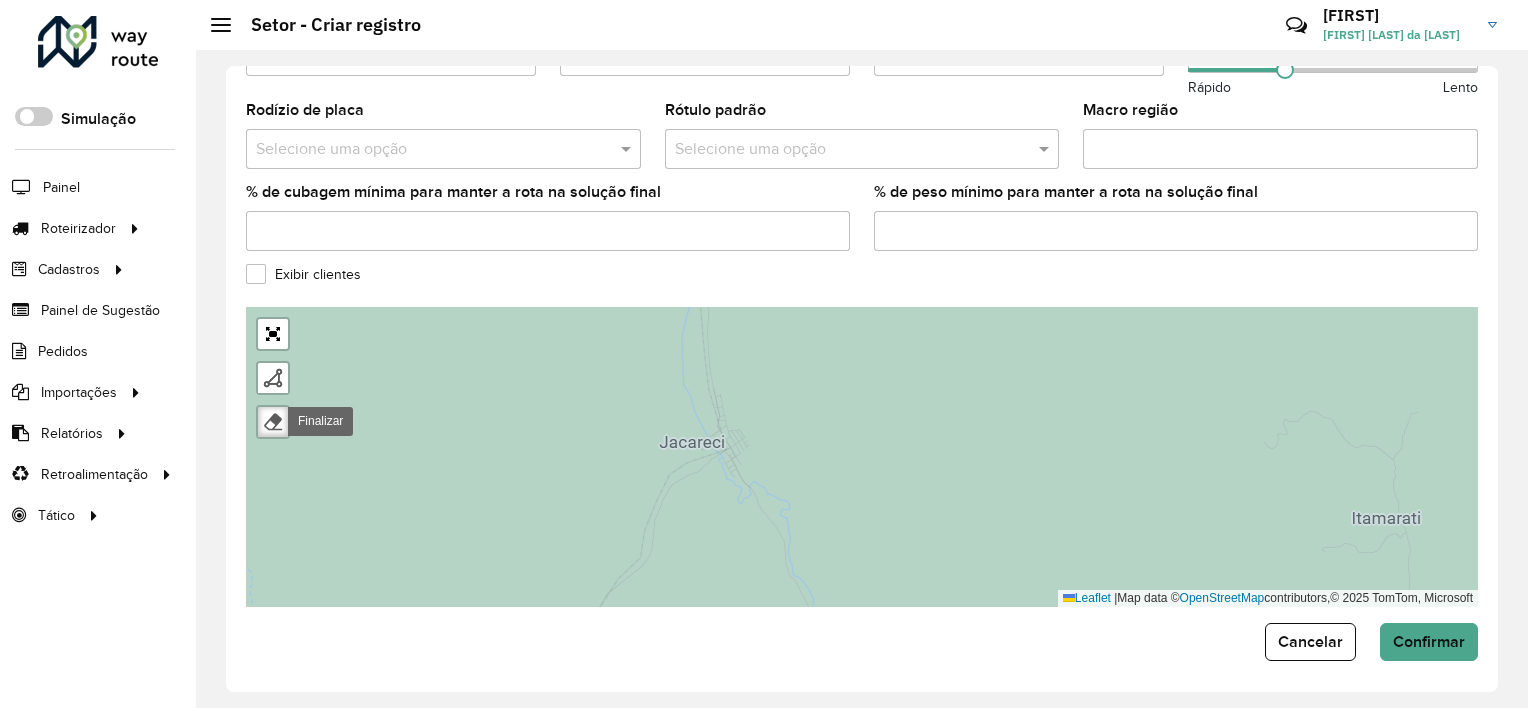 drag, startPoint x: 689, startPoint y: 404, endPoint x: 676, endPoint y: 412, distance: 15.264338 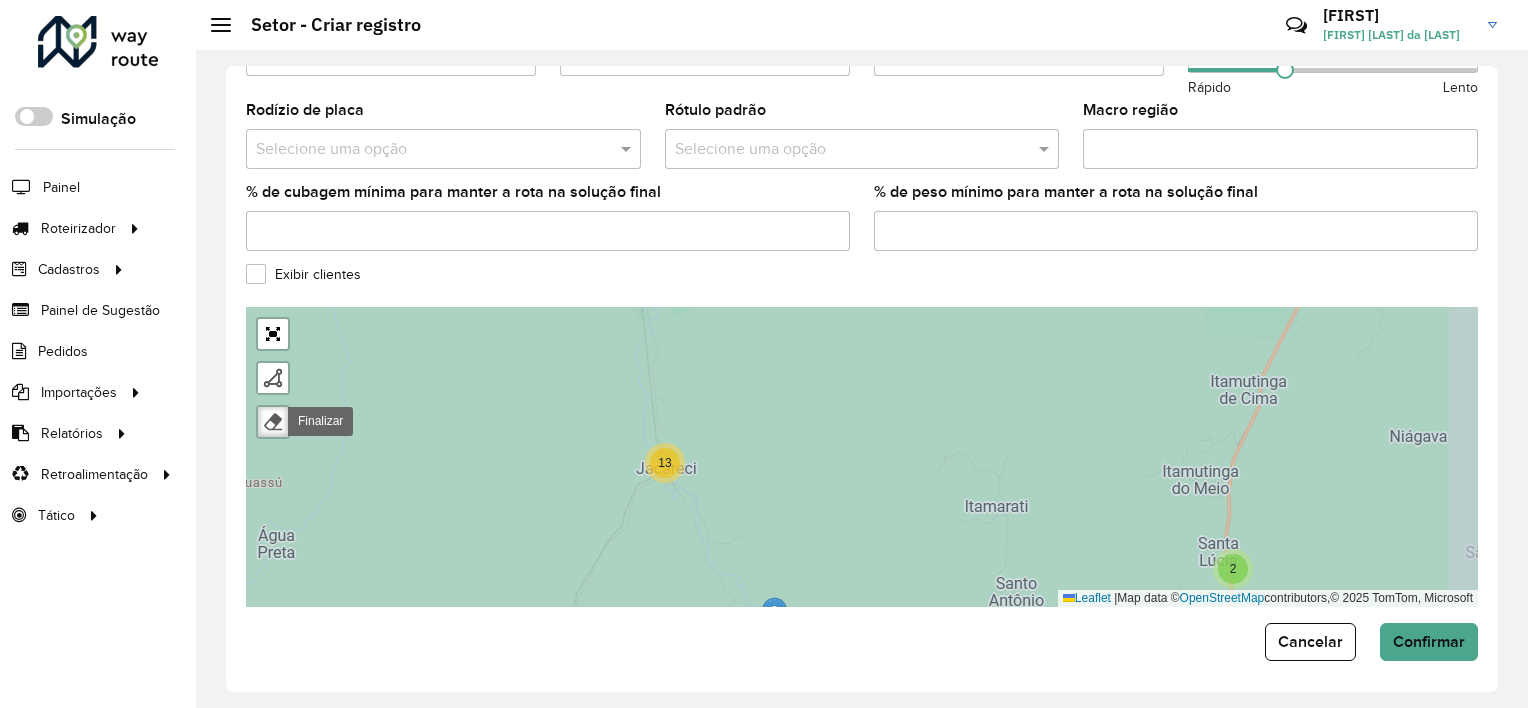drag, startPoint x: 706, startPoint y: 434, endPoint x: 668, endPoint y: 450, distance: 41.231056 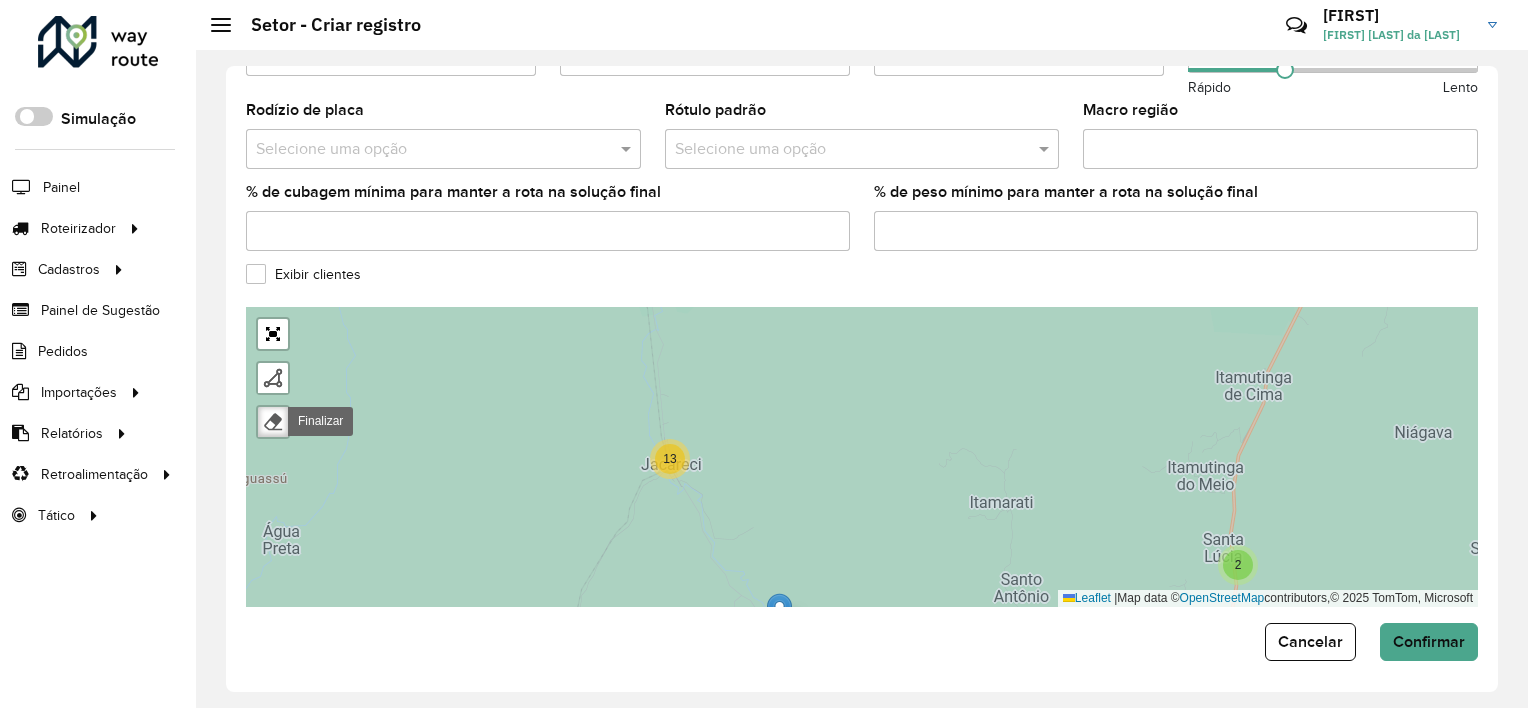 drag, startPoint x: 668, startPoint y: 457, endPoint x: 684, endPoint y: 468, distance: 19.416489 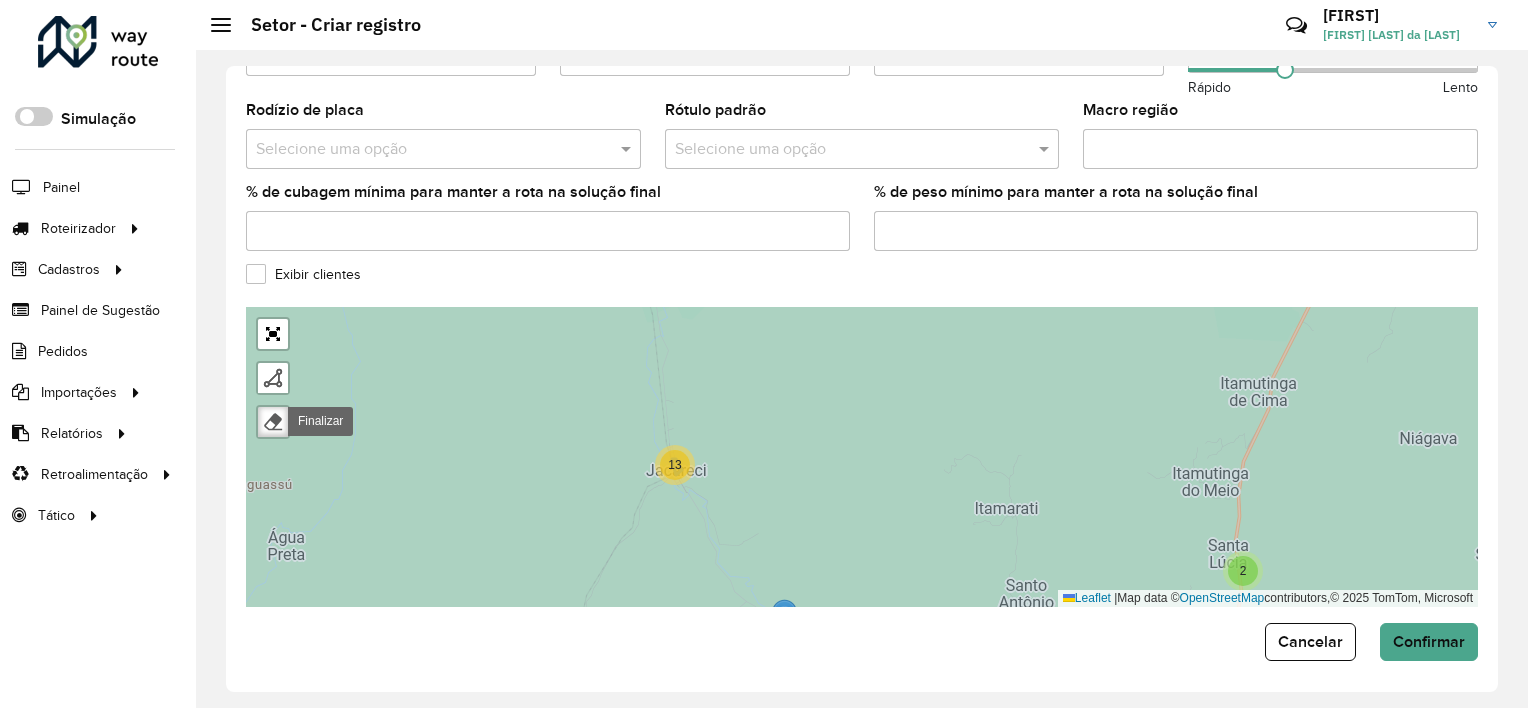 click on "13" at bounding box center [675, 465] 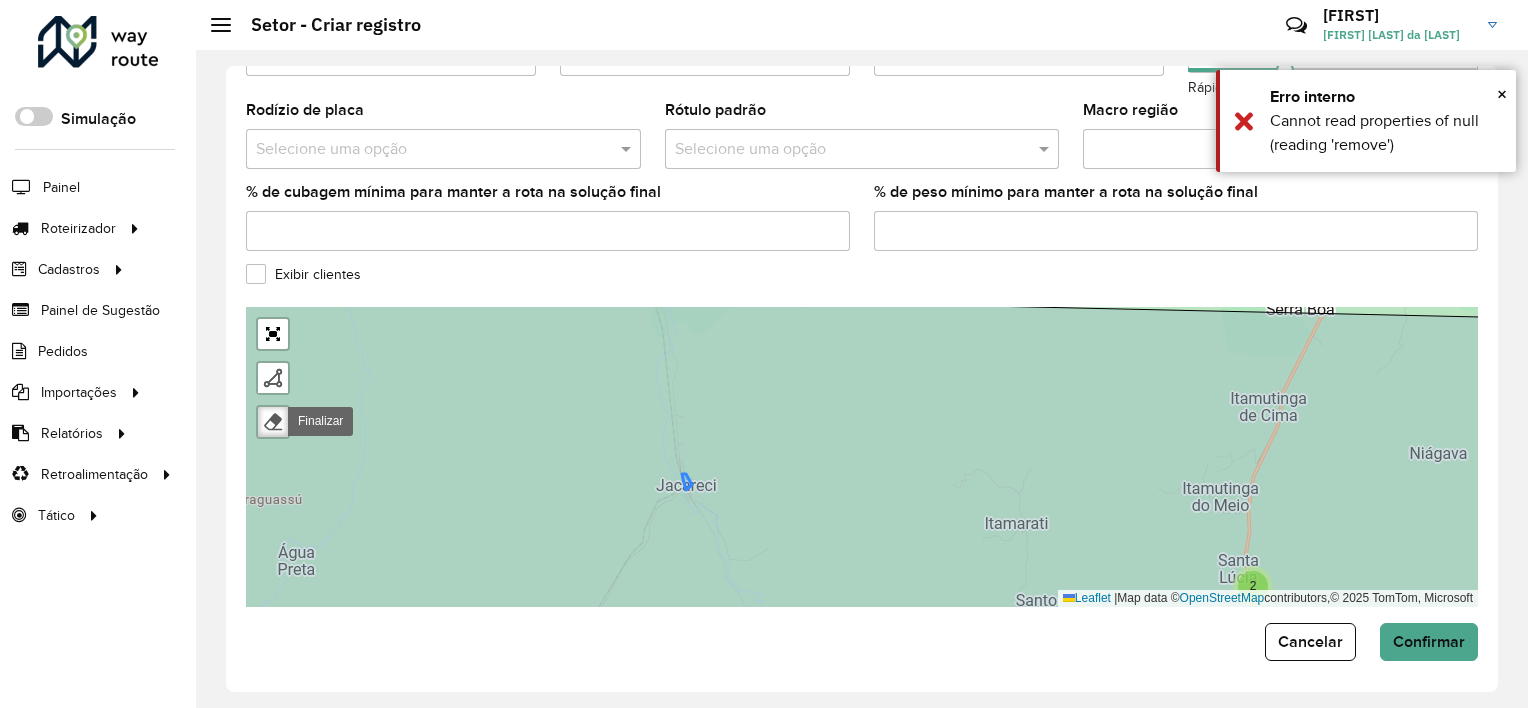 click 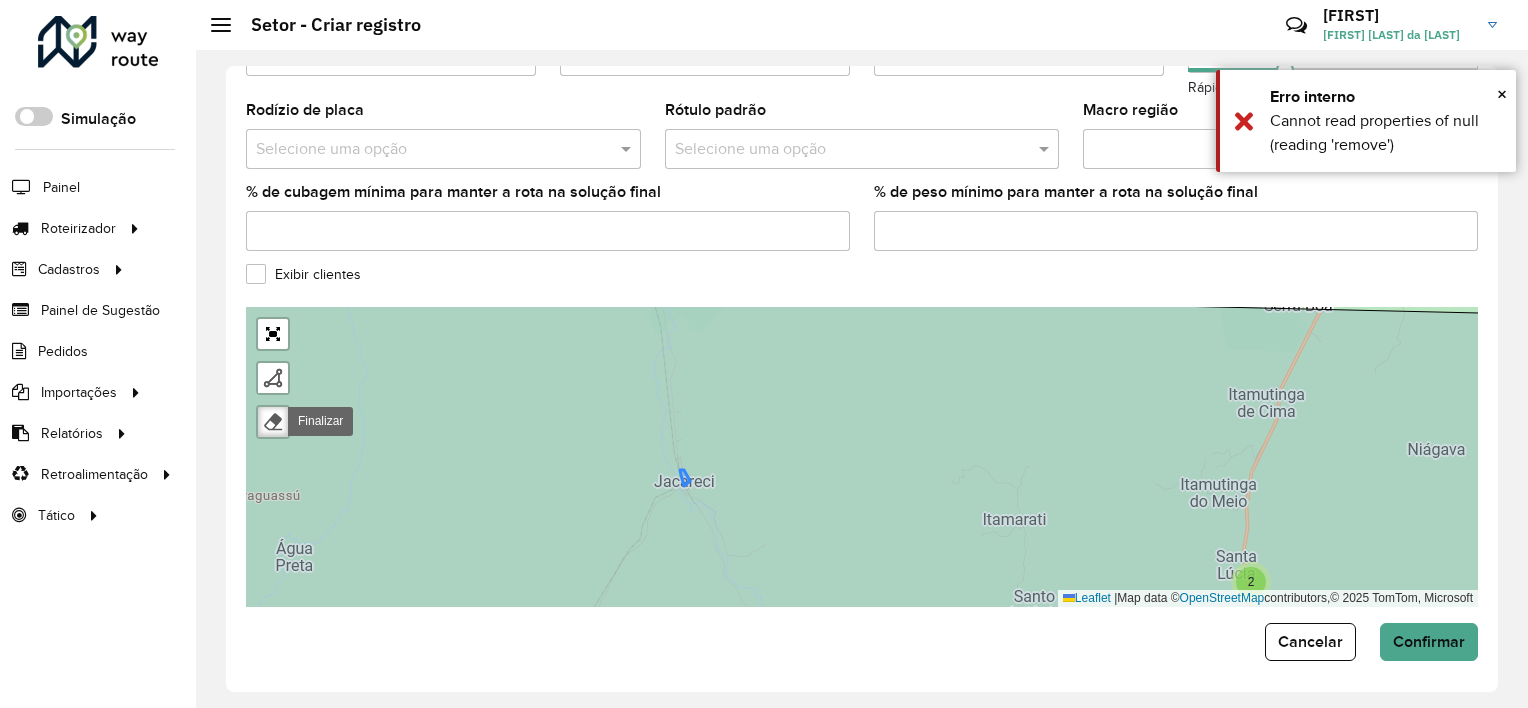 click 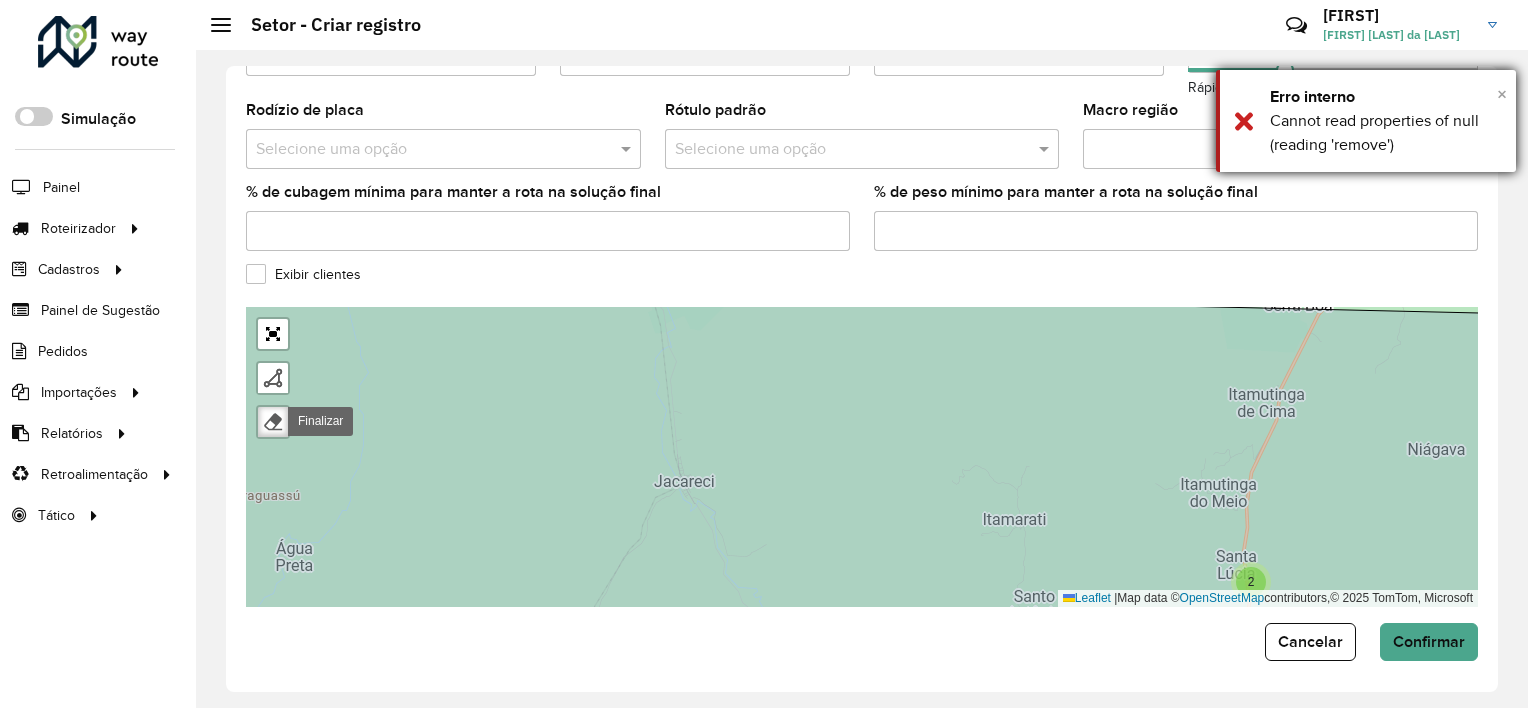click on "×" at bounding box center (1502, 94) 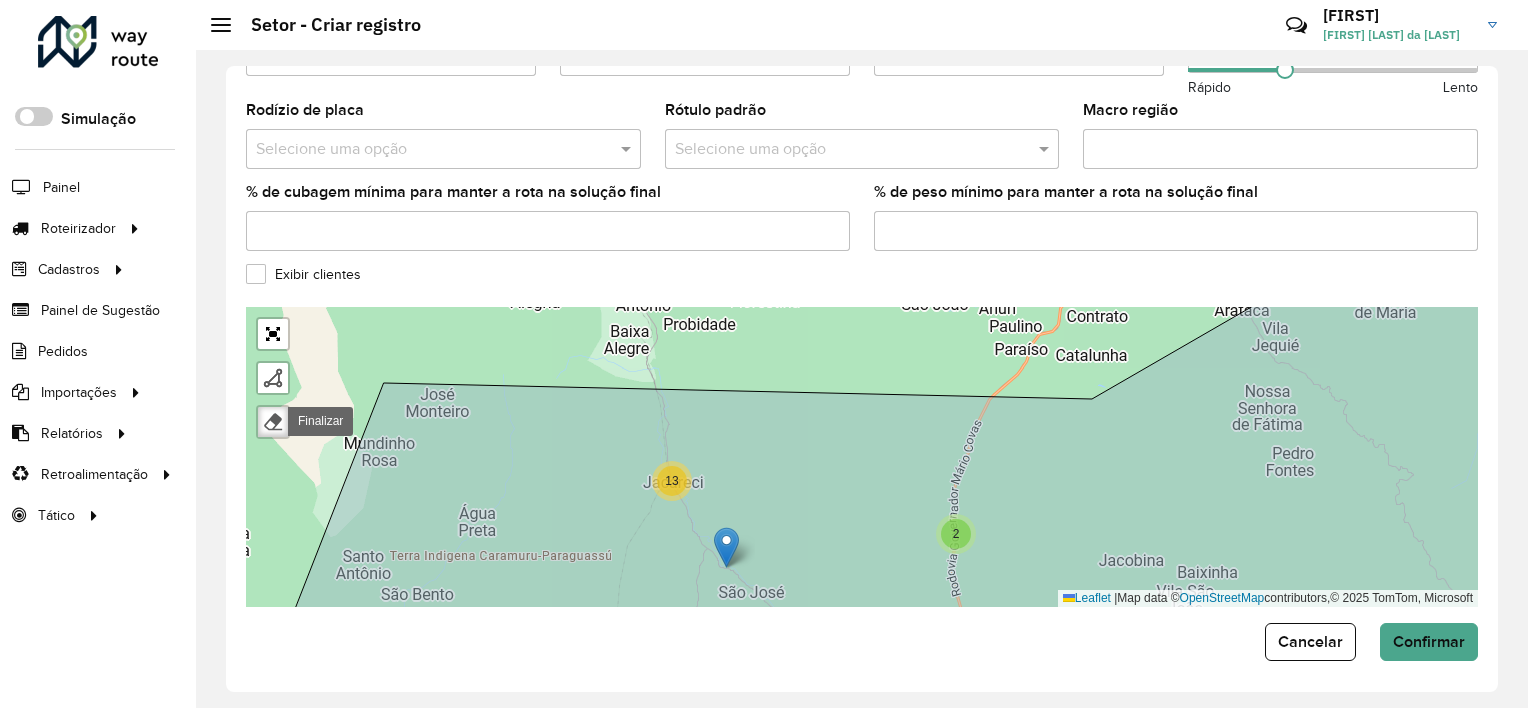 click on "13" at bounding box center (671, 481) 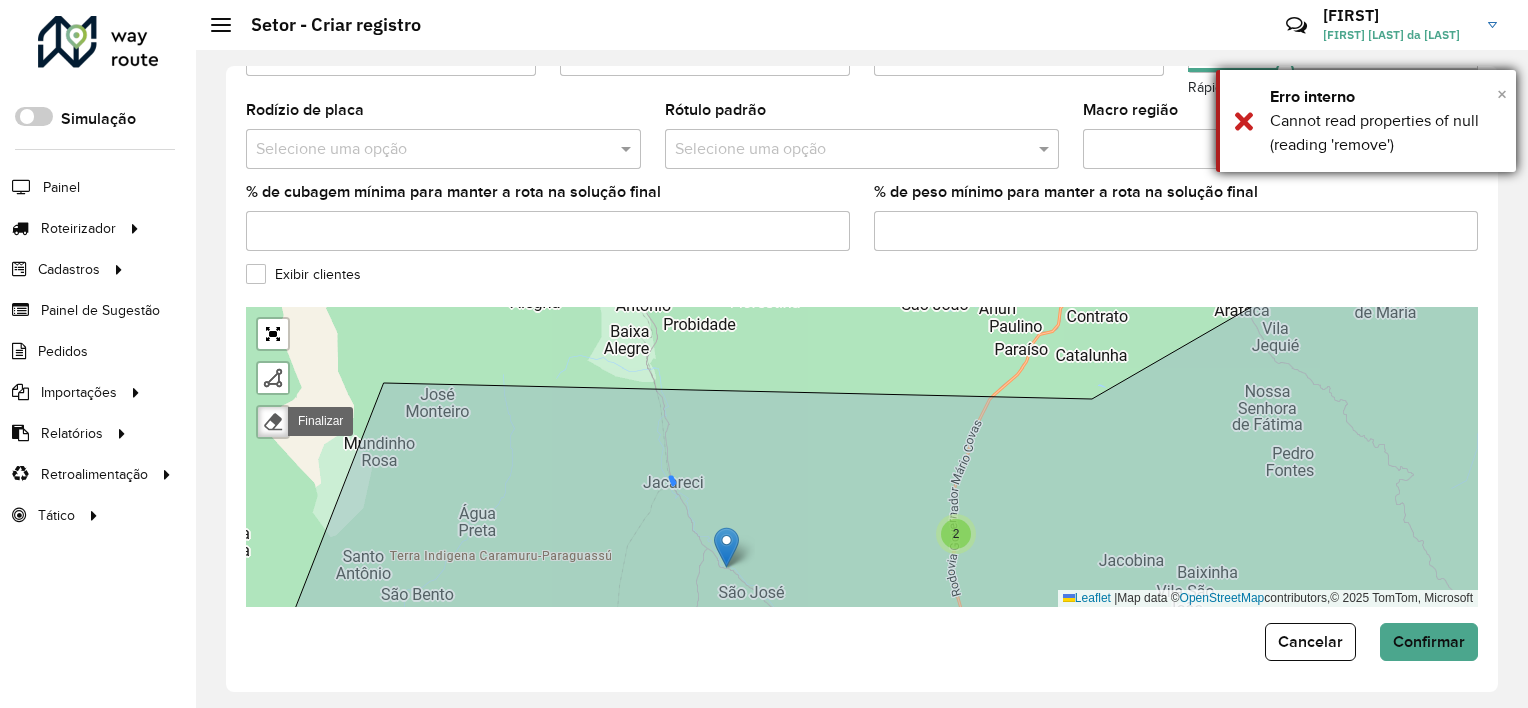click on "×" at bounding box center [1502, 94] 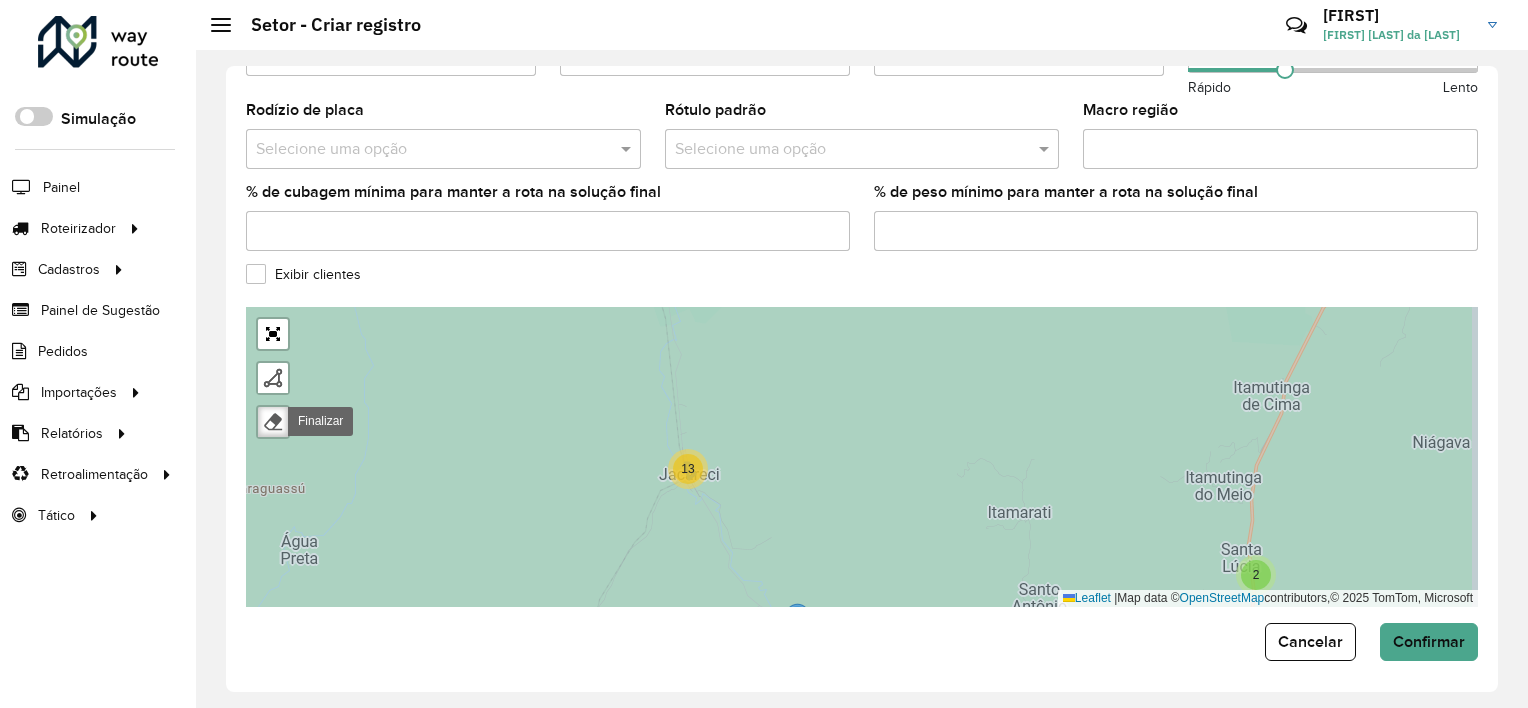 click on "13" at bounding box center [688, 469] 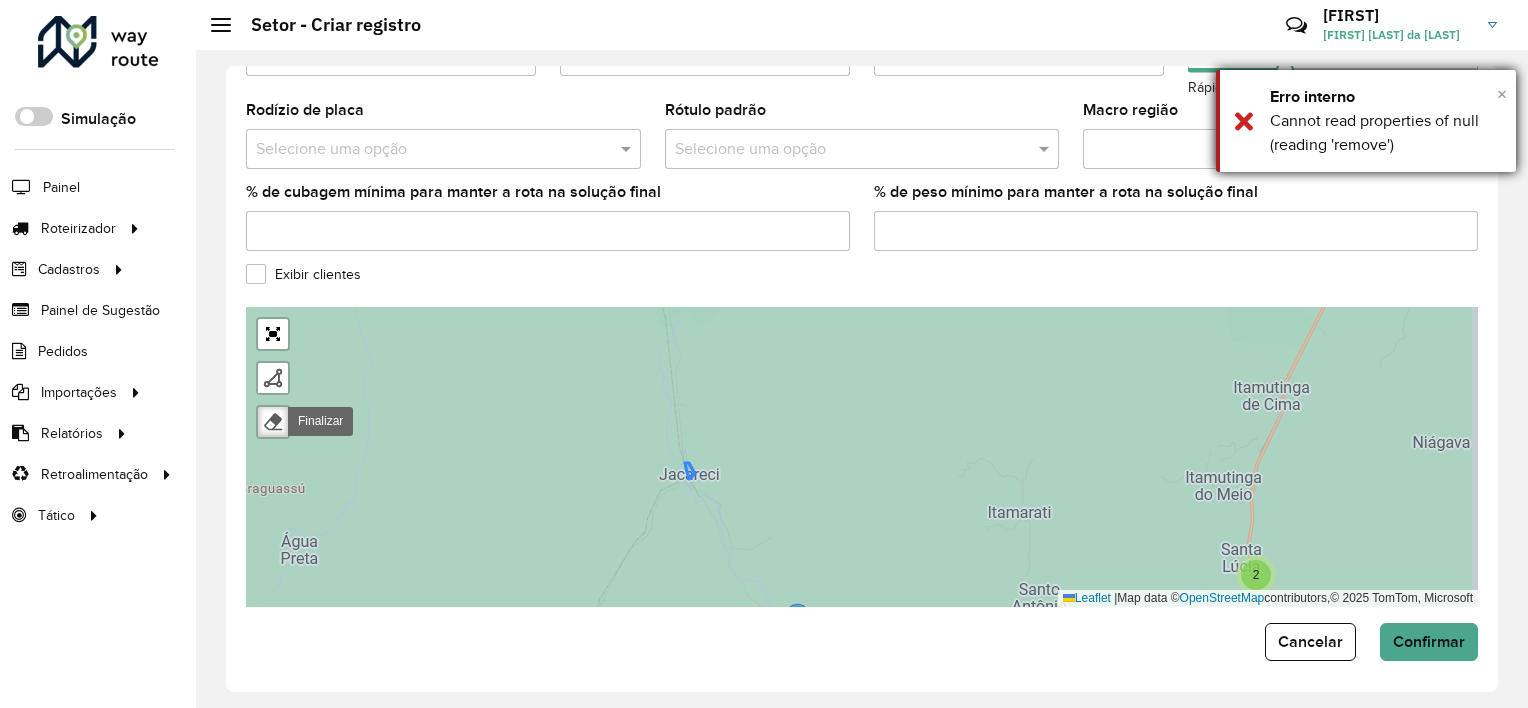 drag, startPoint x: 1503, startPoint y: 91, endPoint x: 1452, endPoint y: 126, distance: 61.854668 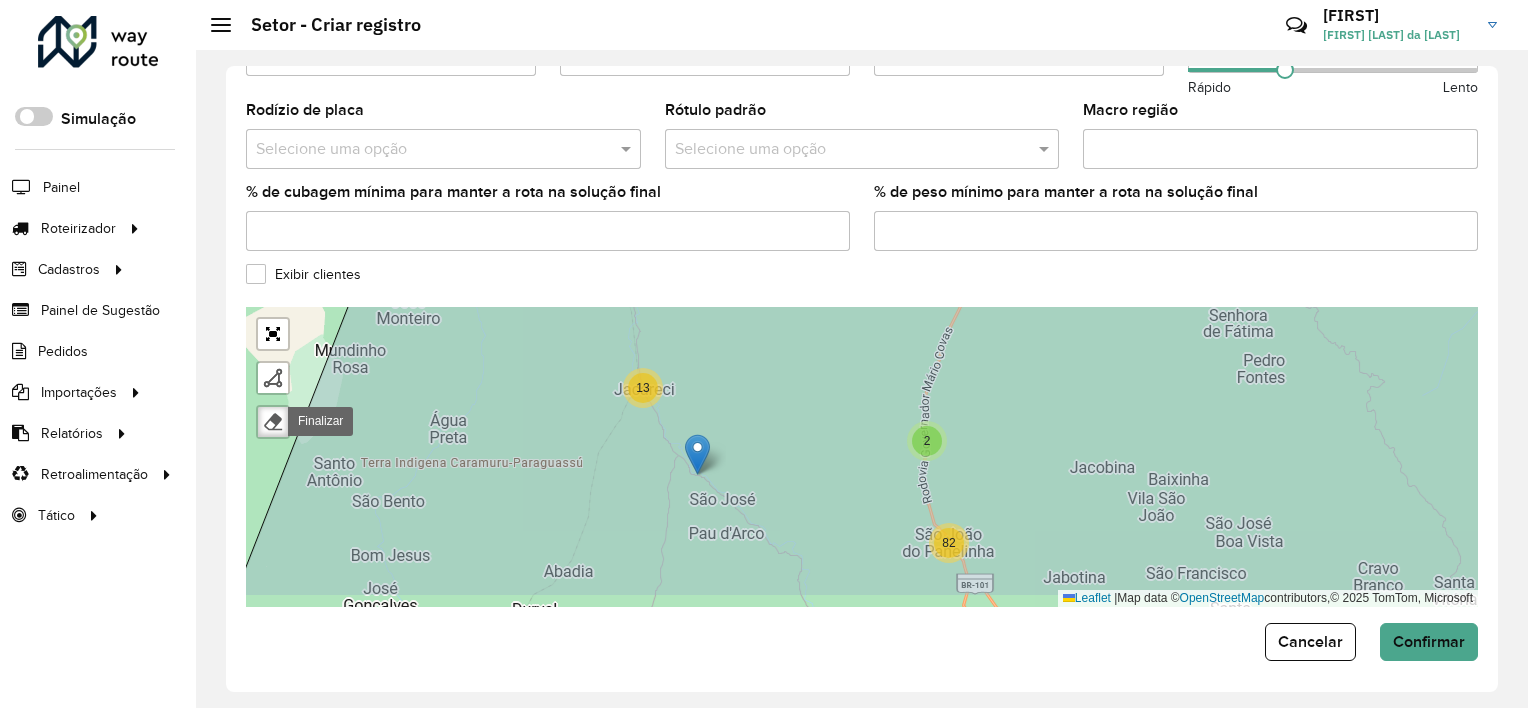 drag, startPoint x: 657, startPoint y: 387, endPoint x: 636, endPoint y: 363, distance: 31.890438 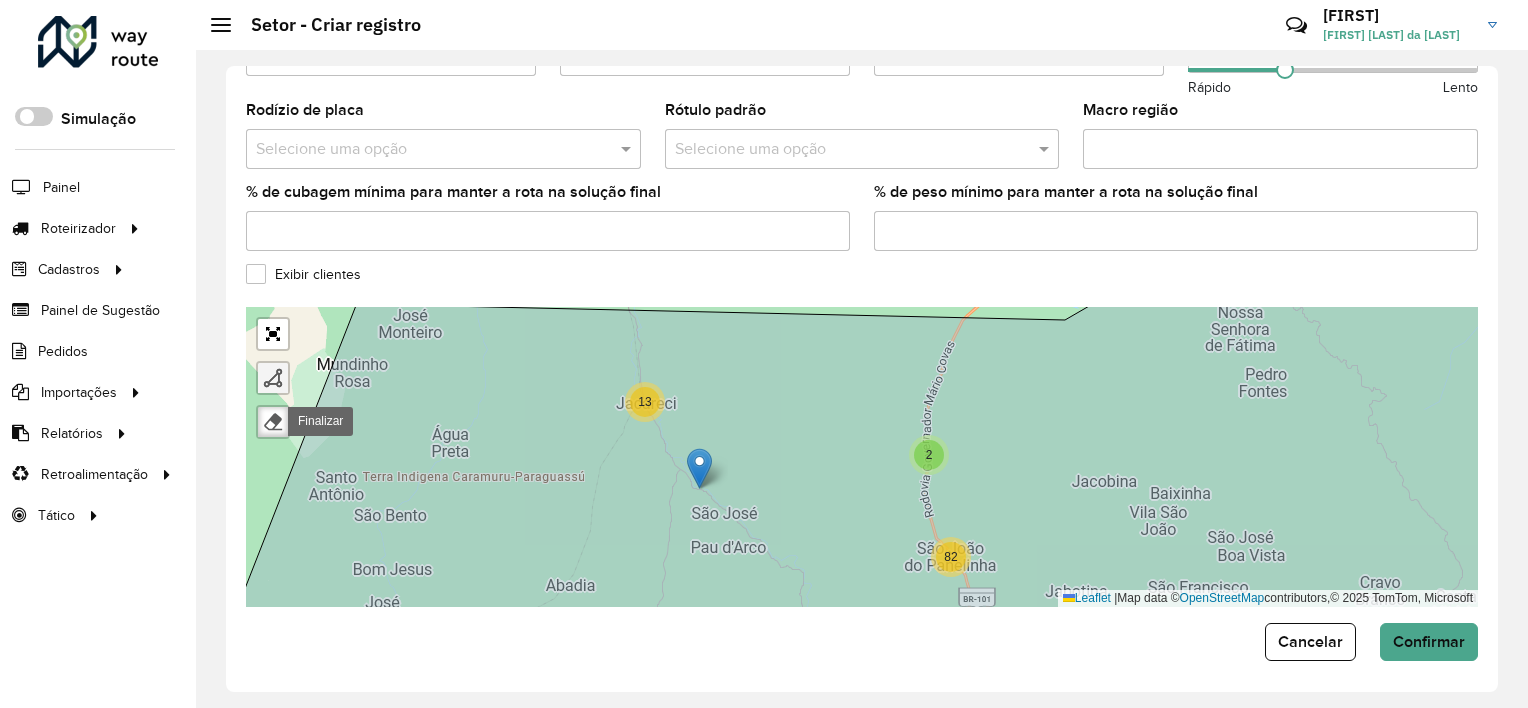 click at bounding box center [273, 378] 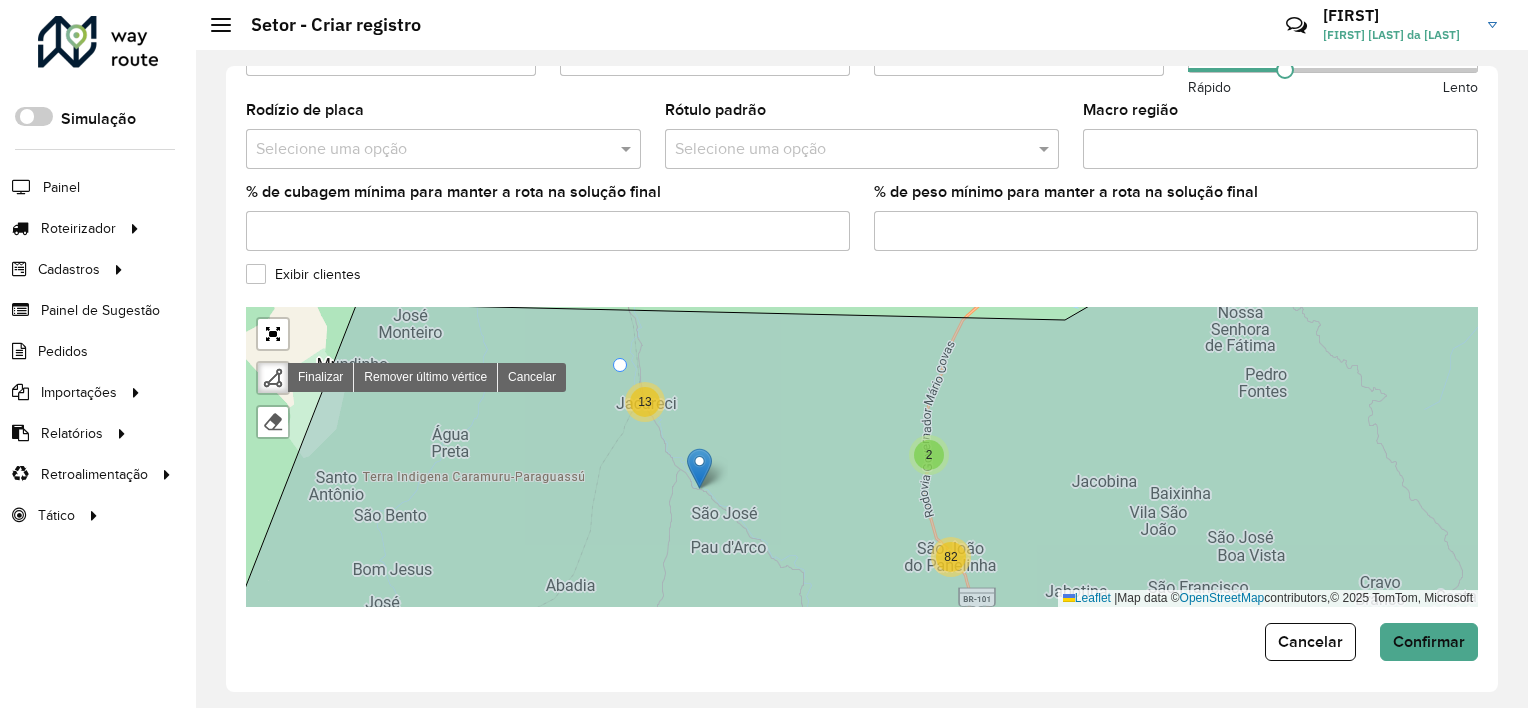 drag, startPoint x: 621, startPoint y: 362, endPoint x: 648, endPoint y: 364, distance: 27.073973 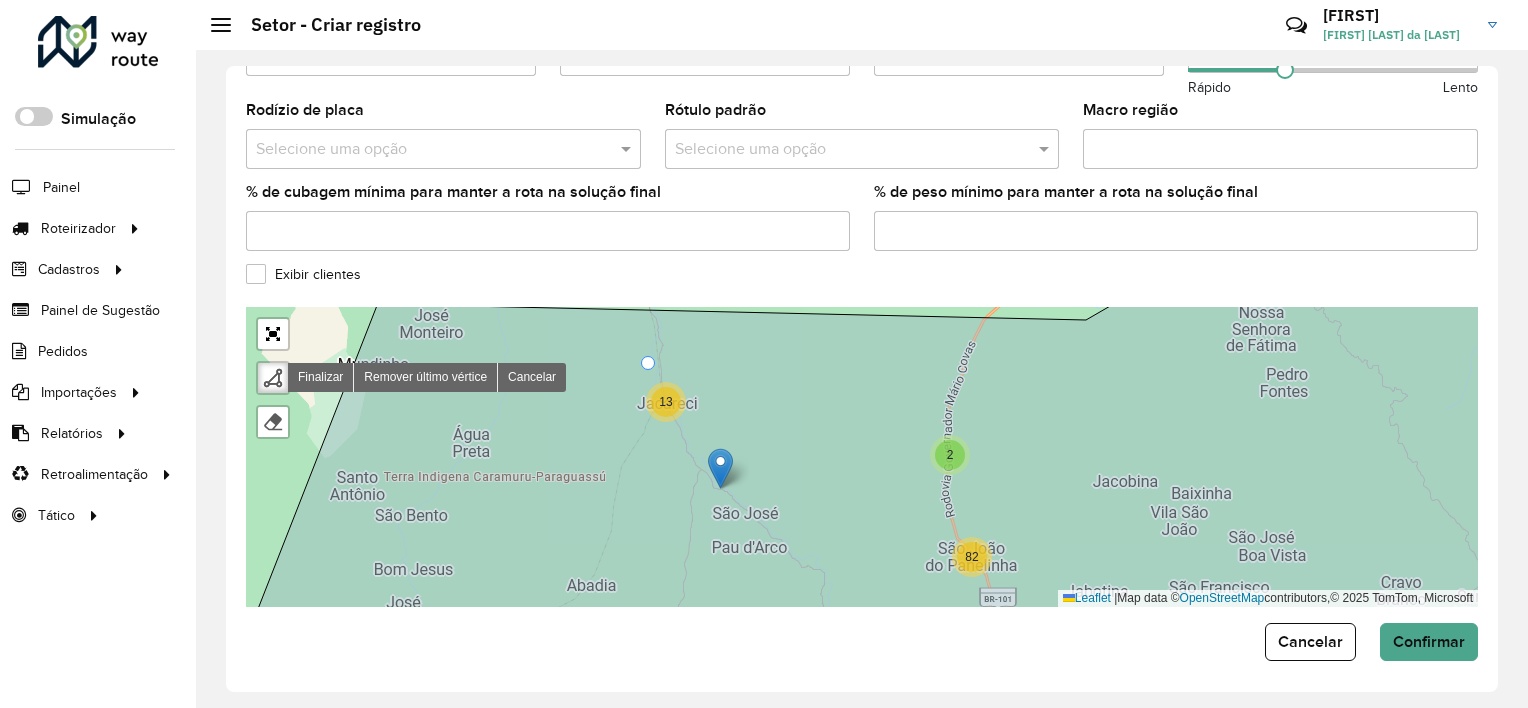 click 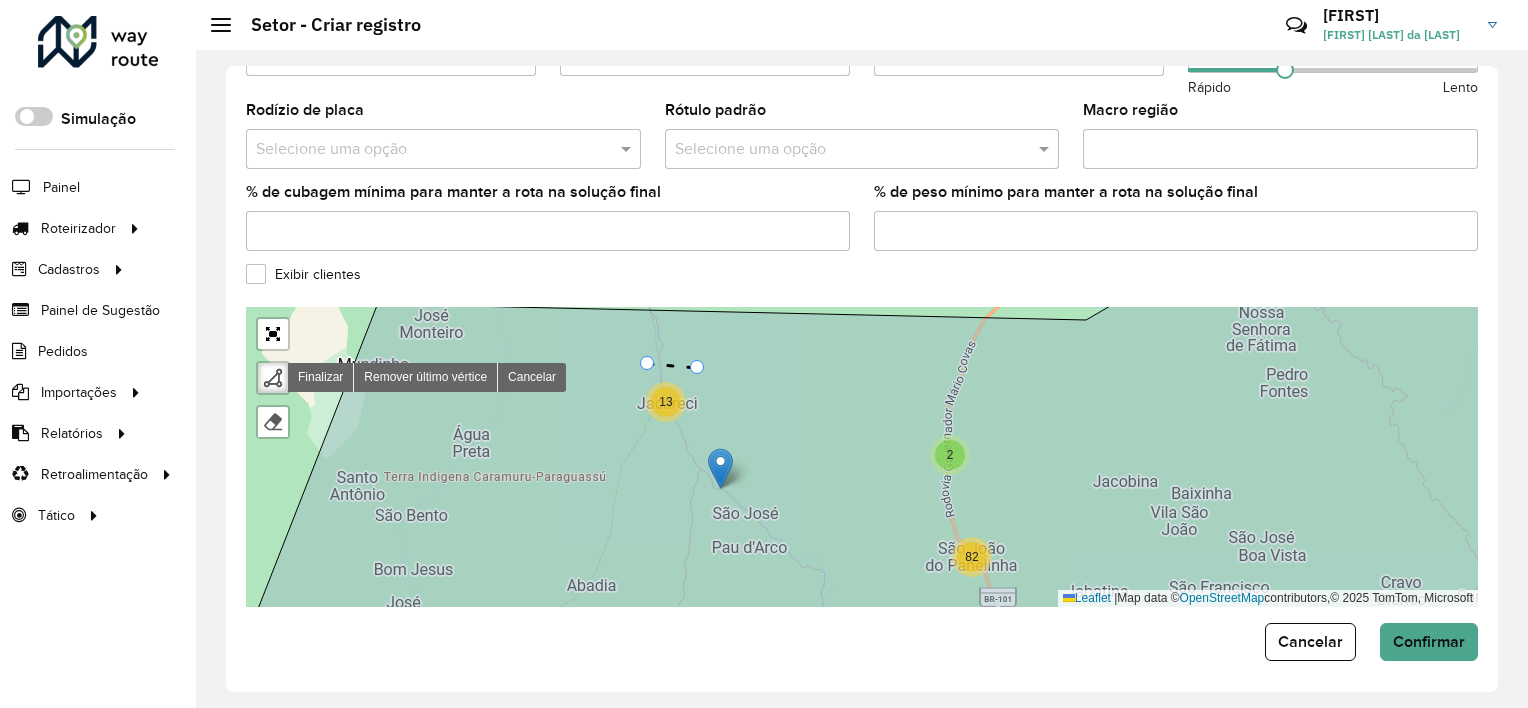 drag, startPoint x: 698, startPoint y: 364, endPoint x: 700, endPoint y: 387, distance: 23.086792 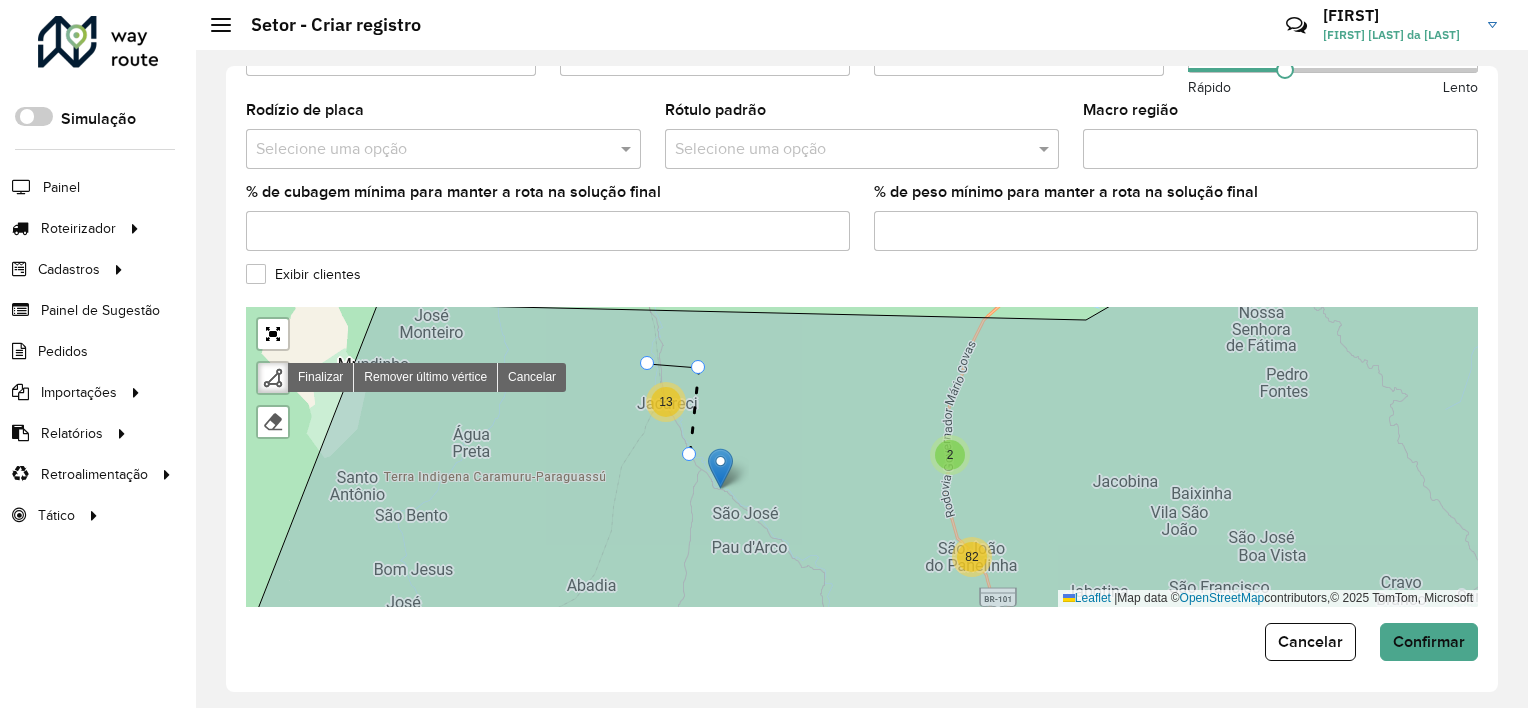 click 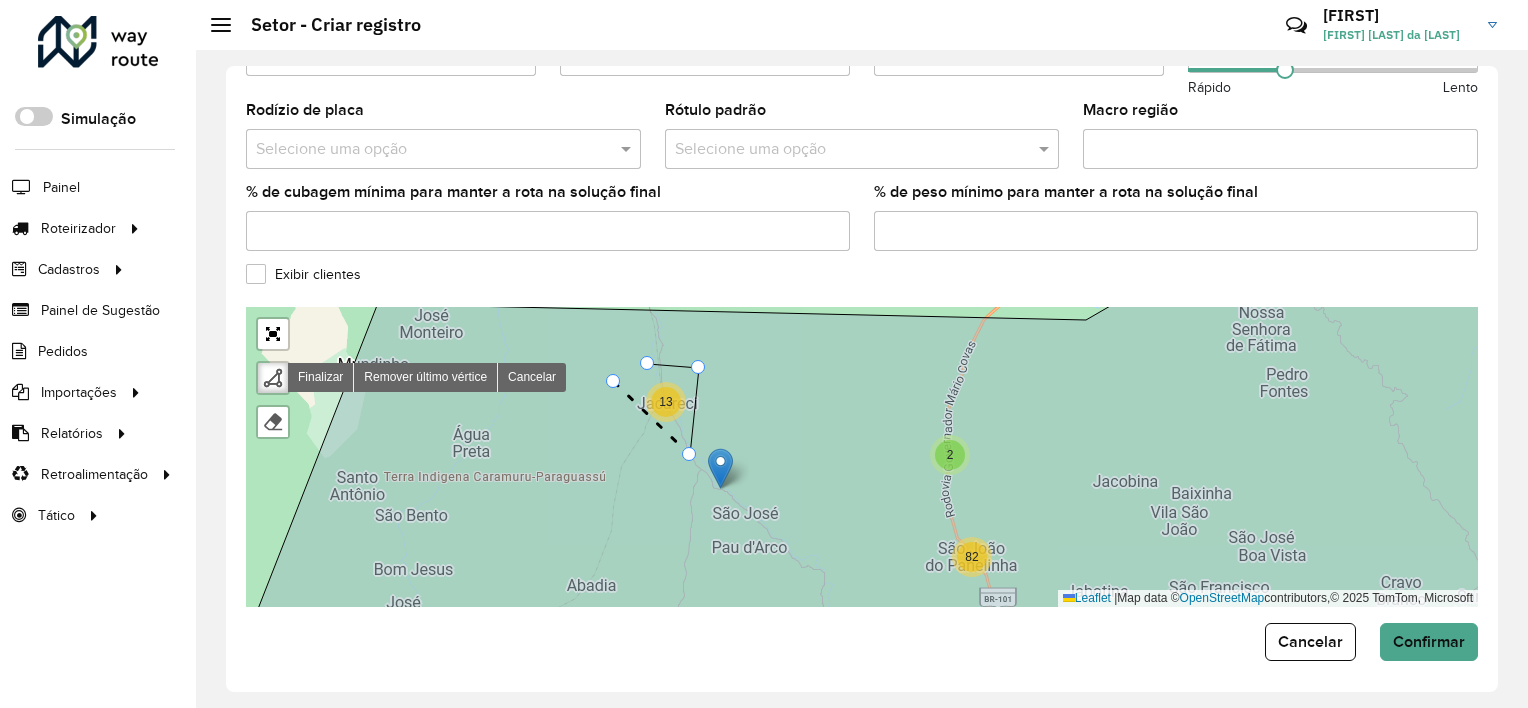 click 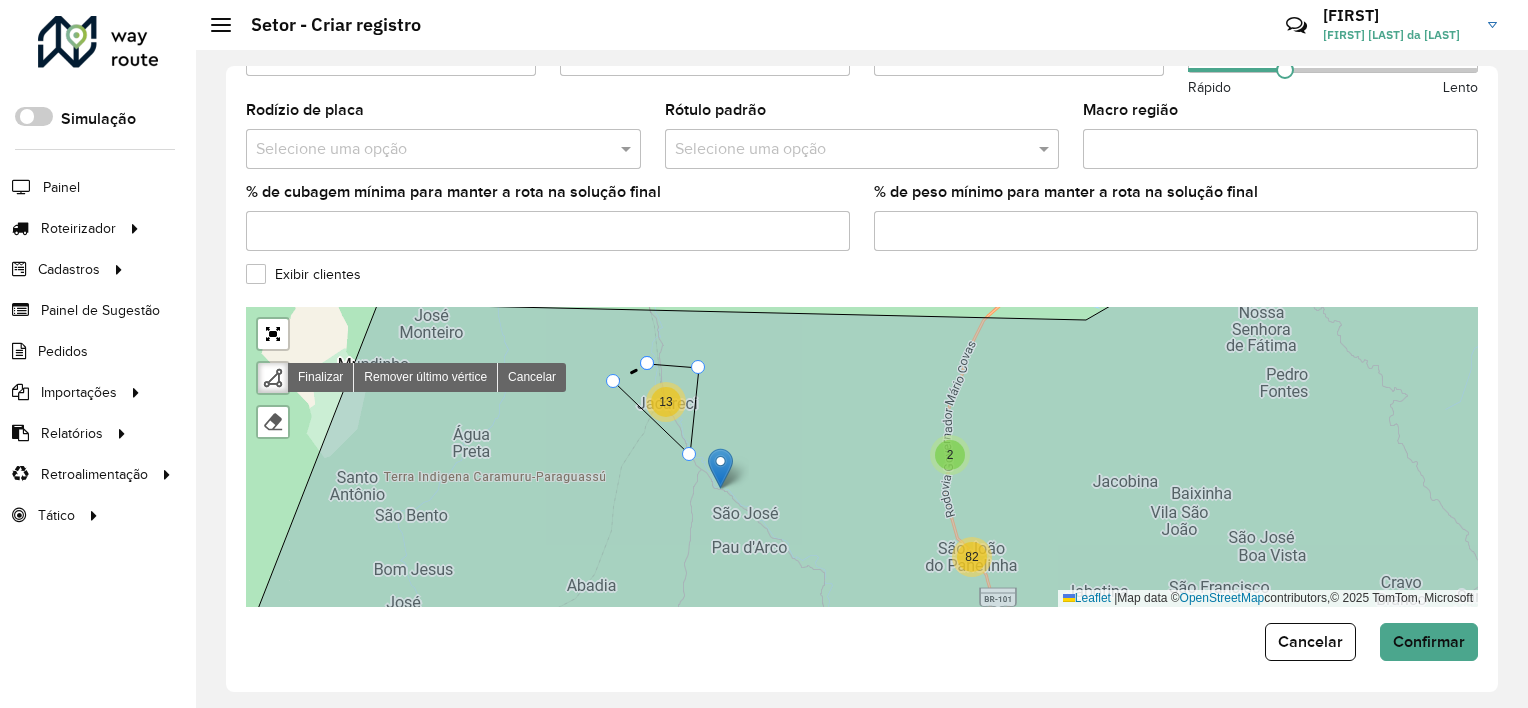 click 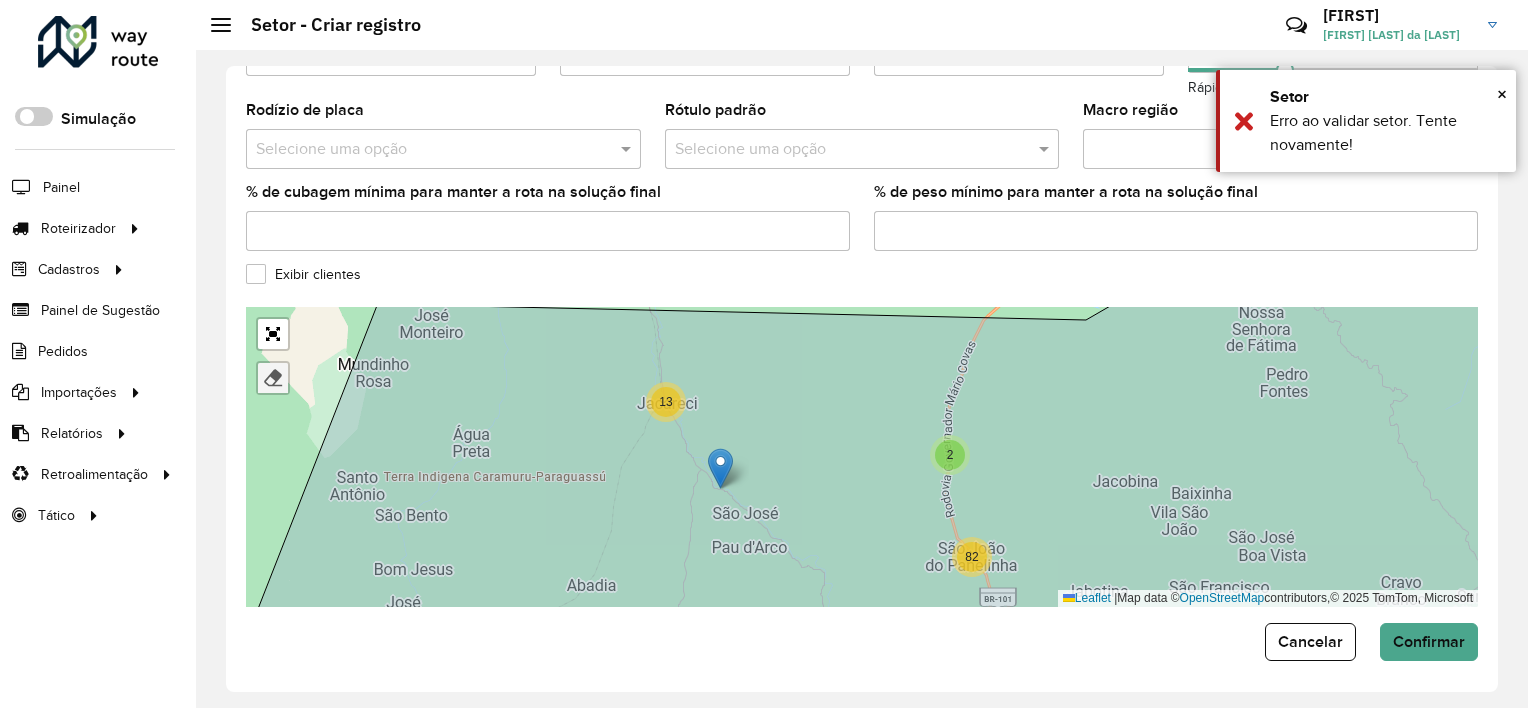 click at bounding box center [273, 378] 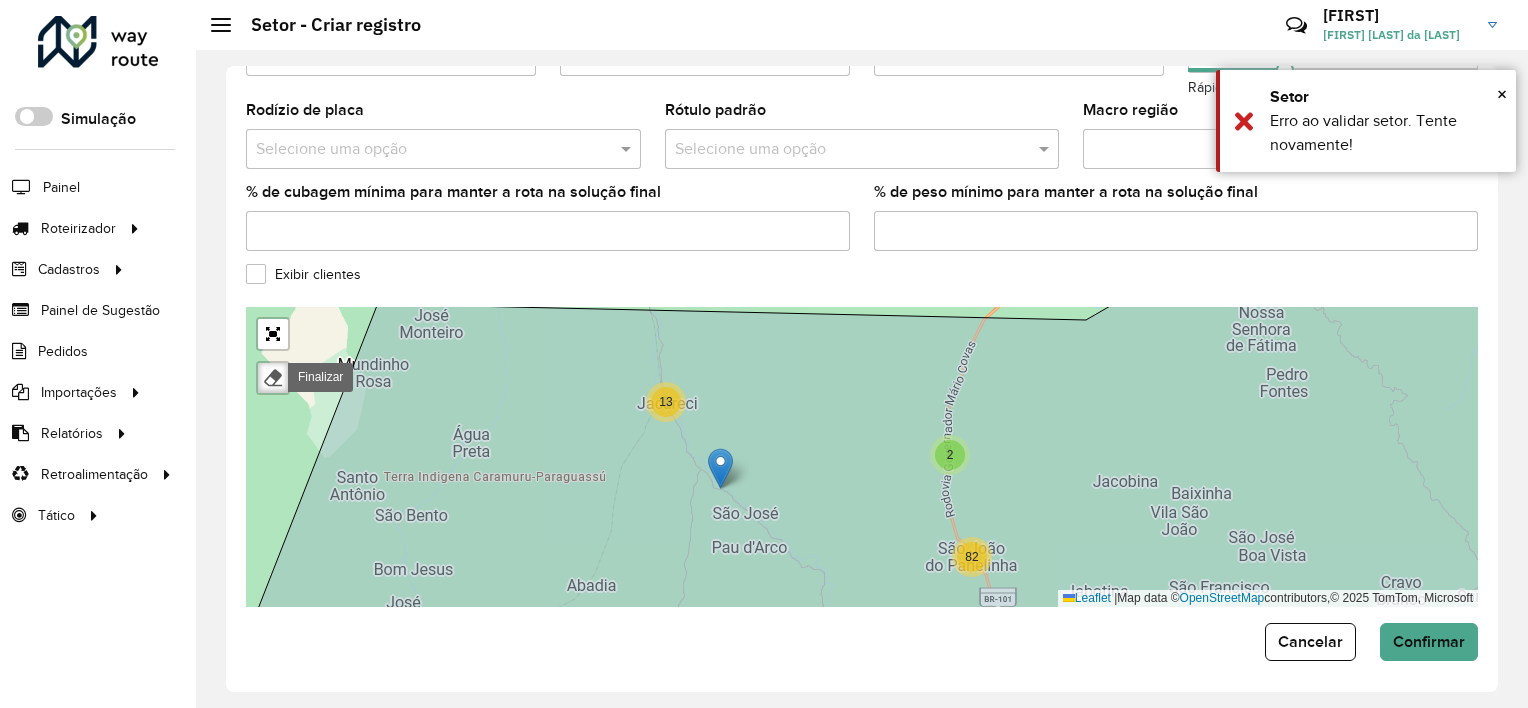 click on "13" at bounding box center (666, 402) 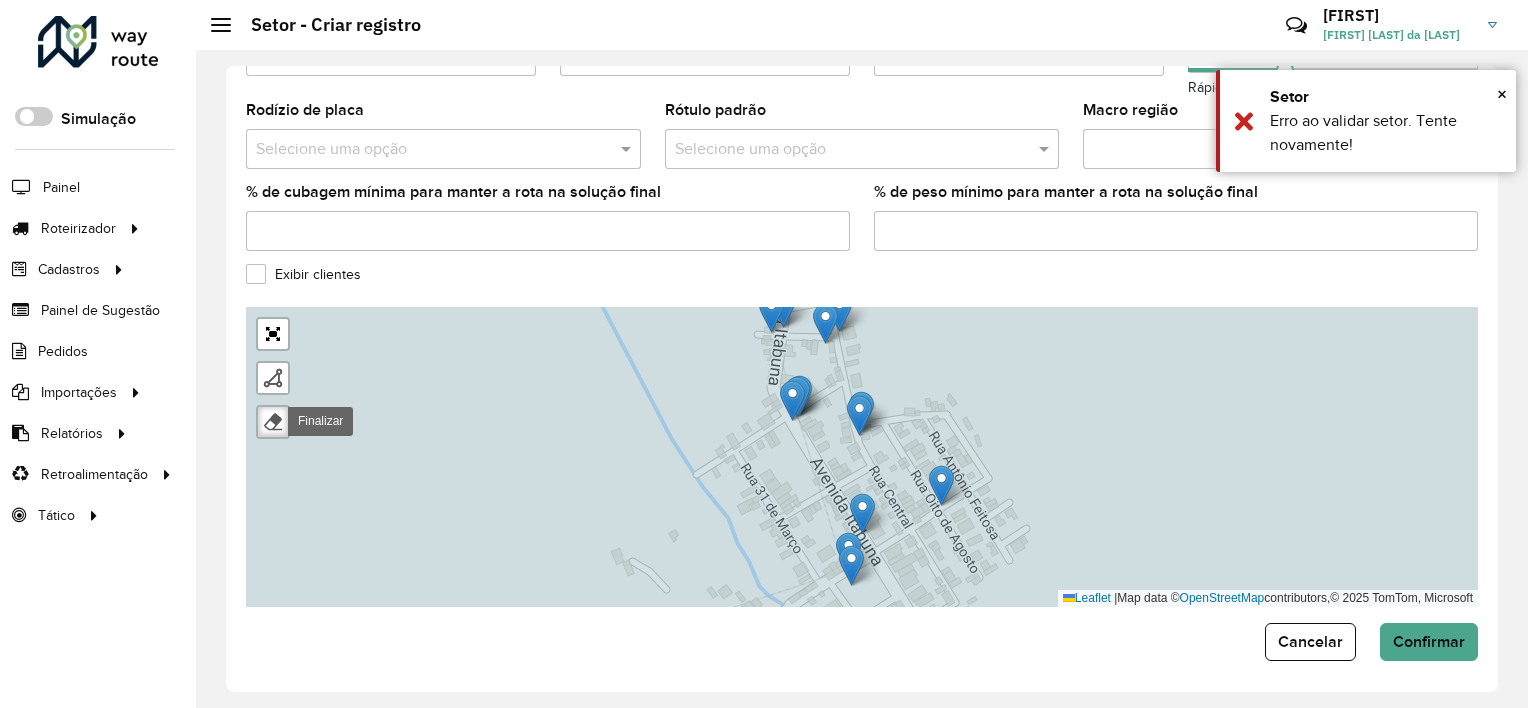 click 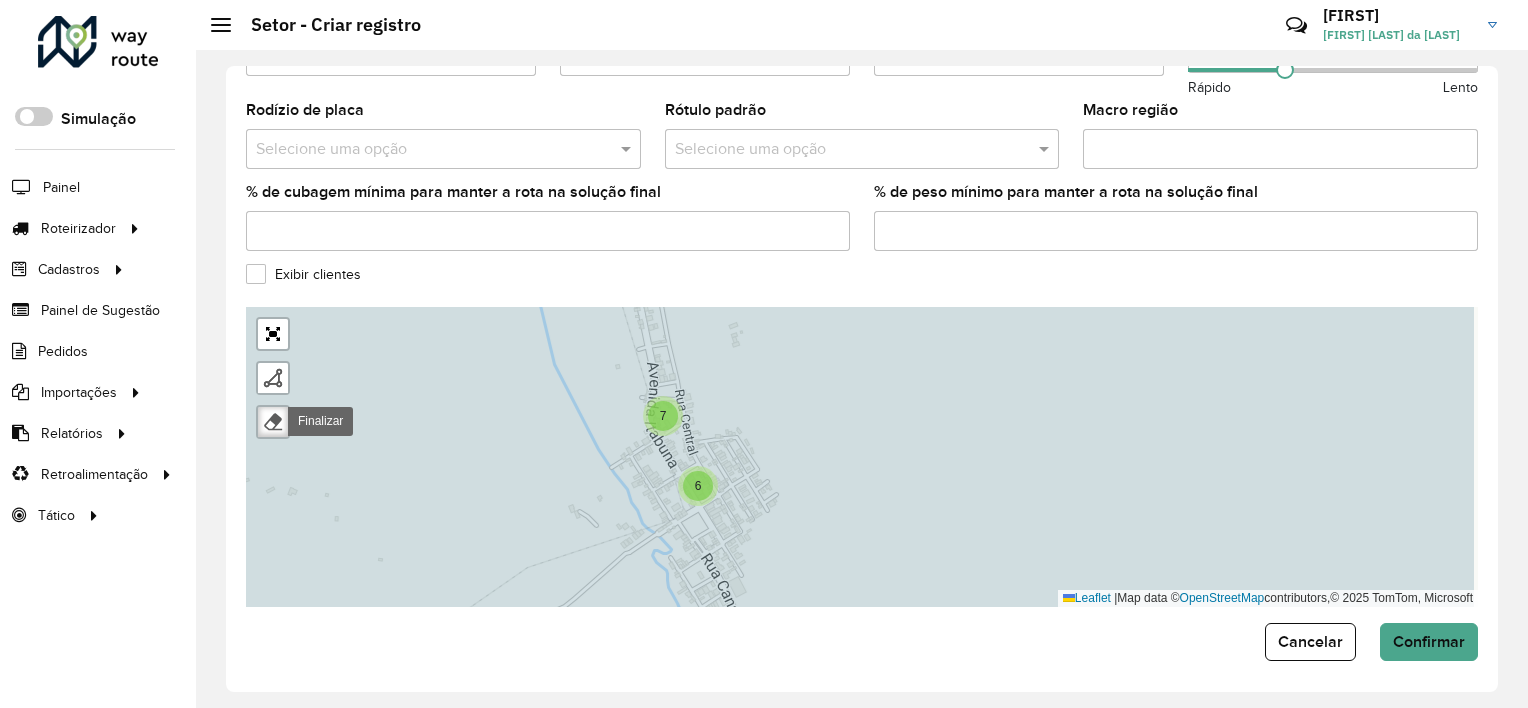 drag, startPoint x: 655, startPoint y: 436, endPoint x: 544, endPoint y: 452, distance: 112.147224 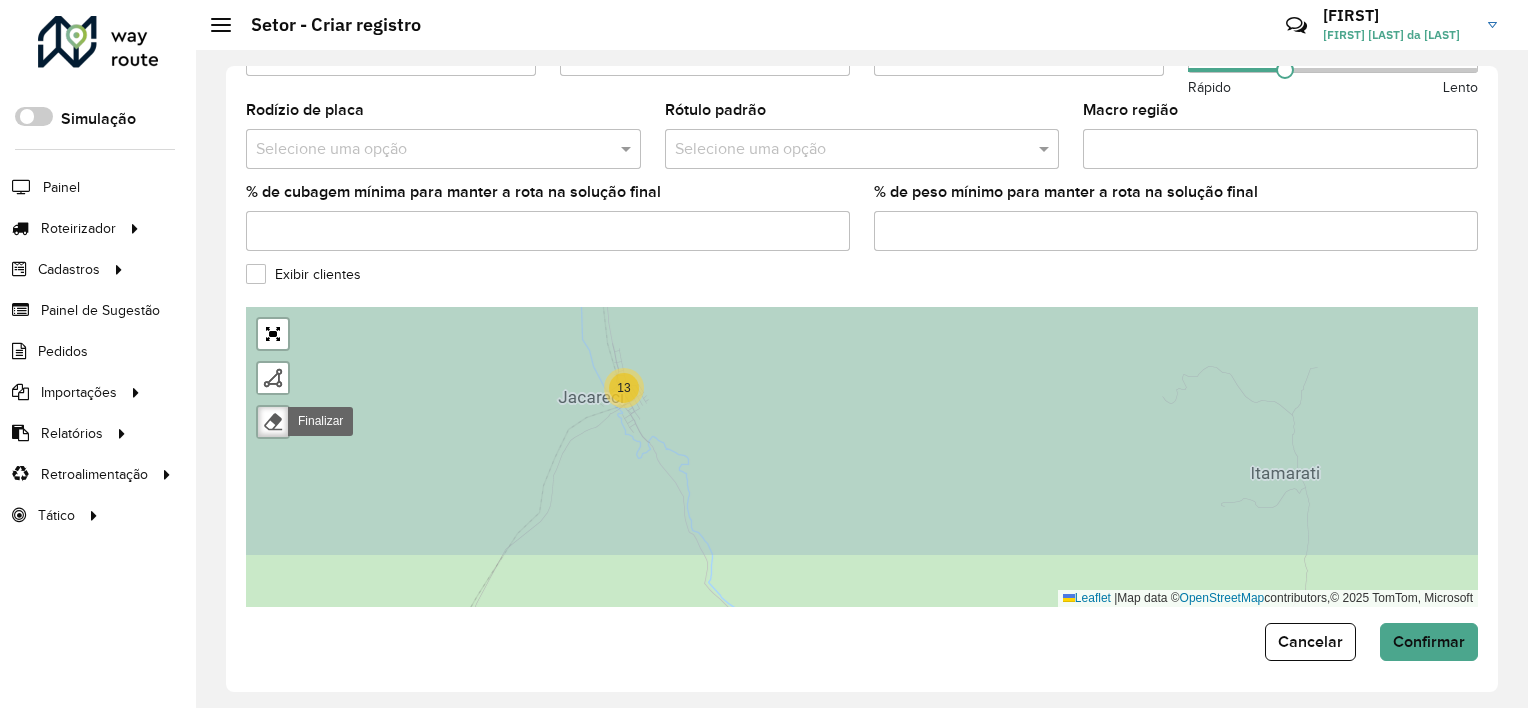 drag, startPoint x: 651, startPoint y: 426, endPoint x: 619, endPoint y: 343, distance: 88.95505 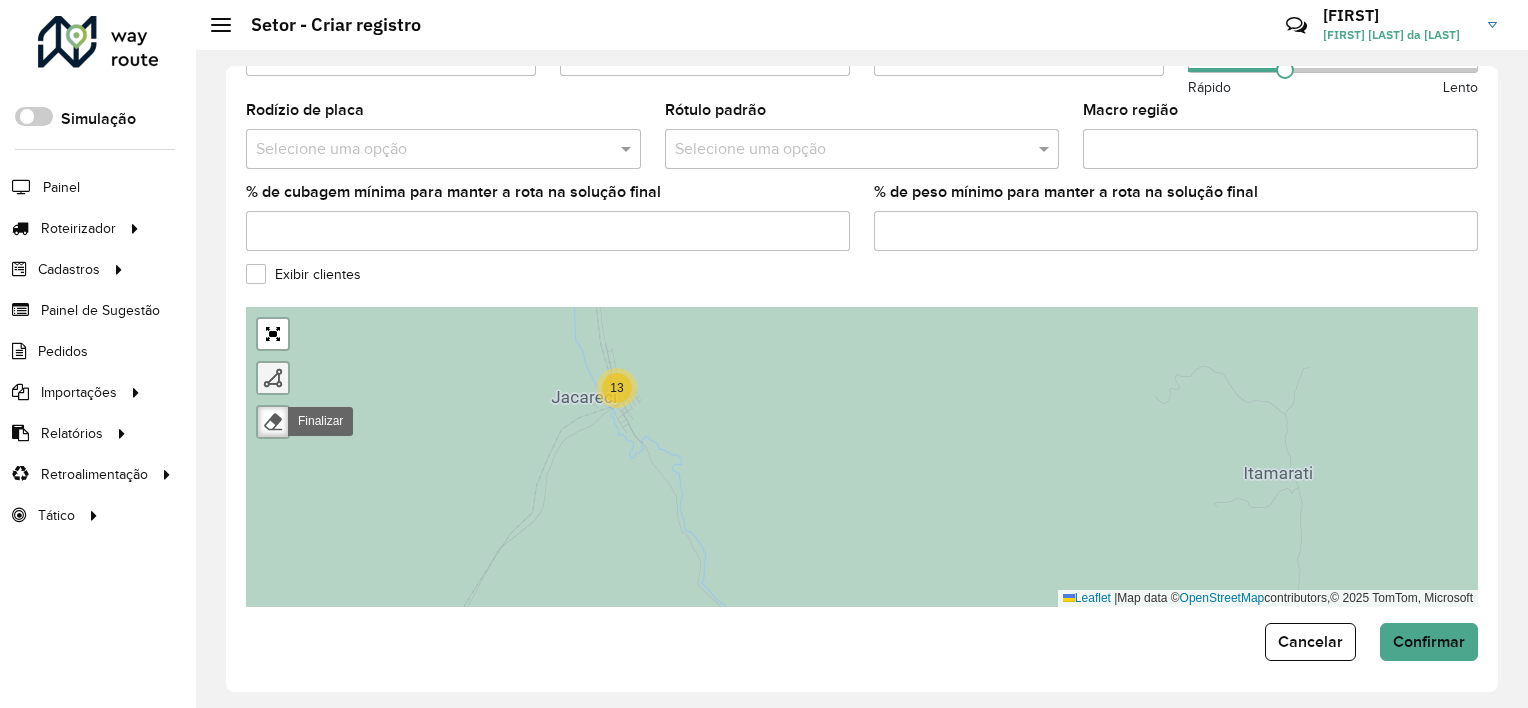 click at bounding box center (273, 378) 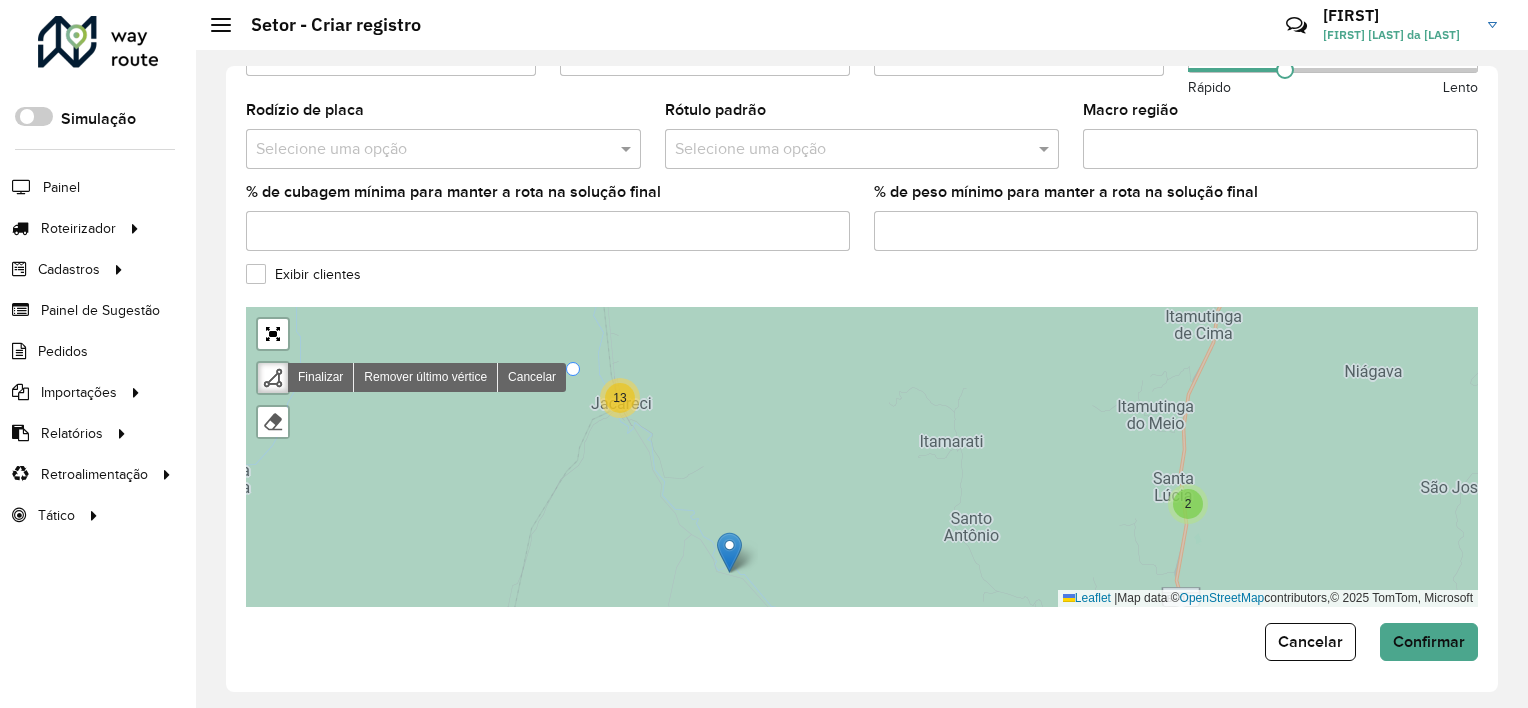 click 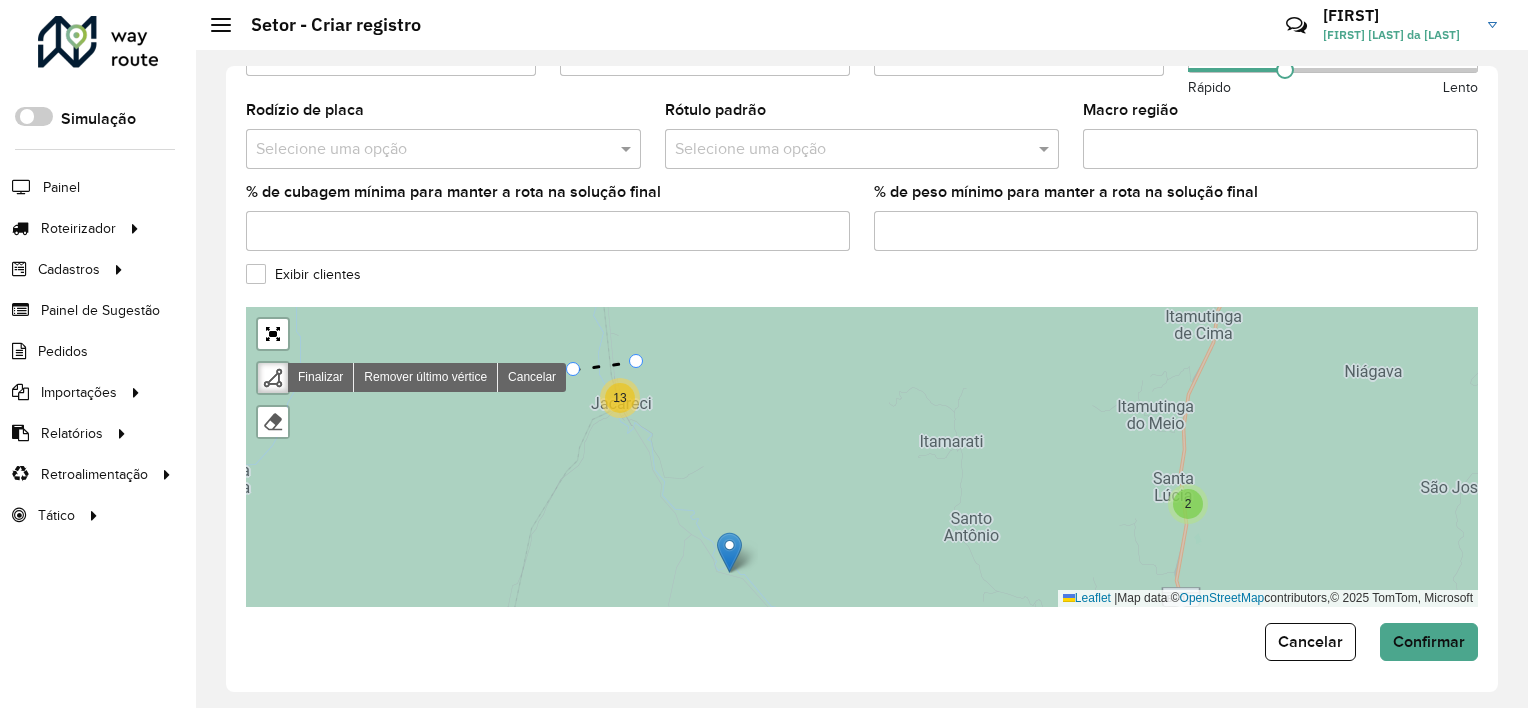 drag, startPoint x: 638, startPoint y: 358, endPoint x: 669, endPoint y: 371, distance: 33.61547 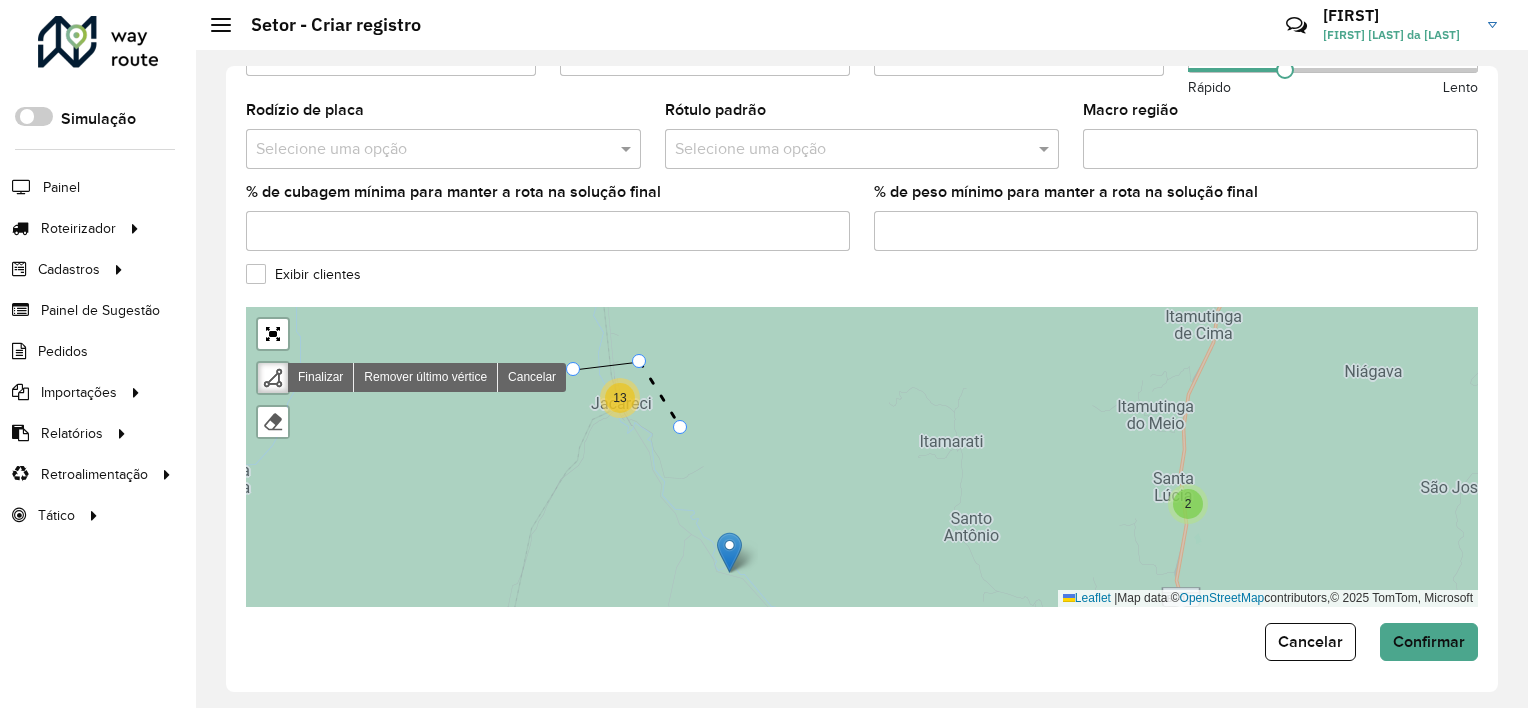 drag, startPoint x: 681, startPoint y: 424, endPoint x: 680, endPoint y: 455, distance: 31.016125 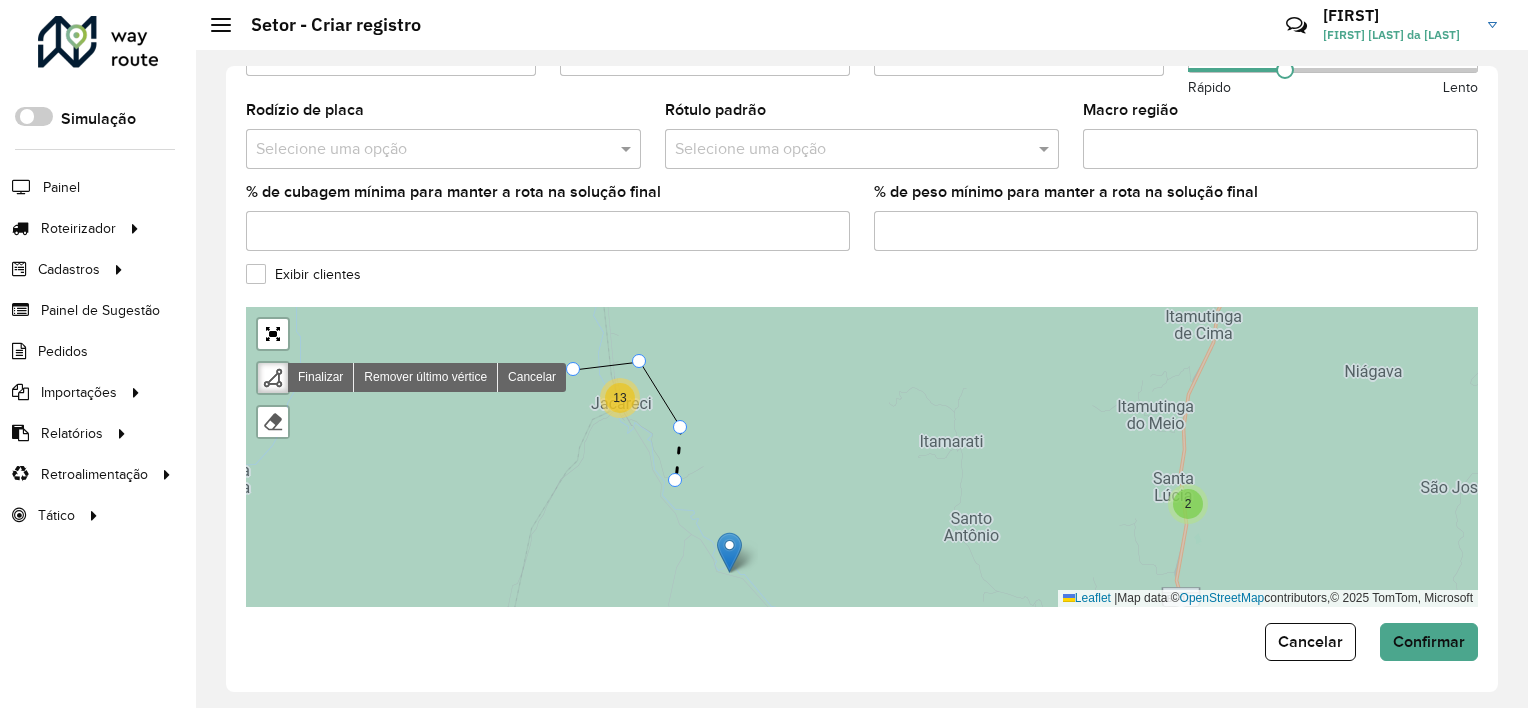 click 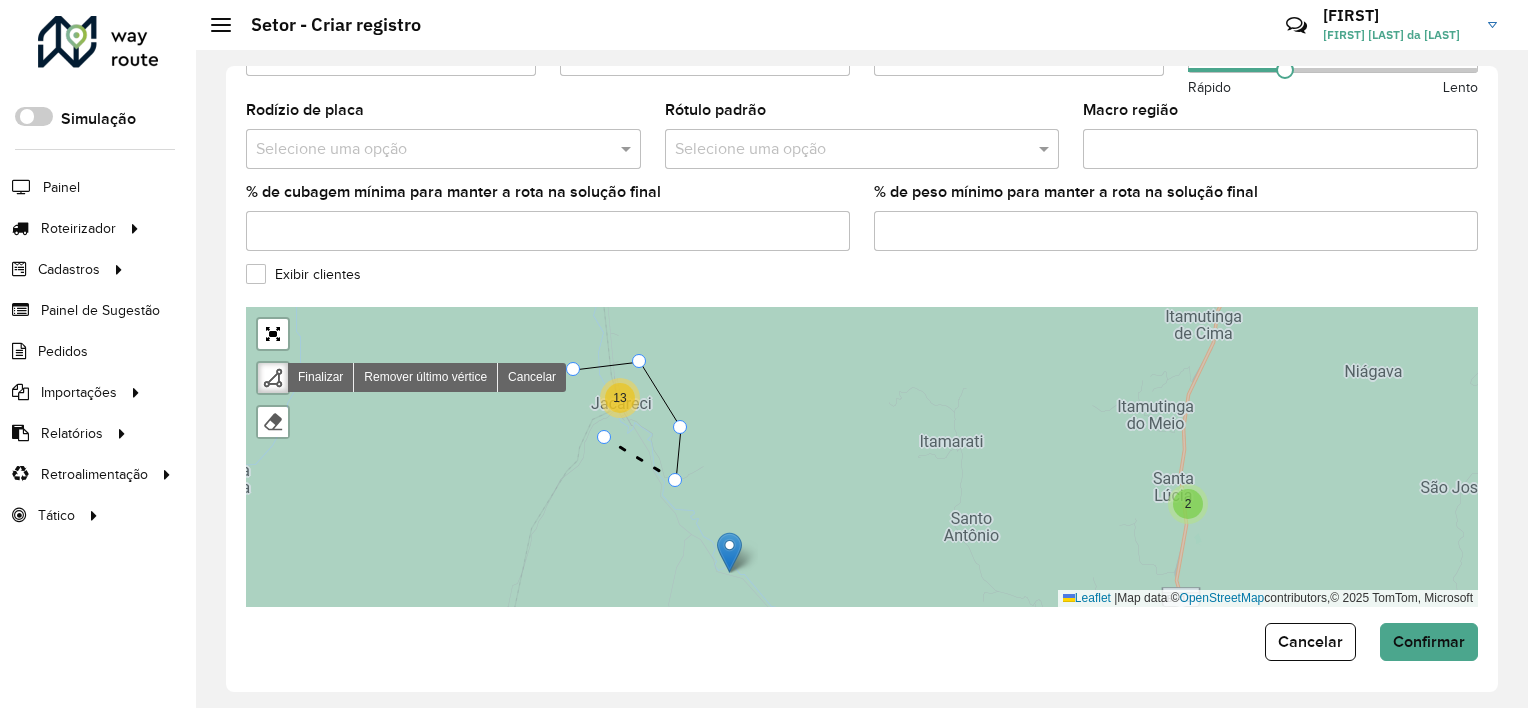 drag, startPoint x: 605, startPoint y: 434, endPoint x: 581, endPoint y: 412, distance: 32.55764 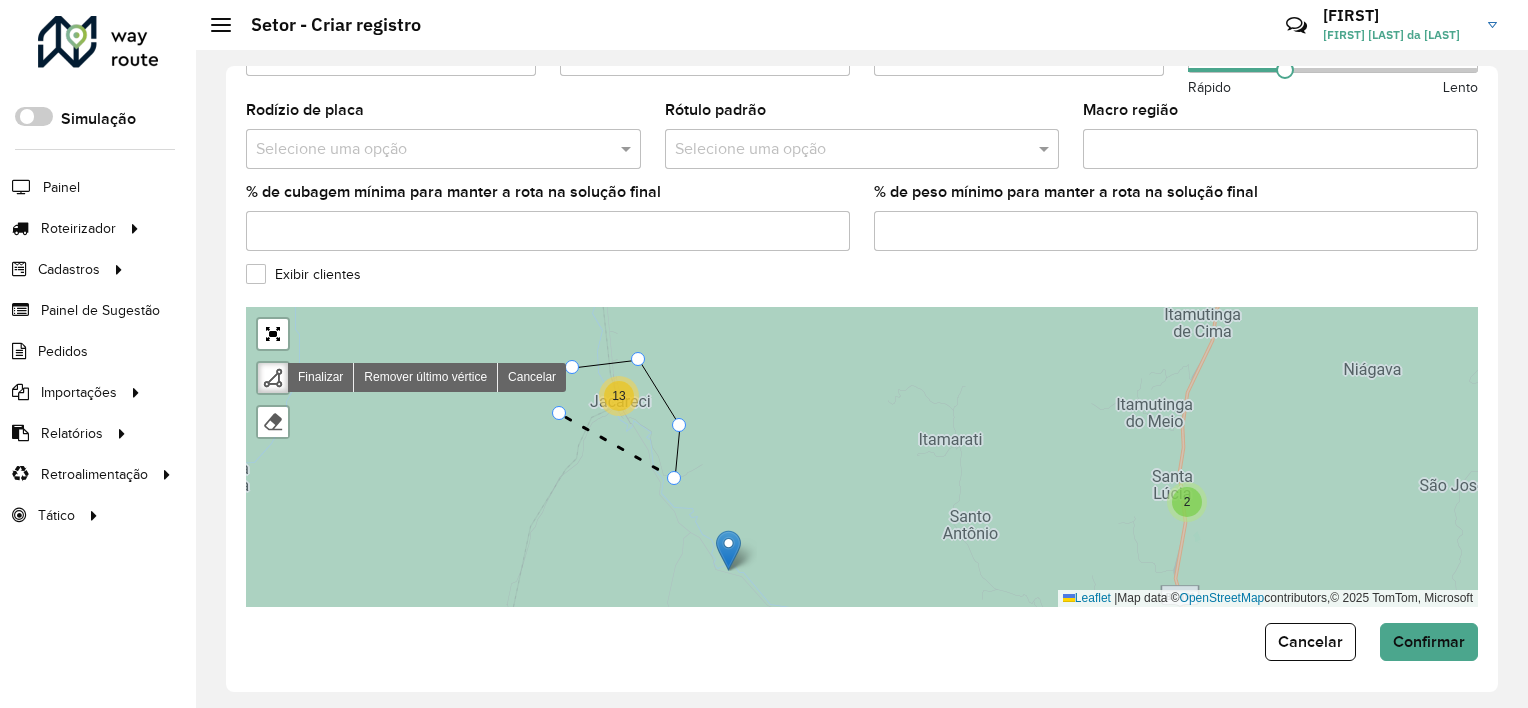drag, startPoint x: 560, startPoint y: 410, endPoint x: 575, endPoint y: 398, distance: 19.209373 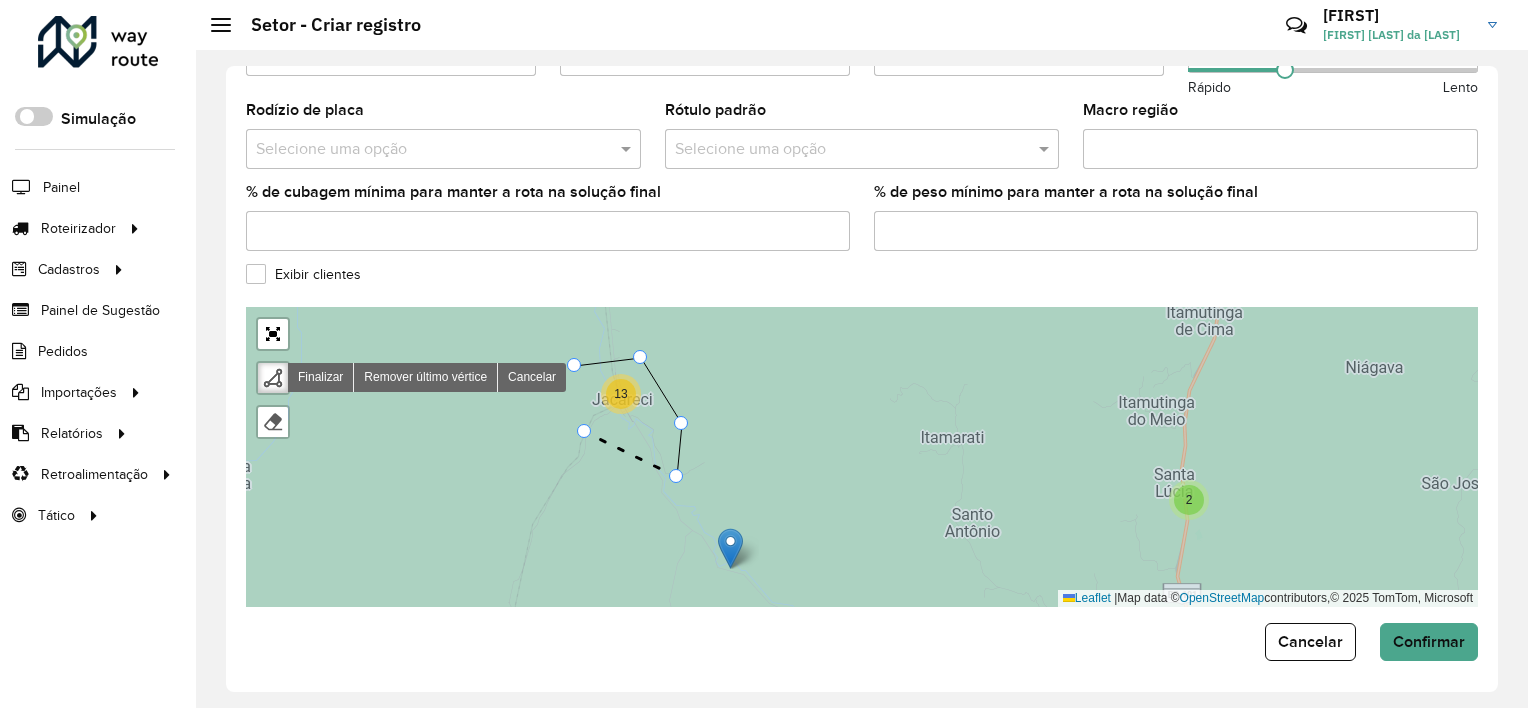 click 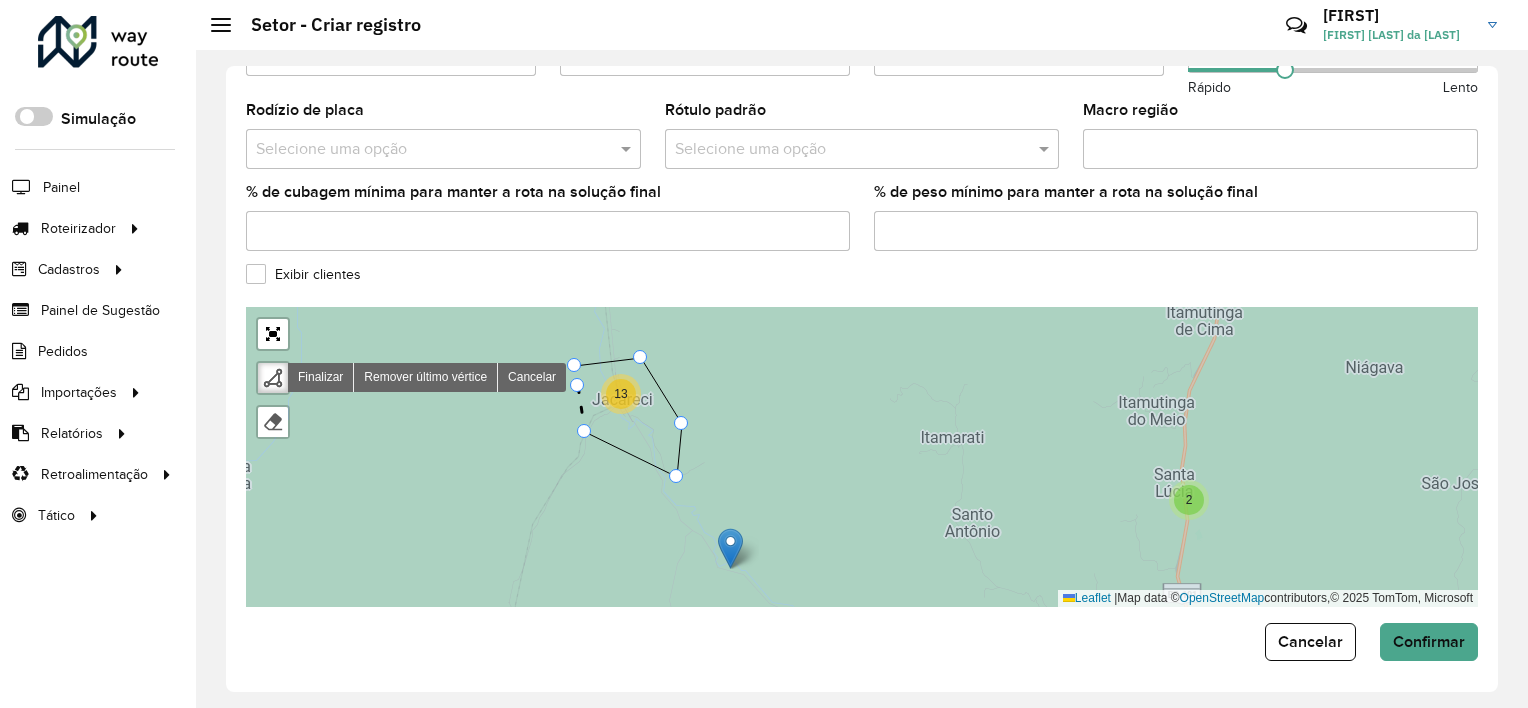 click 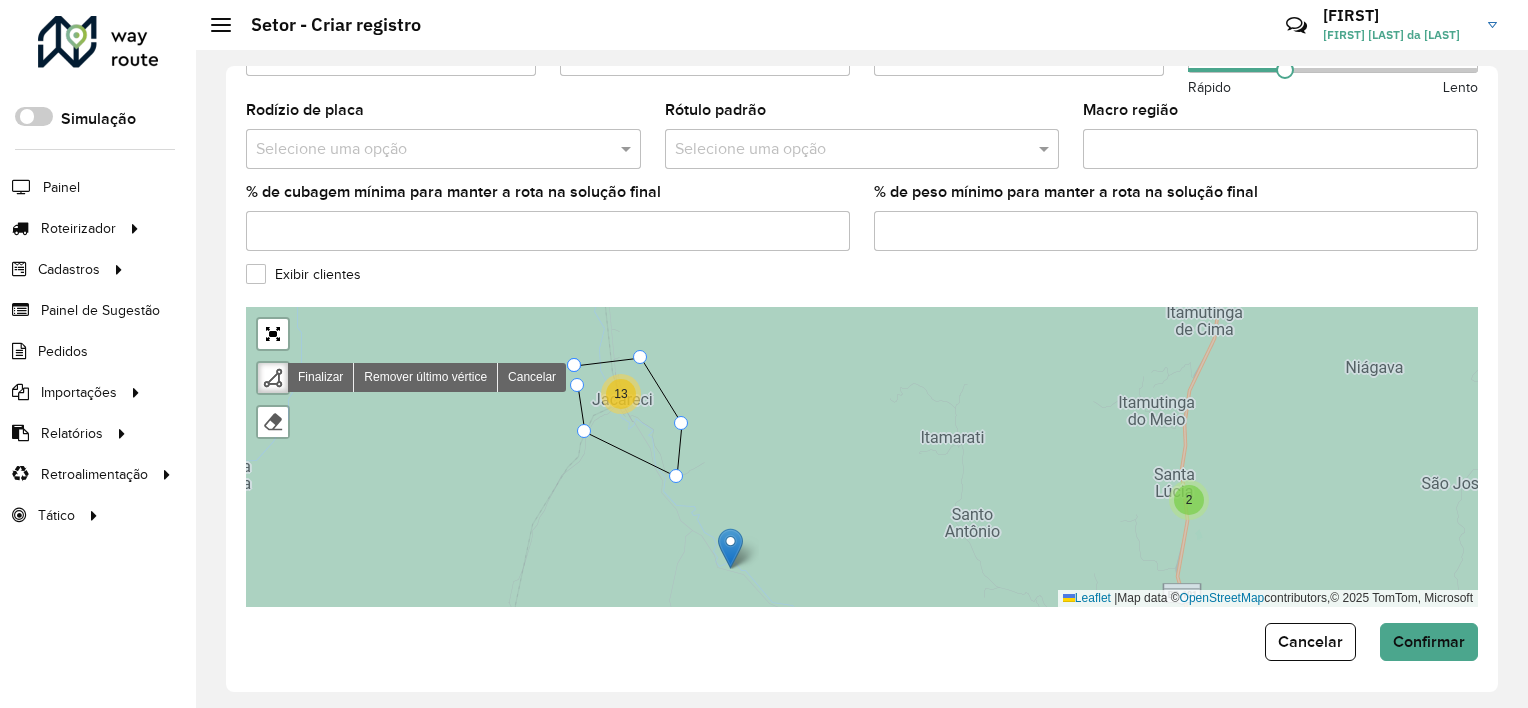 click at bounding box center [574, 365] 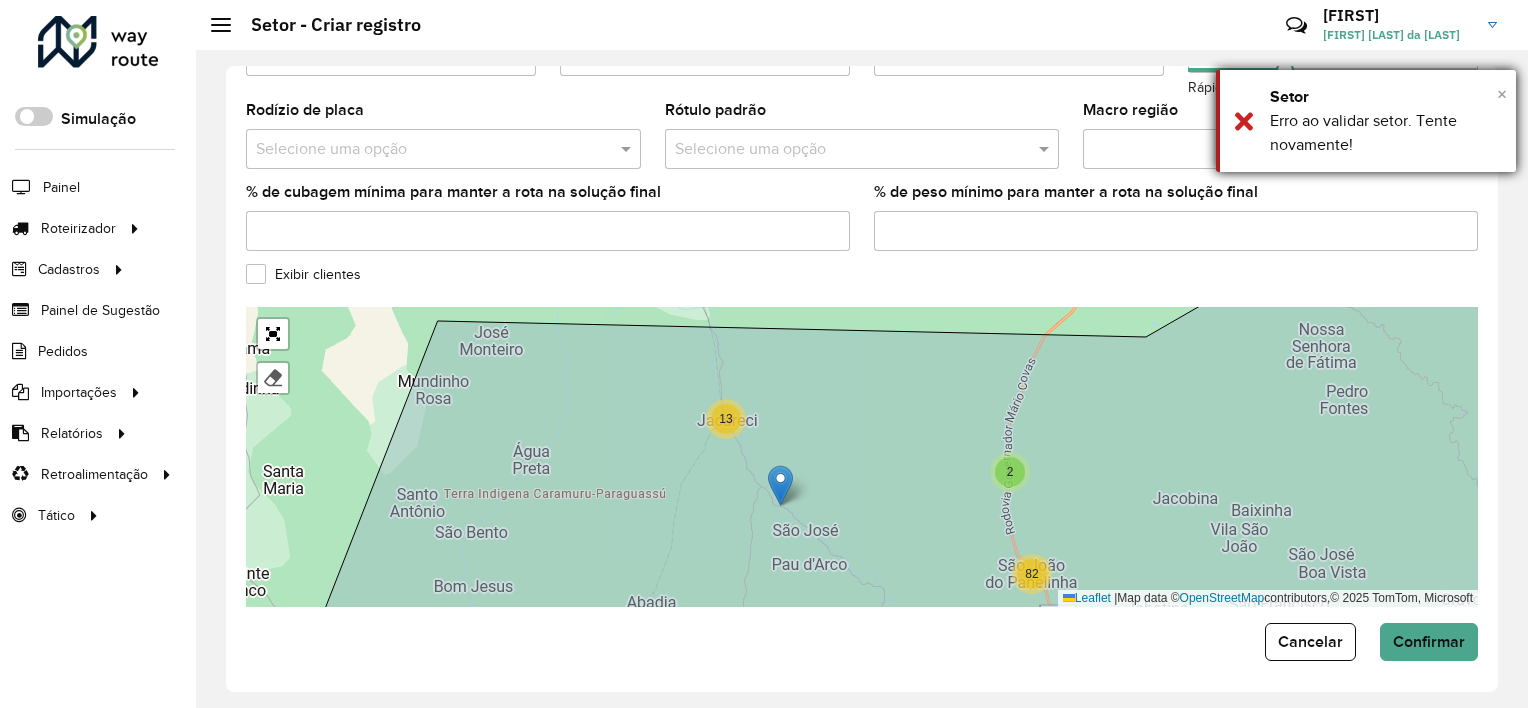 click on "×" at bounding box center [1502, 94] 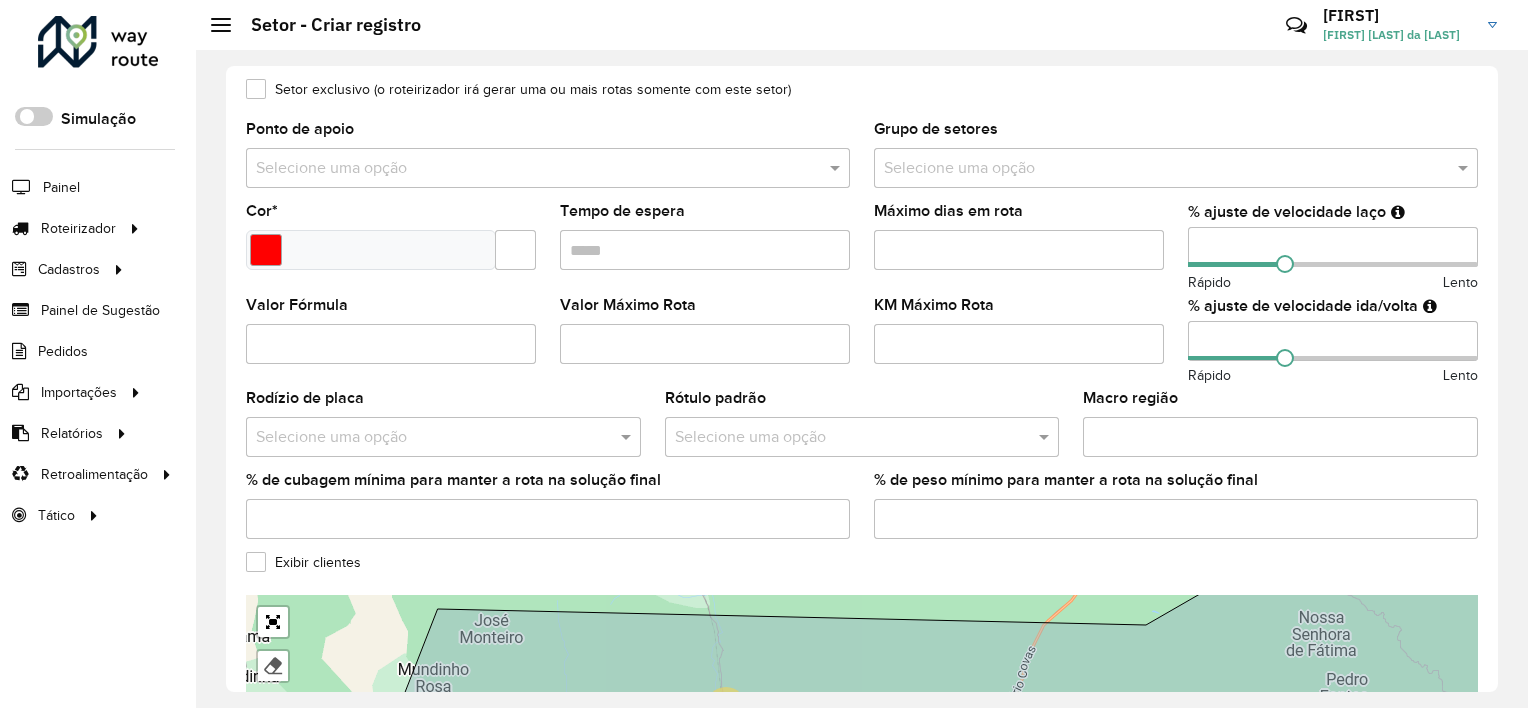 scroll, scrollTop: 660, scrollLeft: 0, axis: vertical 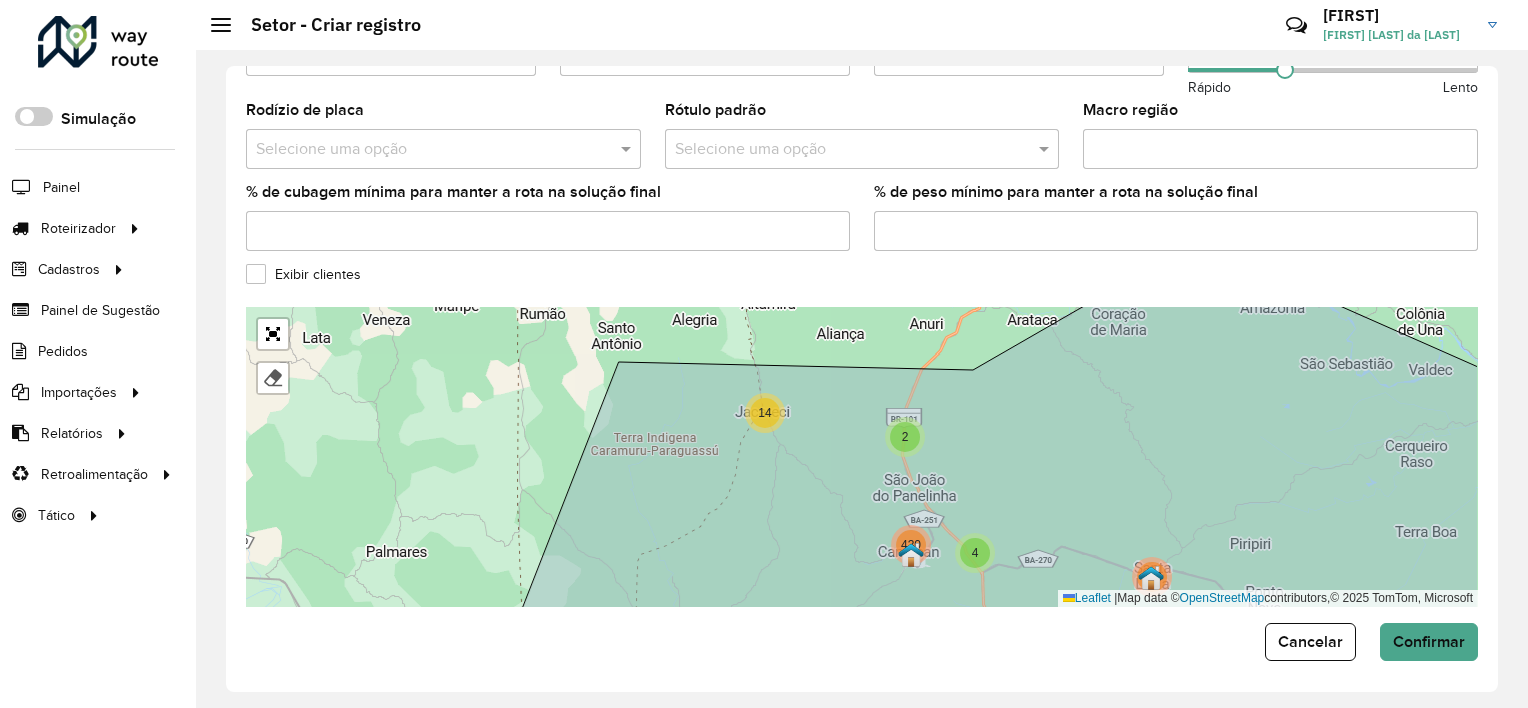 drag, startPoint x: 1047, startPoint y: 360, endPoint x: 935, endPoint y: 337, distance: 114.33722 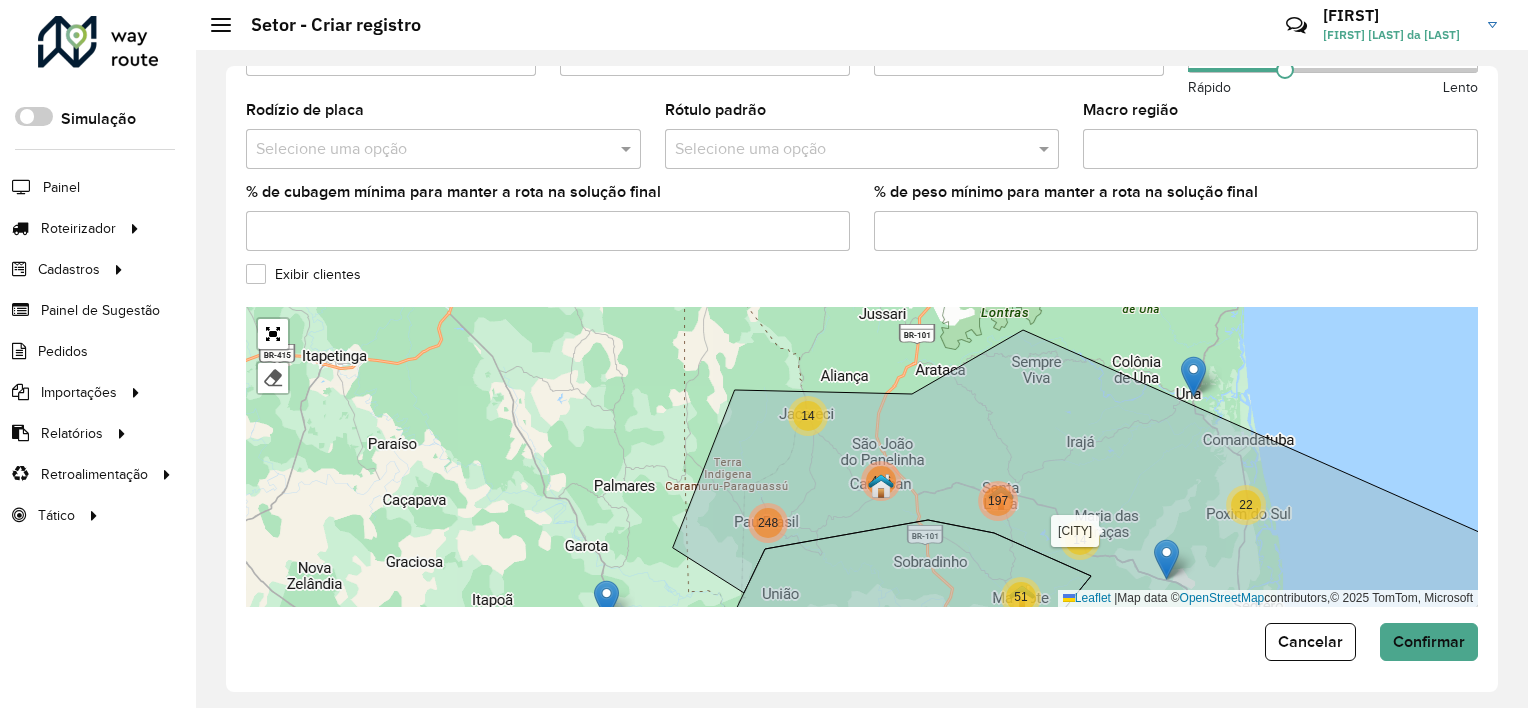drag, startPoint x: 892, startPoint y: 349, endPoint x: 870, endPoint y: 340, distance: 23.769728 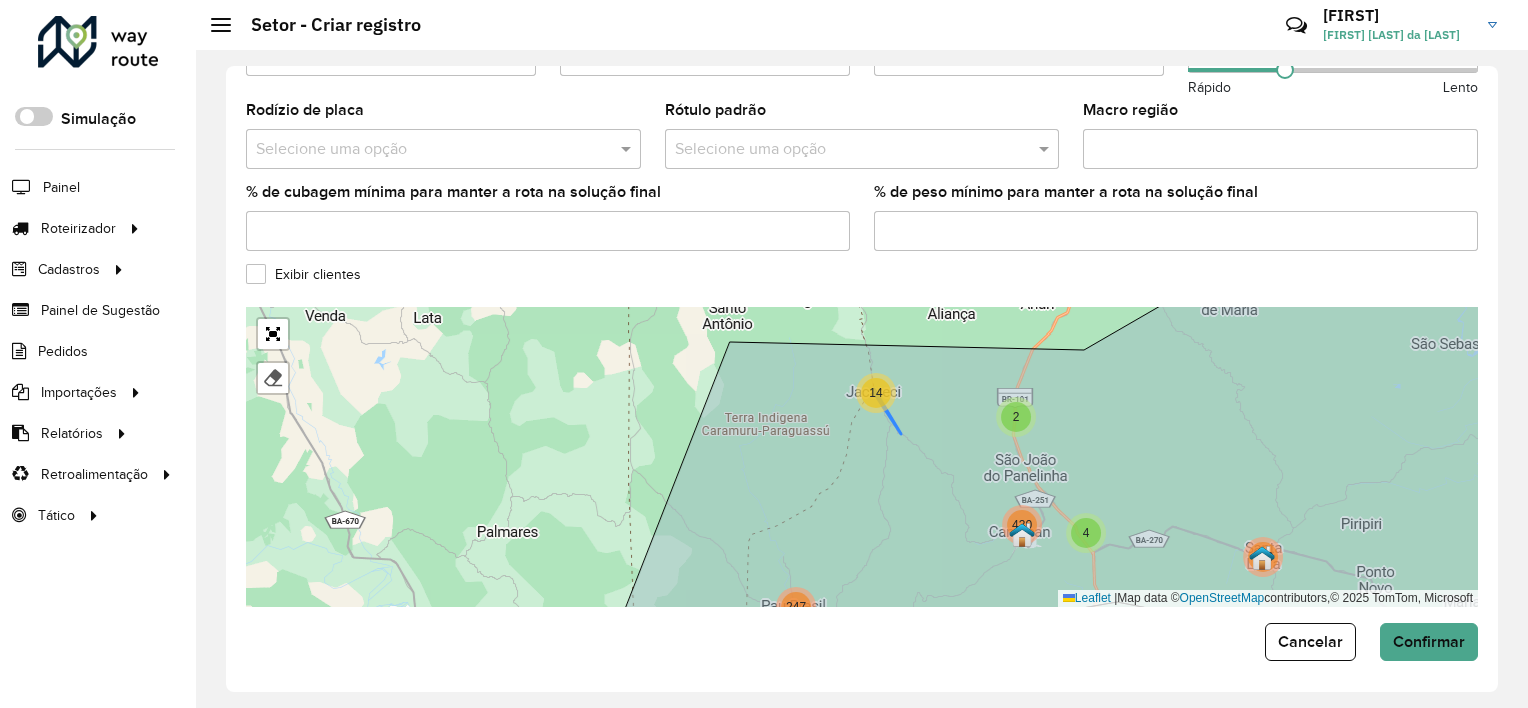 click on "14" at bounding box center [875, 393] 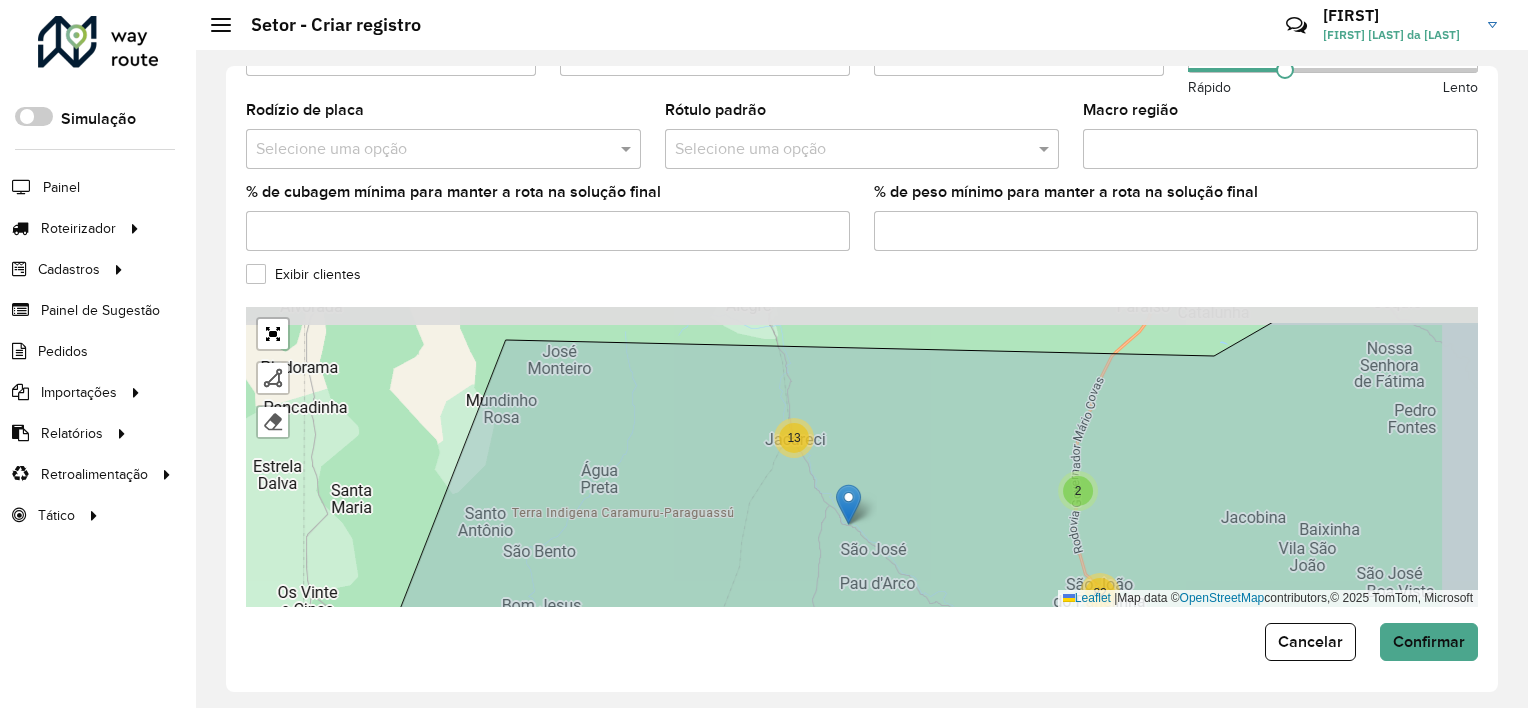 drag, startPoint x: 942, startPoint y: 399, endPoint x: 872, endPoint y: 441, distance: 81.63332 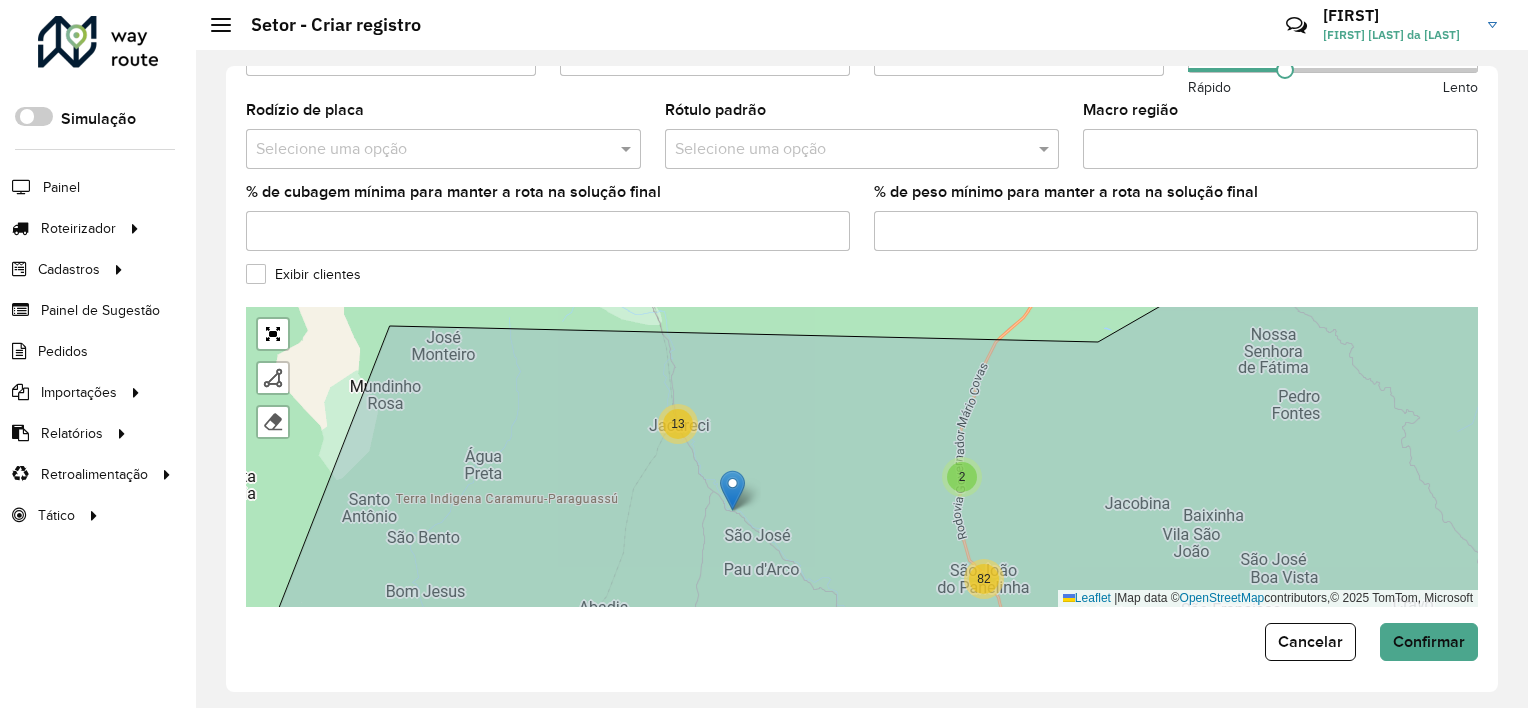 drag, startPoint x: 871, startPoint y: 416, endPoint x: 743, endPoint y: 372, distance: 135.3514 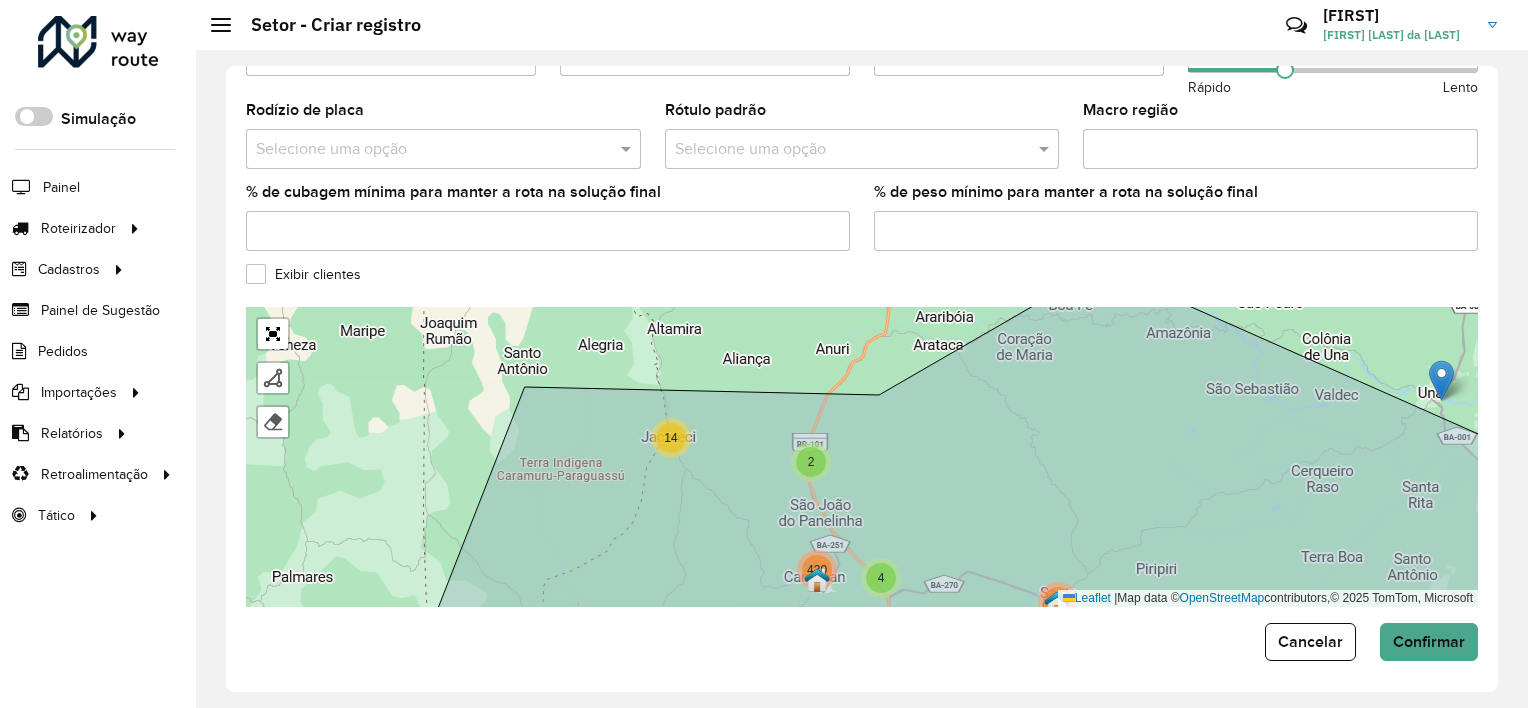 drag, startPoint x: 996, startPoint y: 394, endPoint x: 900, endPoint y: 400, distance: 96.18732 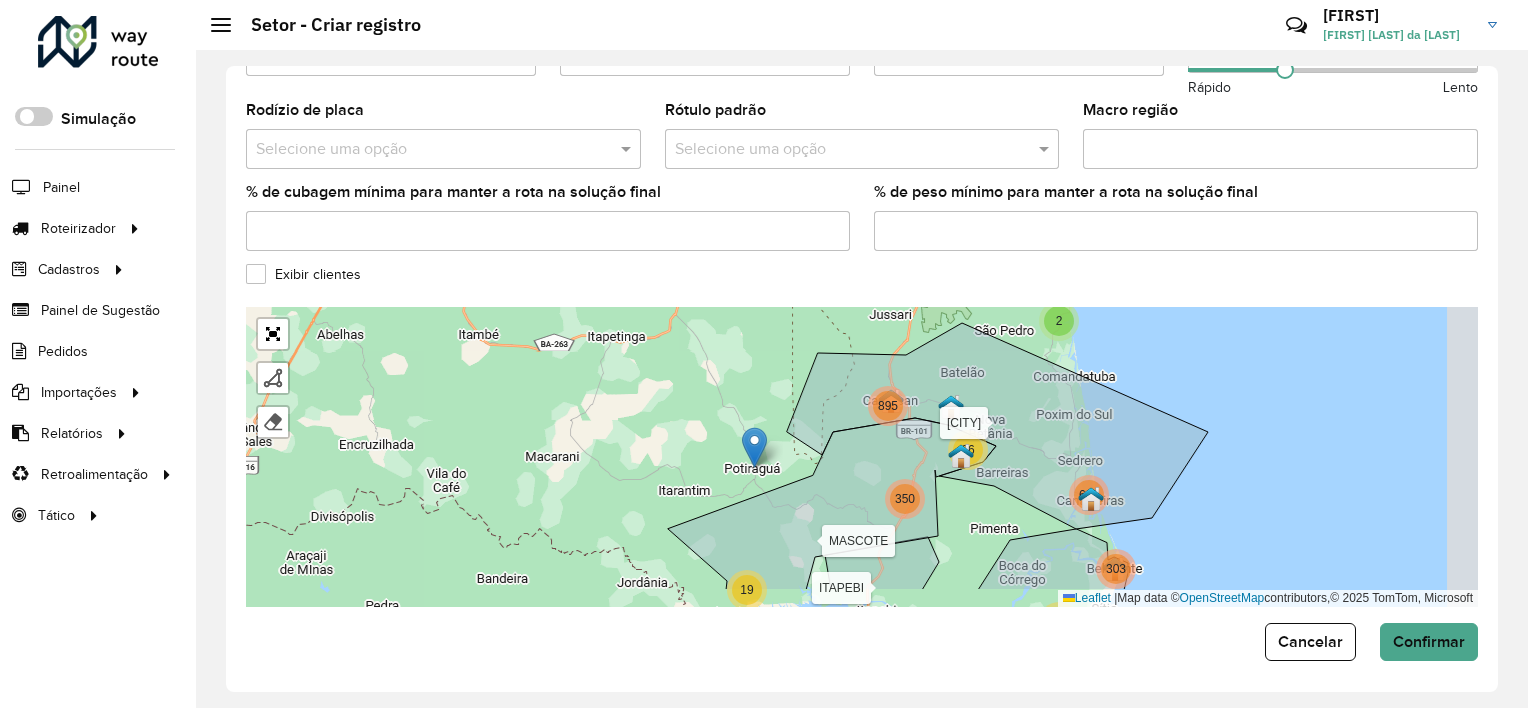 drag, startPoint x: 1204, startPoint y: 383, endPoint x: 1164, endPoint y: 335, distance: 62.482 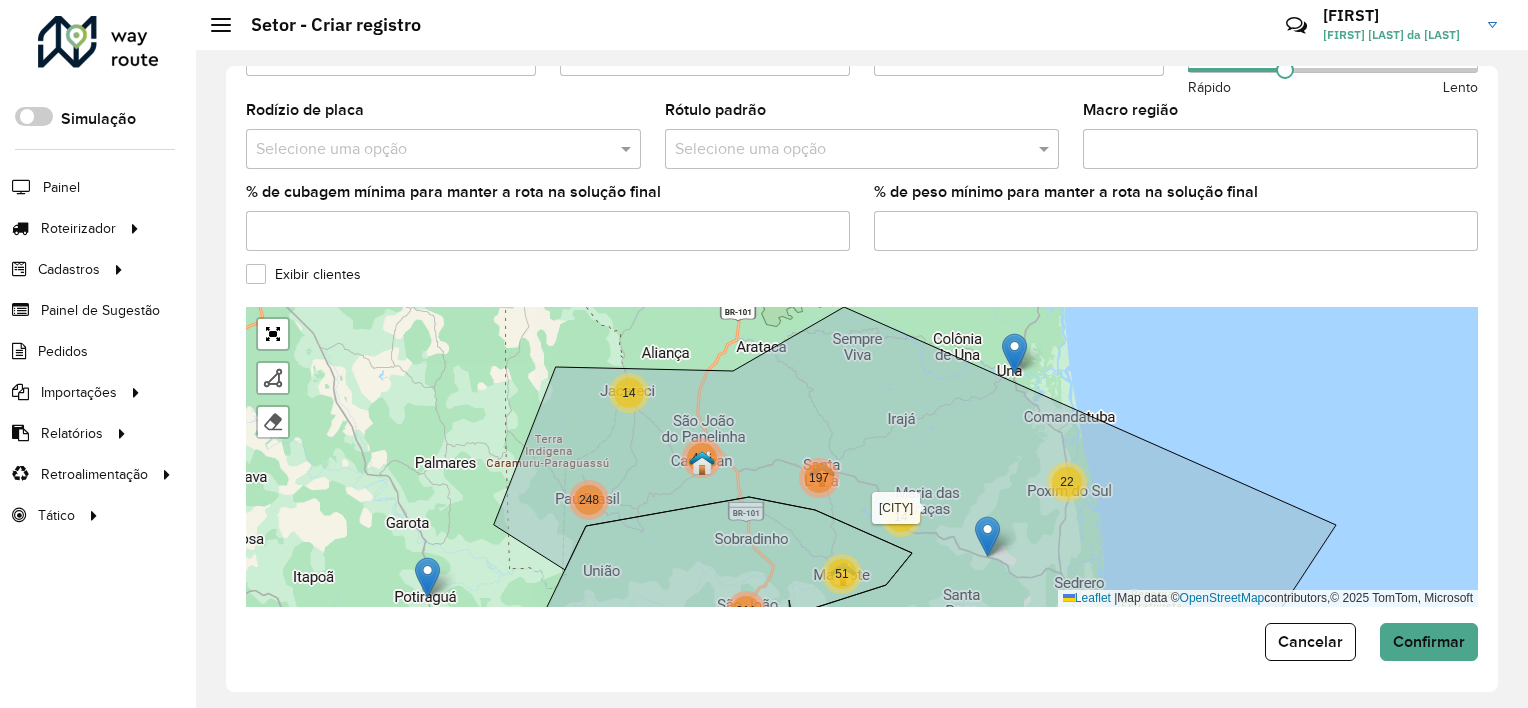 drag, startPoint x: 1125, startPoint y: 373, endPoint x: 1068, endPoint y: 352, distance: 60.74537 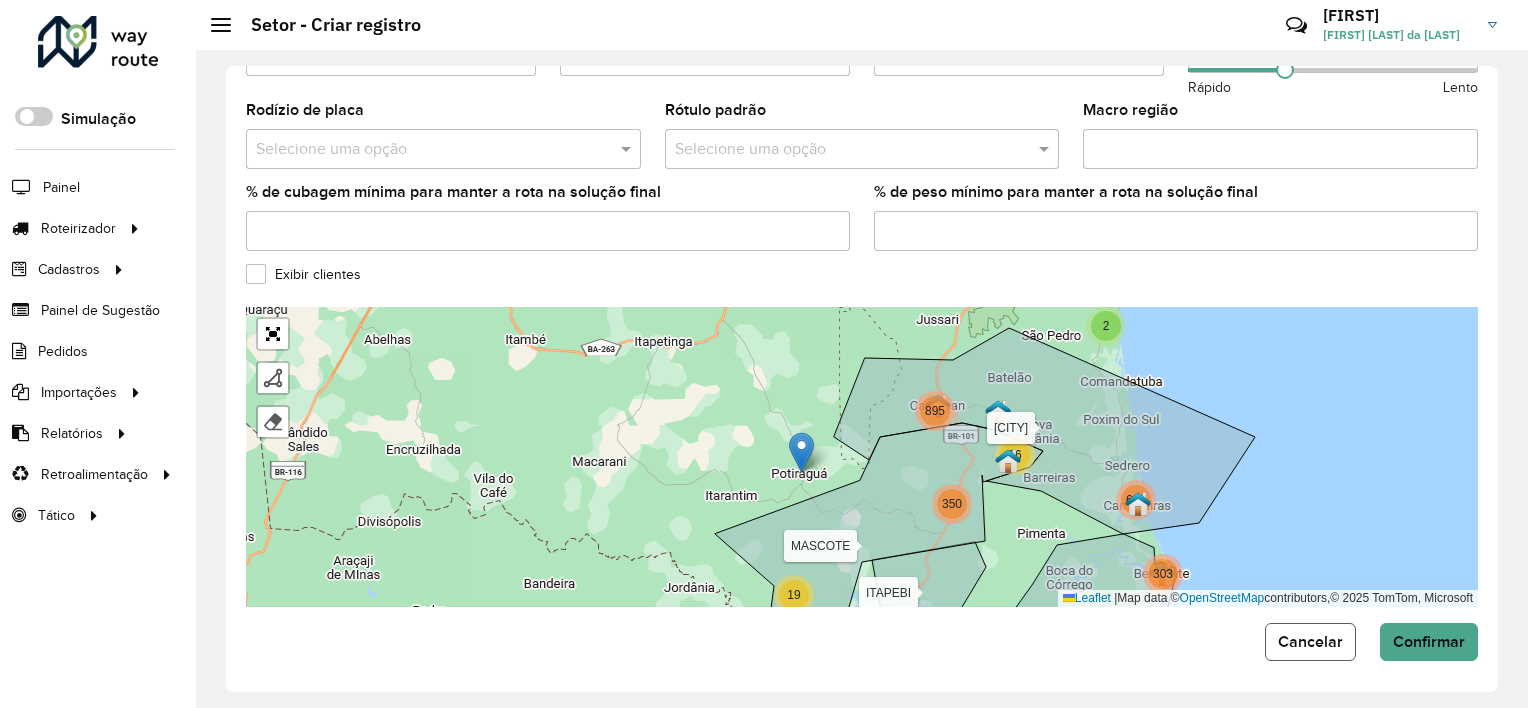 click on "Cancelar" 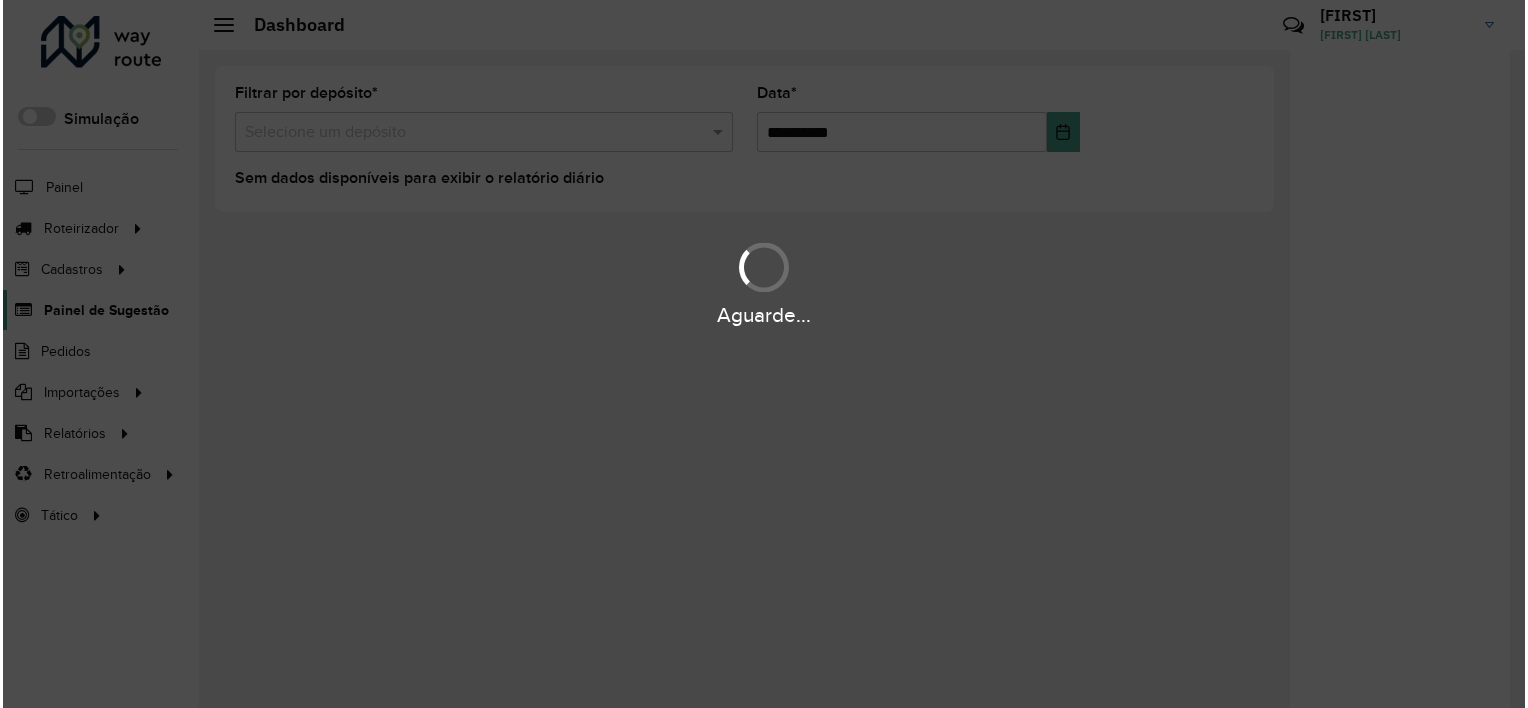 scroll, scrollTop: 0, scrollLeft: 0, axis: both 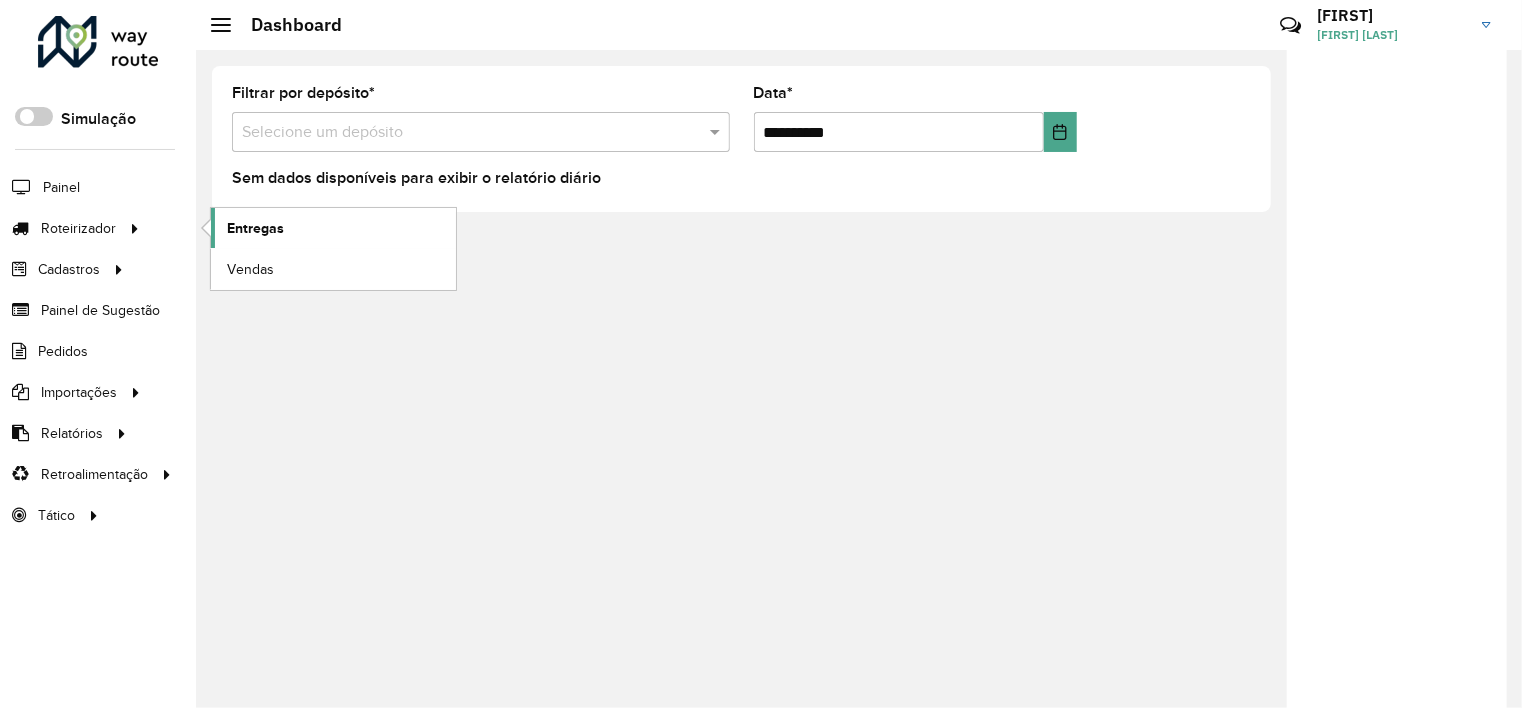 click on "Entregas" 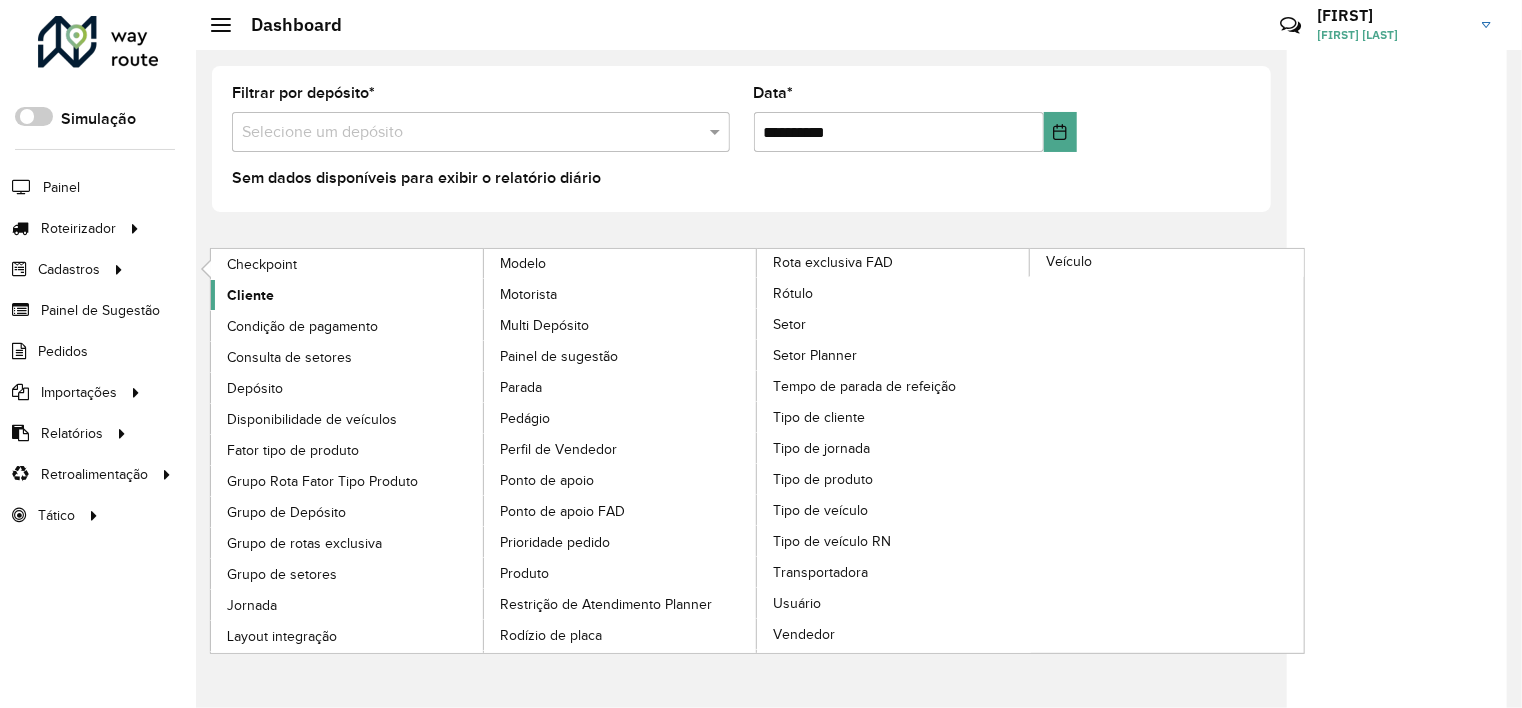 click on "Cliente" 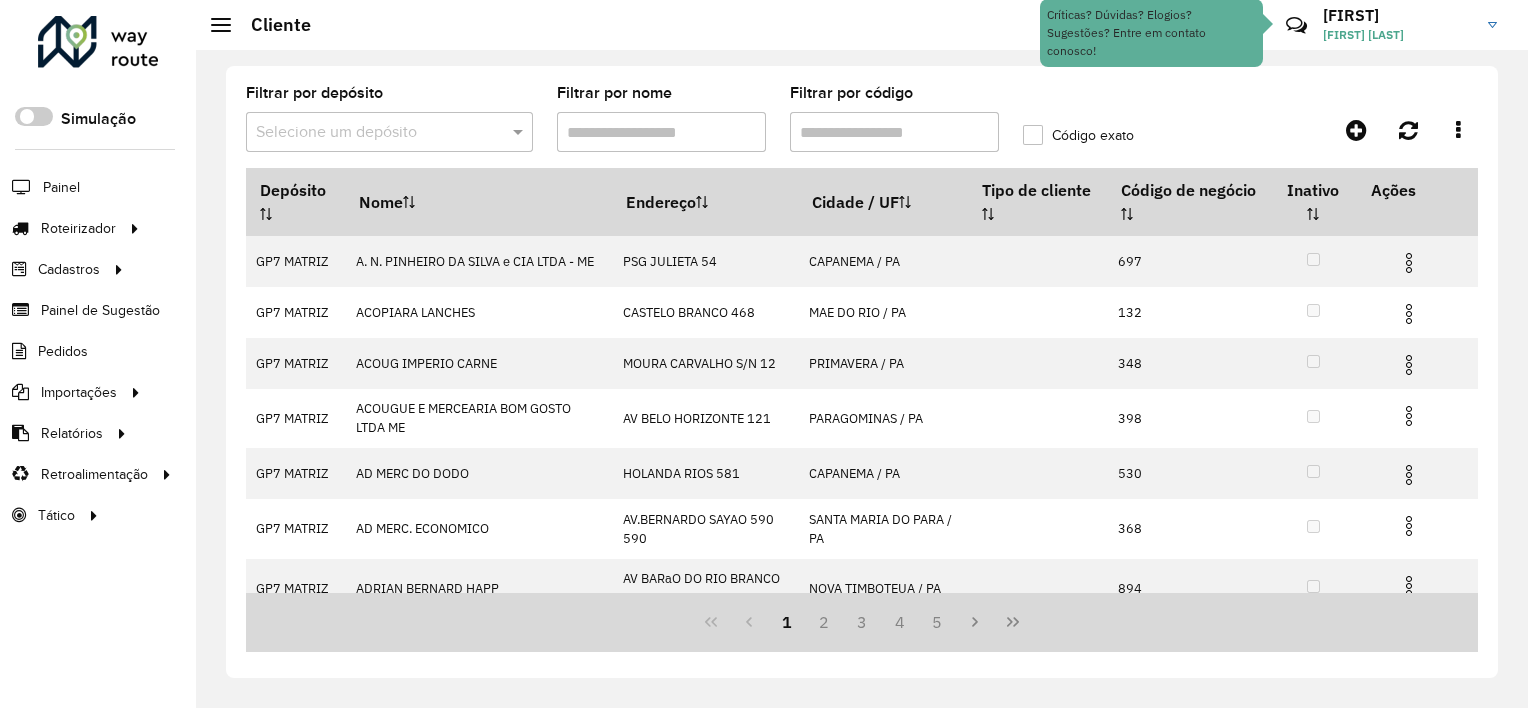 click on "Filtrar por código" at bounding box center (894, 132) 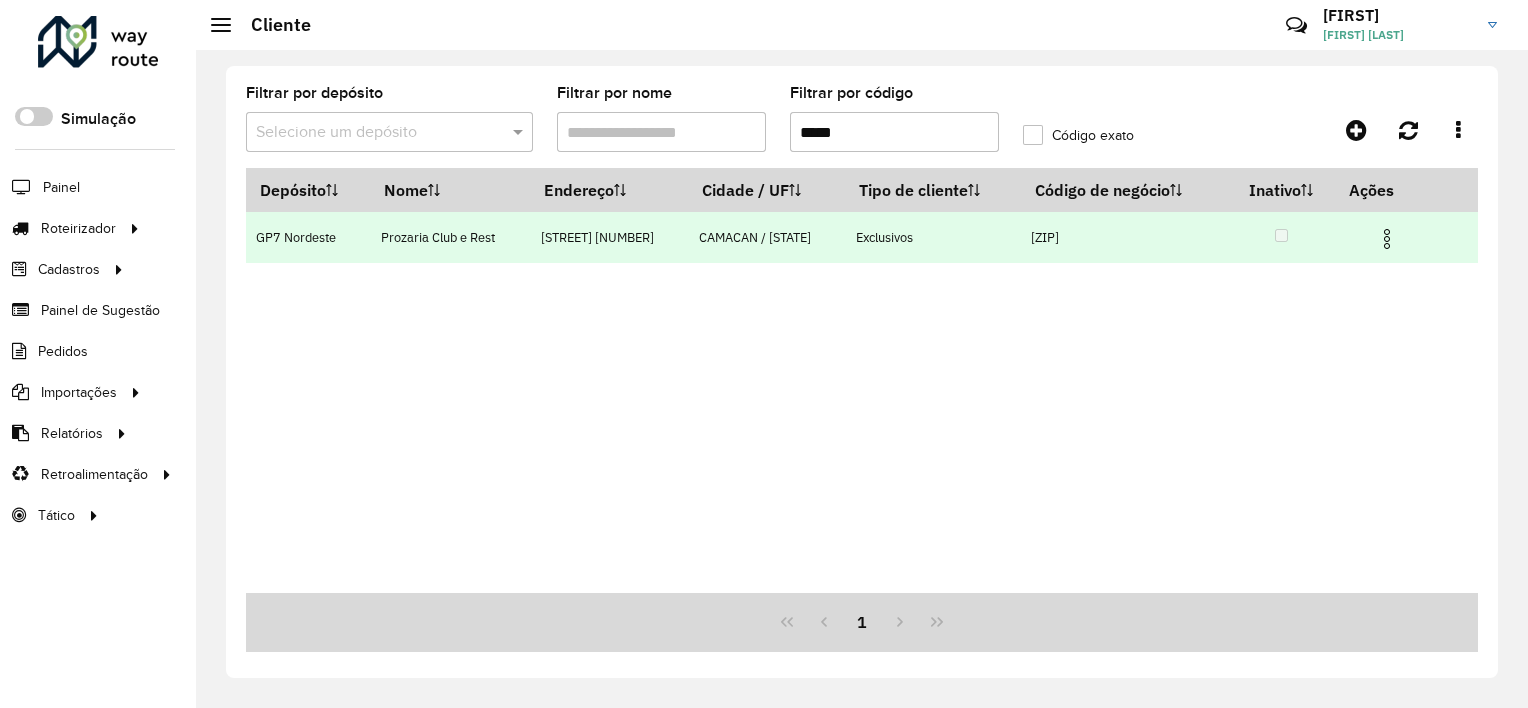 type on "*****" 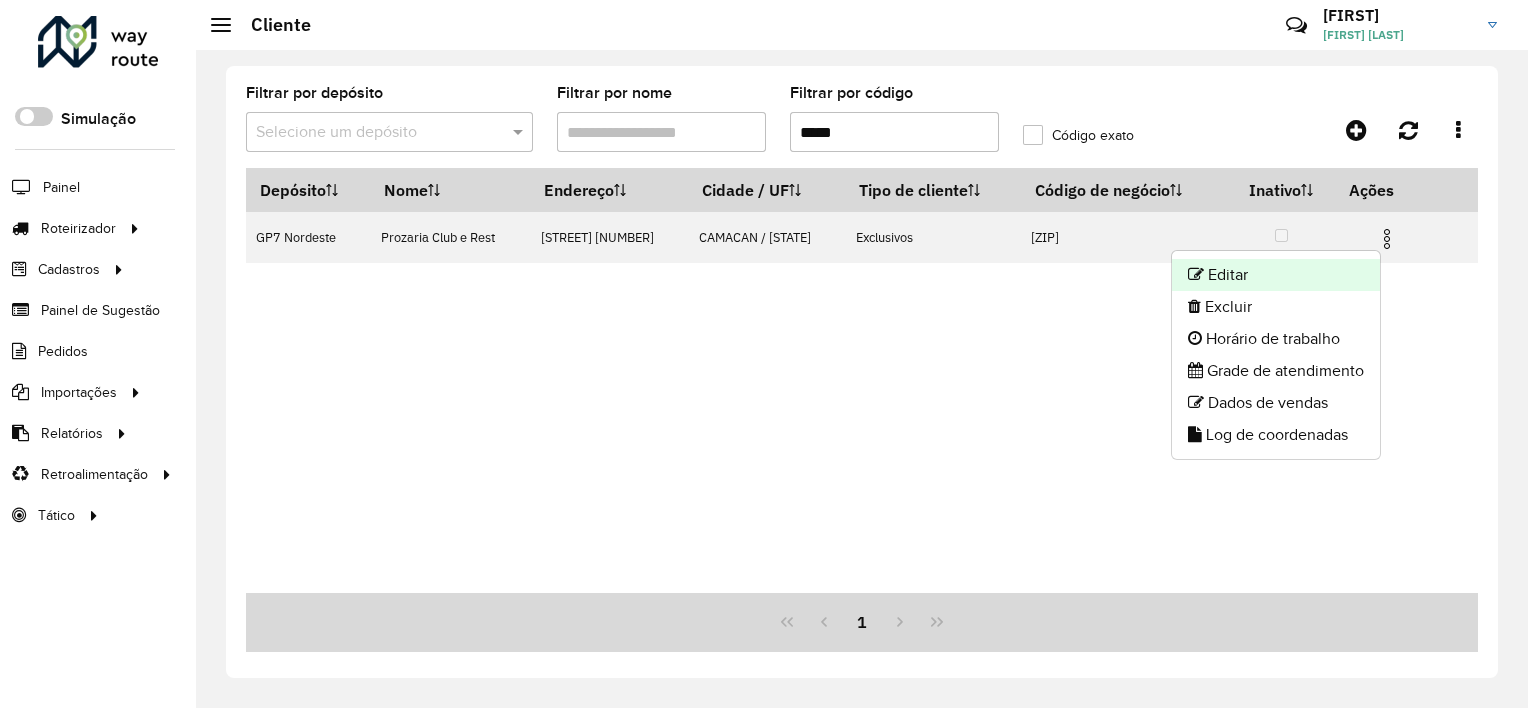 click on "Editar" 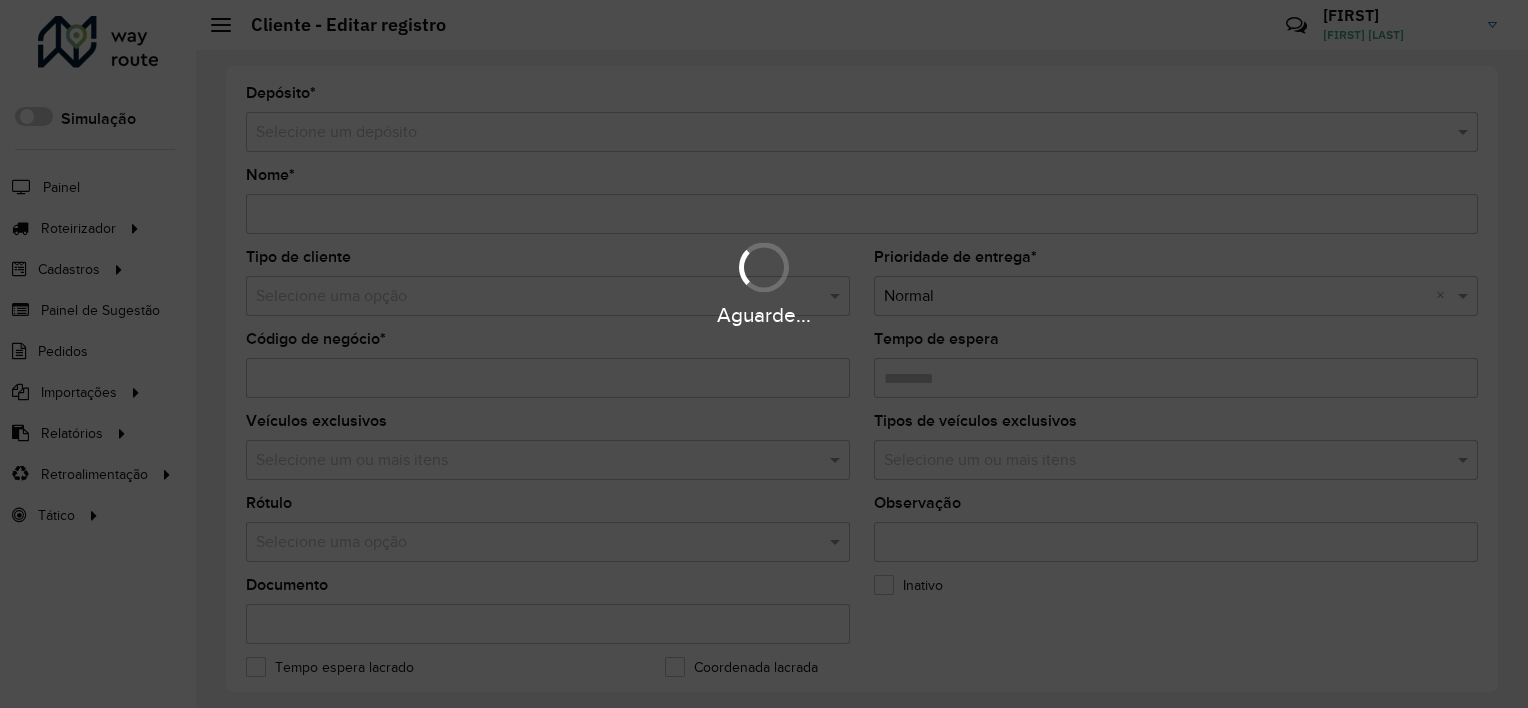 type on "**********" 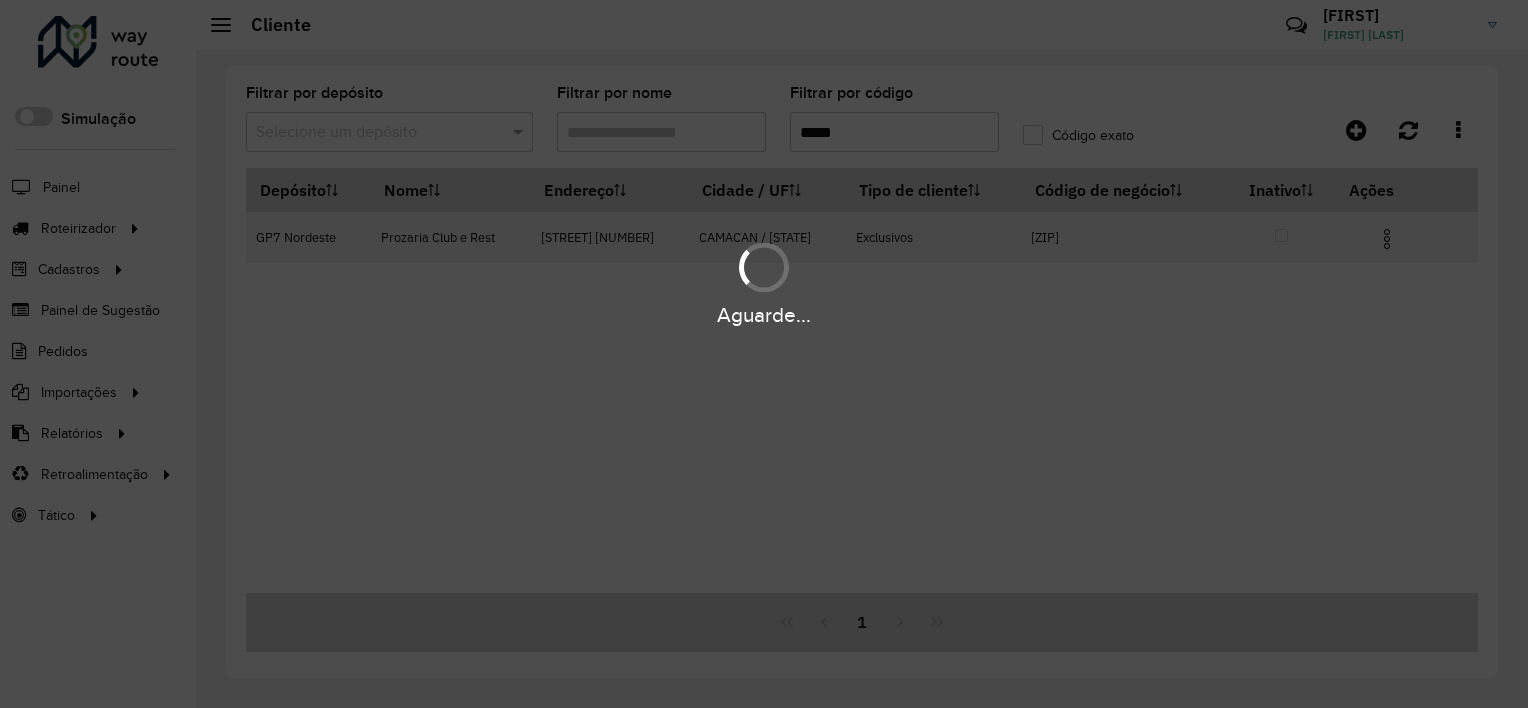 click on "Aguarde...  Pop-up bloqueado!  Seu navegador bloqueou automáticamente a abertura de uma nova janela.   Acesse as configurações e adicione o endereço do sistema a lista de permissão.   Fechar  Roteirizador AmbevTech Simulação Painel Roteirizador Entregas Vendas Cadastros Checkpoint Cliente Condição de pagamento Consulta de setores Depósito Disponibilidade de veículos Fator tipo de produto Grupo Rota Fator Tipo Produto Grupo de Depósito Grupo de rotas exclusiva Grupo de setores Jornada Layout integração Modelo Motorista Multi Depósito Painel de sugestão Parada Pedágio Perfil de Vendedor Ponto de apoio Ponto de apoio FAD Prioridade pedido Produto Restrição de Atendimento Planner Rodízio de placa Rota exclusiva FAD Rótulo Setor Setor Planner Tempo de parada de refeição Tipo de cliente Tipo de jornada Tipo de produto Tipo de veículo Tipo de veículo RN Transportadora Usuário Vendedor Veículo Painel de Sugestão Pedidos Importações Clientes Fator tipo produto Grade de atendimento Setor" at bounding box center [764, 354] 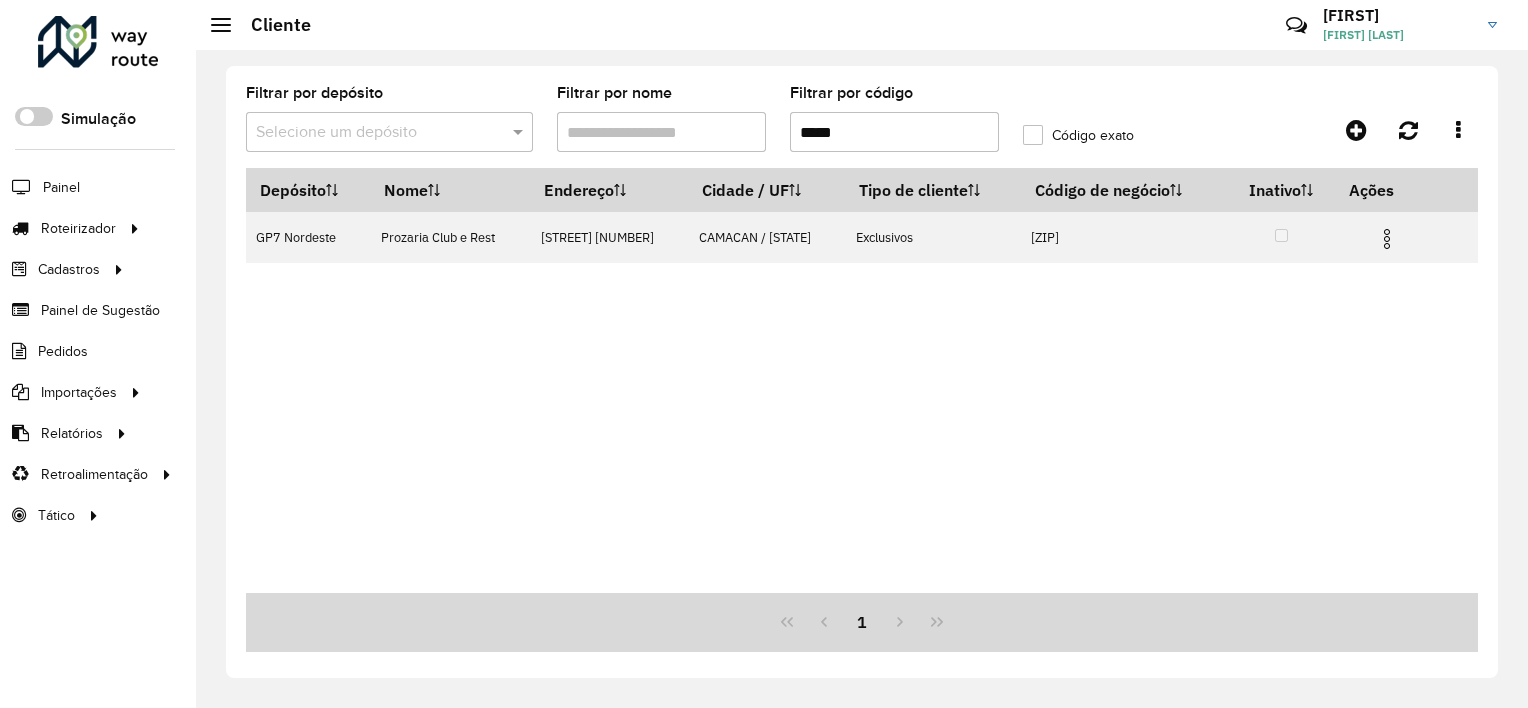 click on "*****" at bounding box center [894, 132] 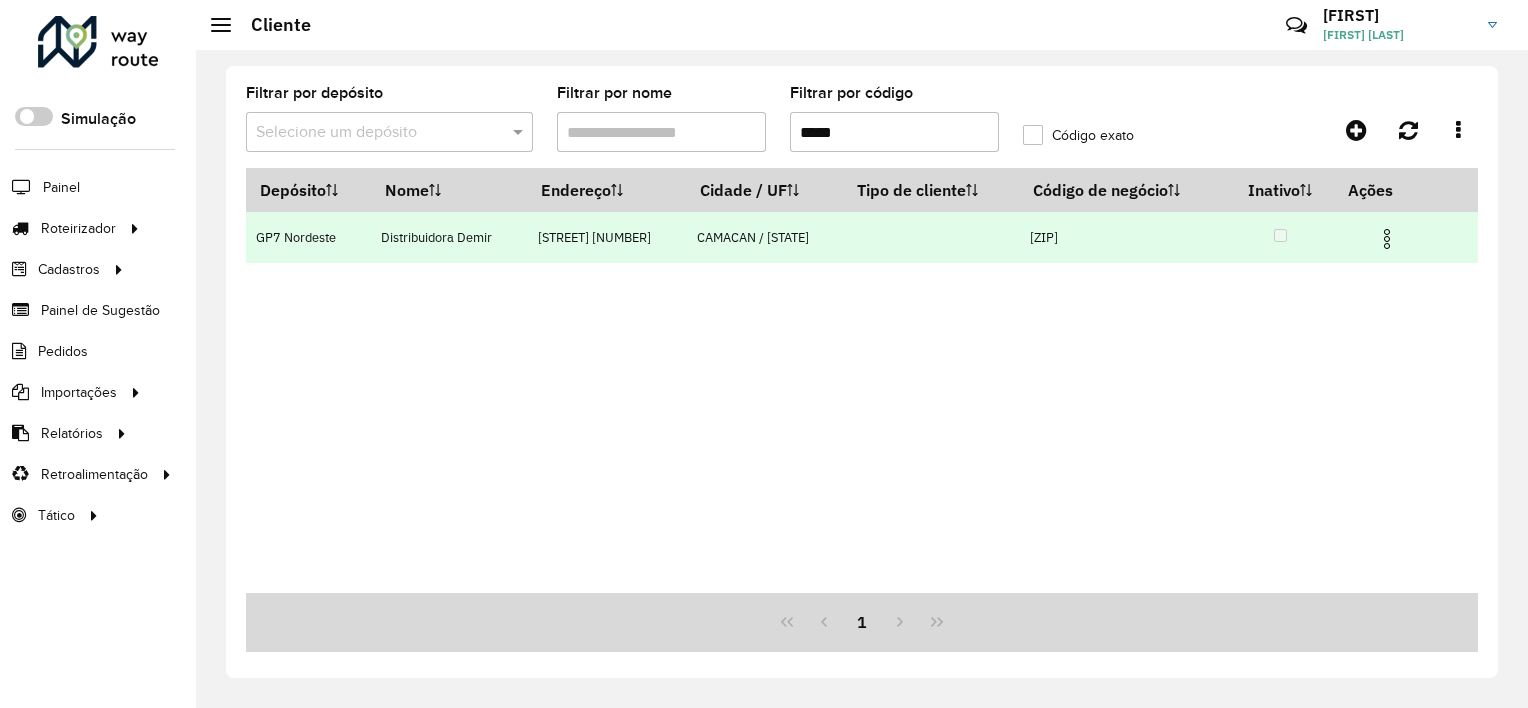type on "*****" 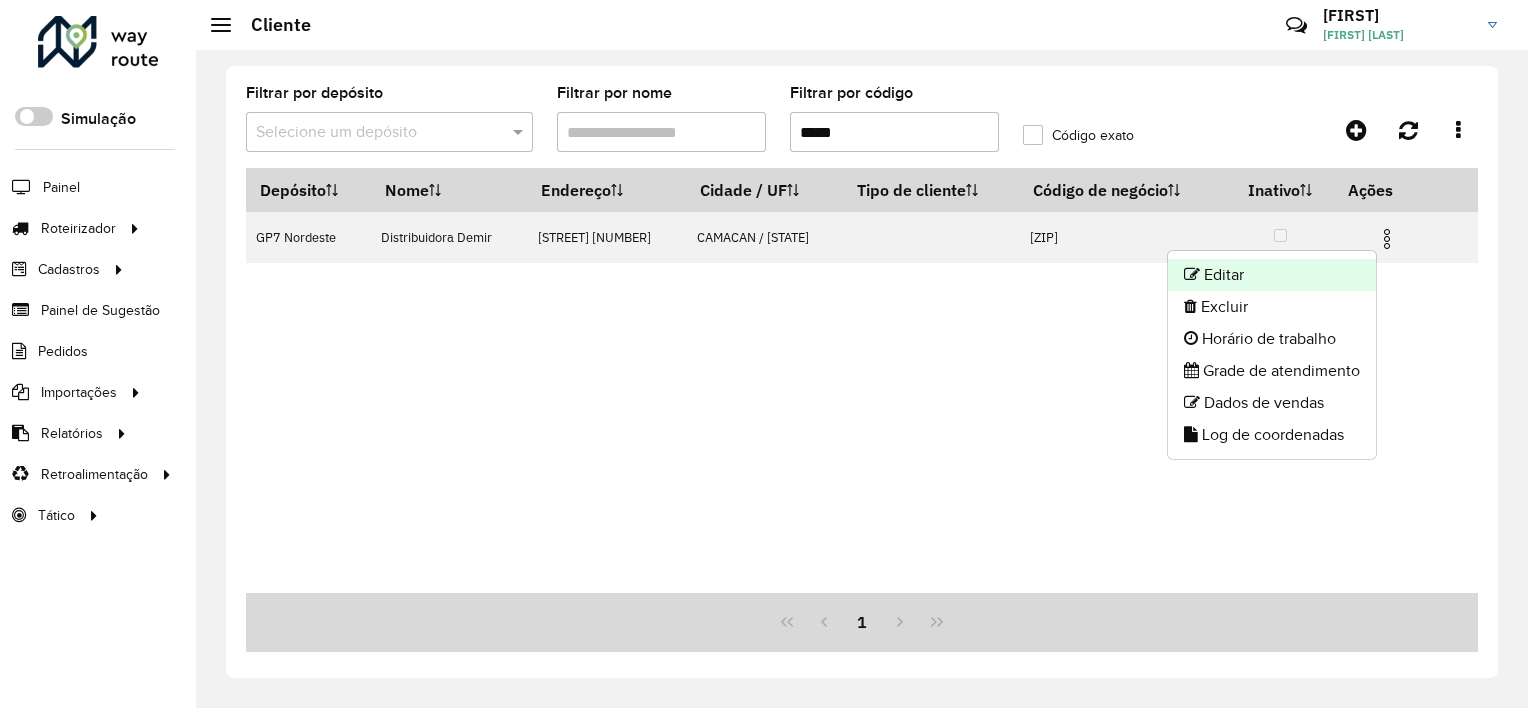 click on "Editar" 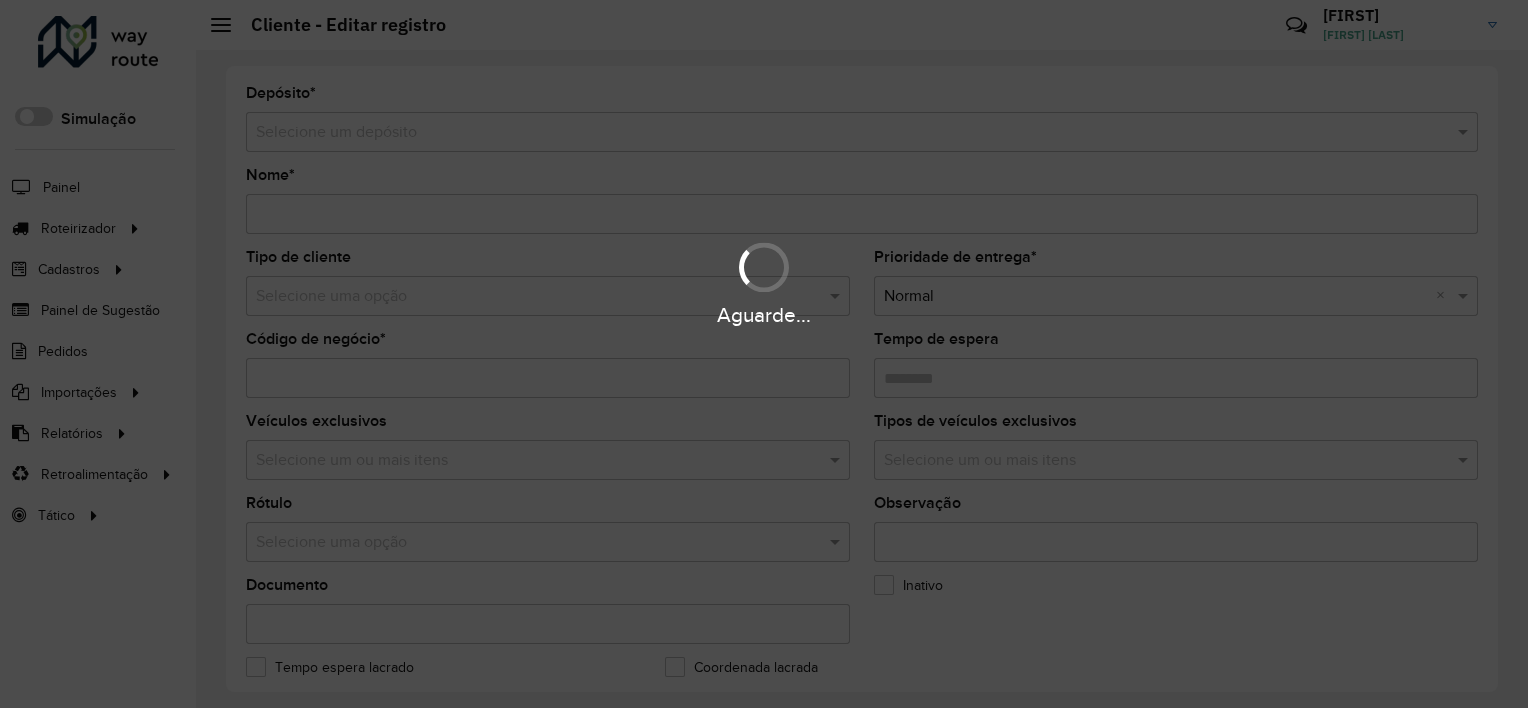 type on "**********" 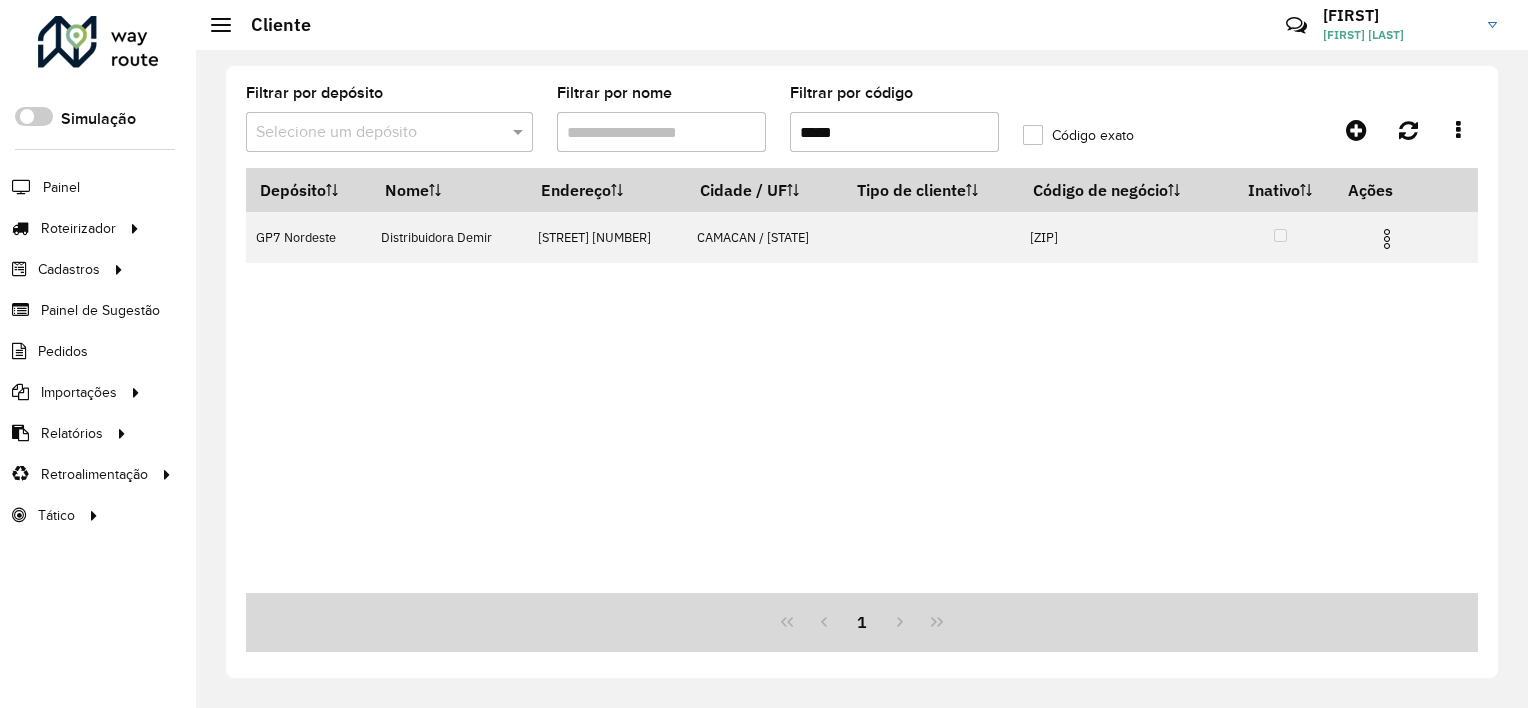 click on "*****" at bounding box center (894, 132) 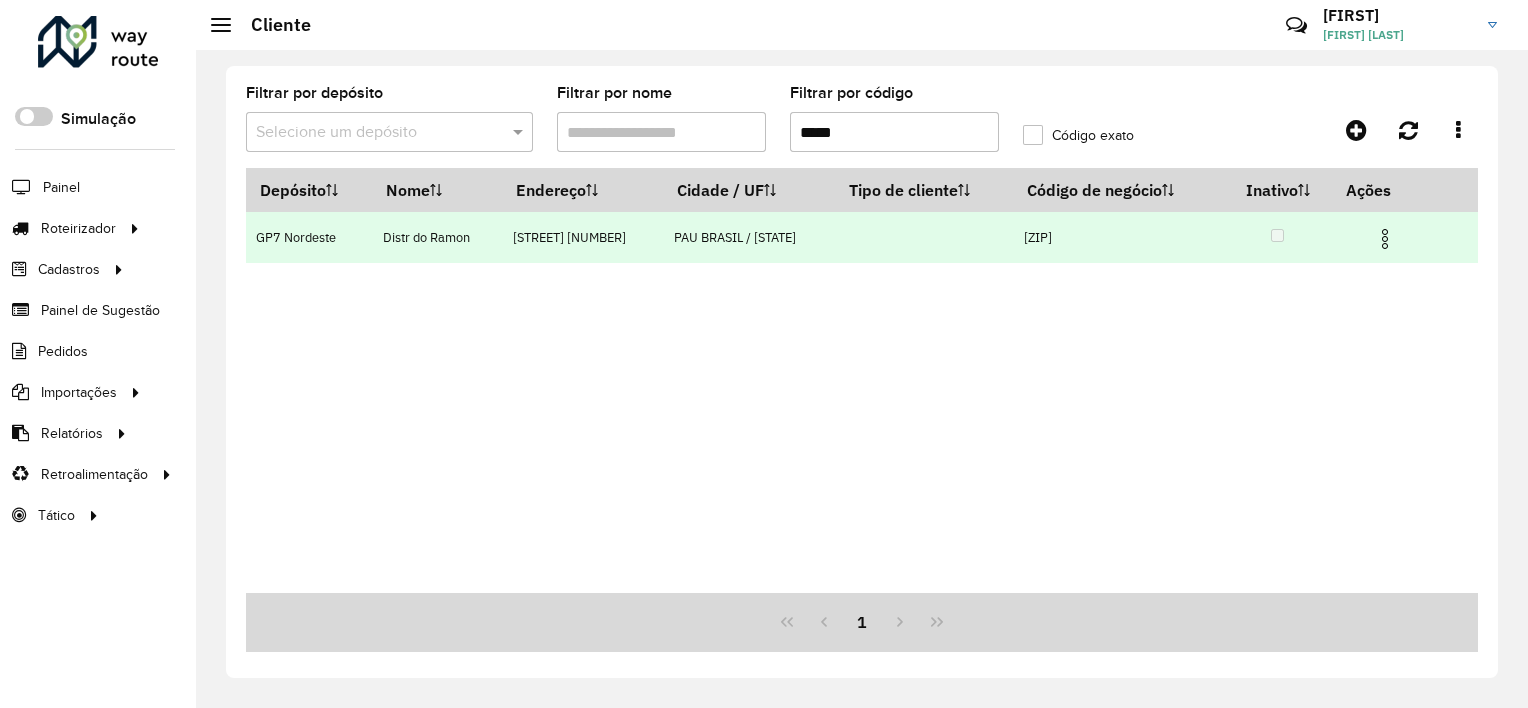type on "*****" 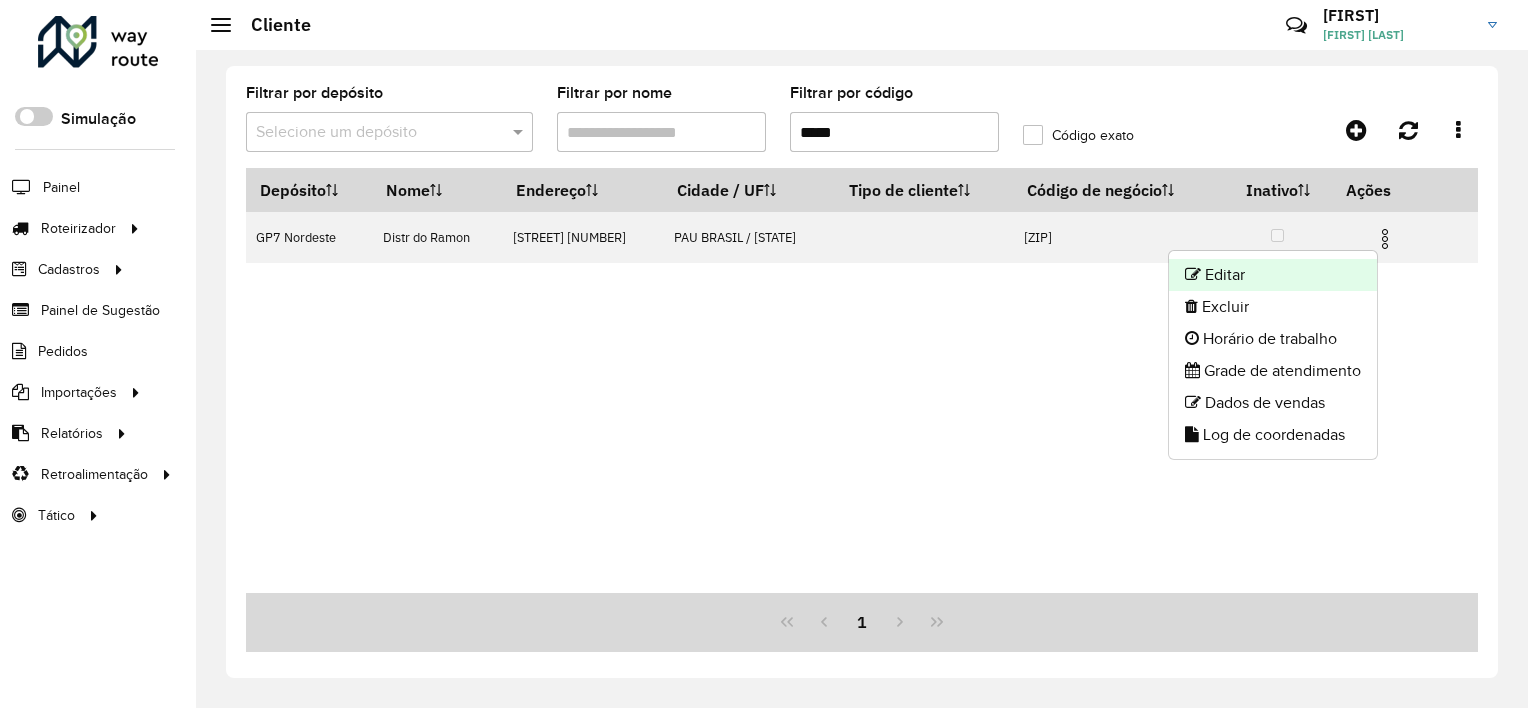 click on "Editar" 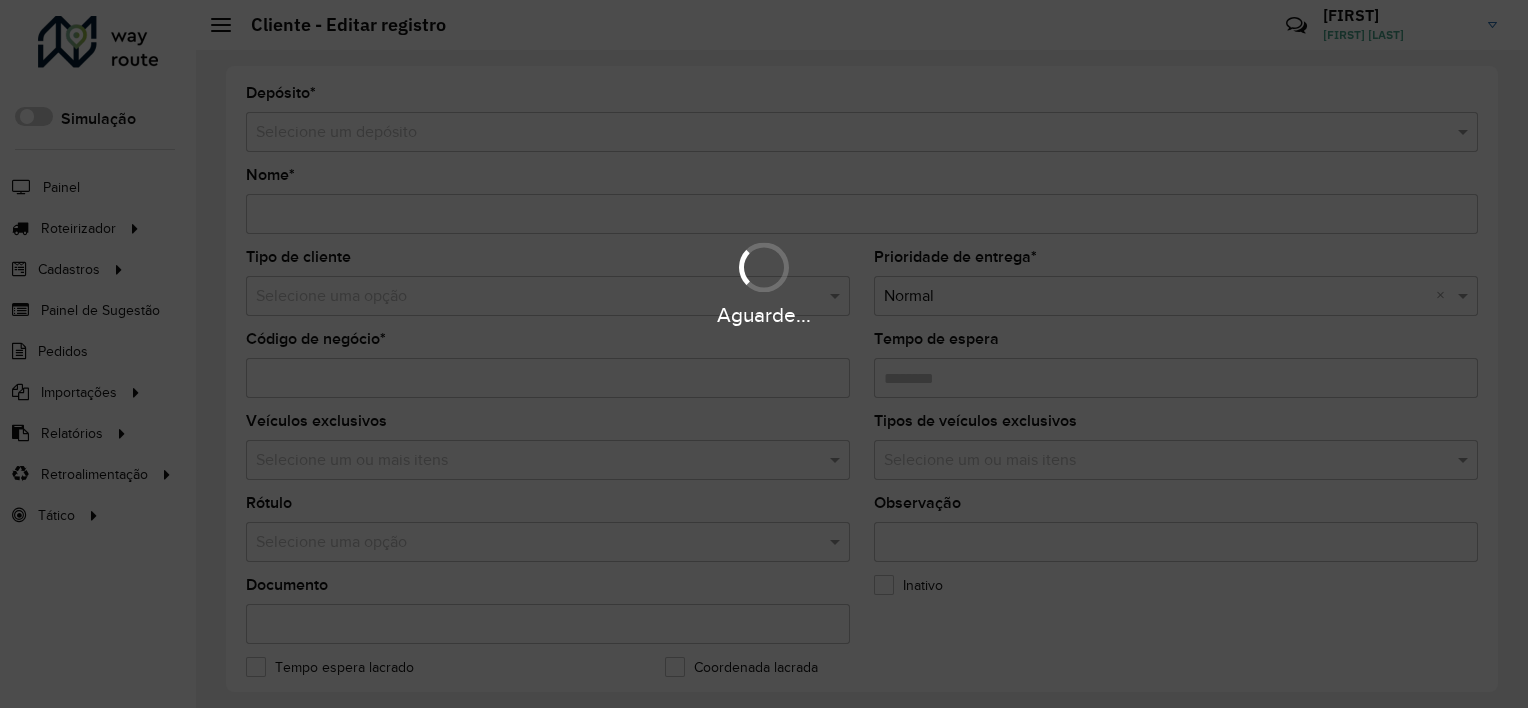 type on "**********" 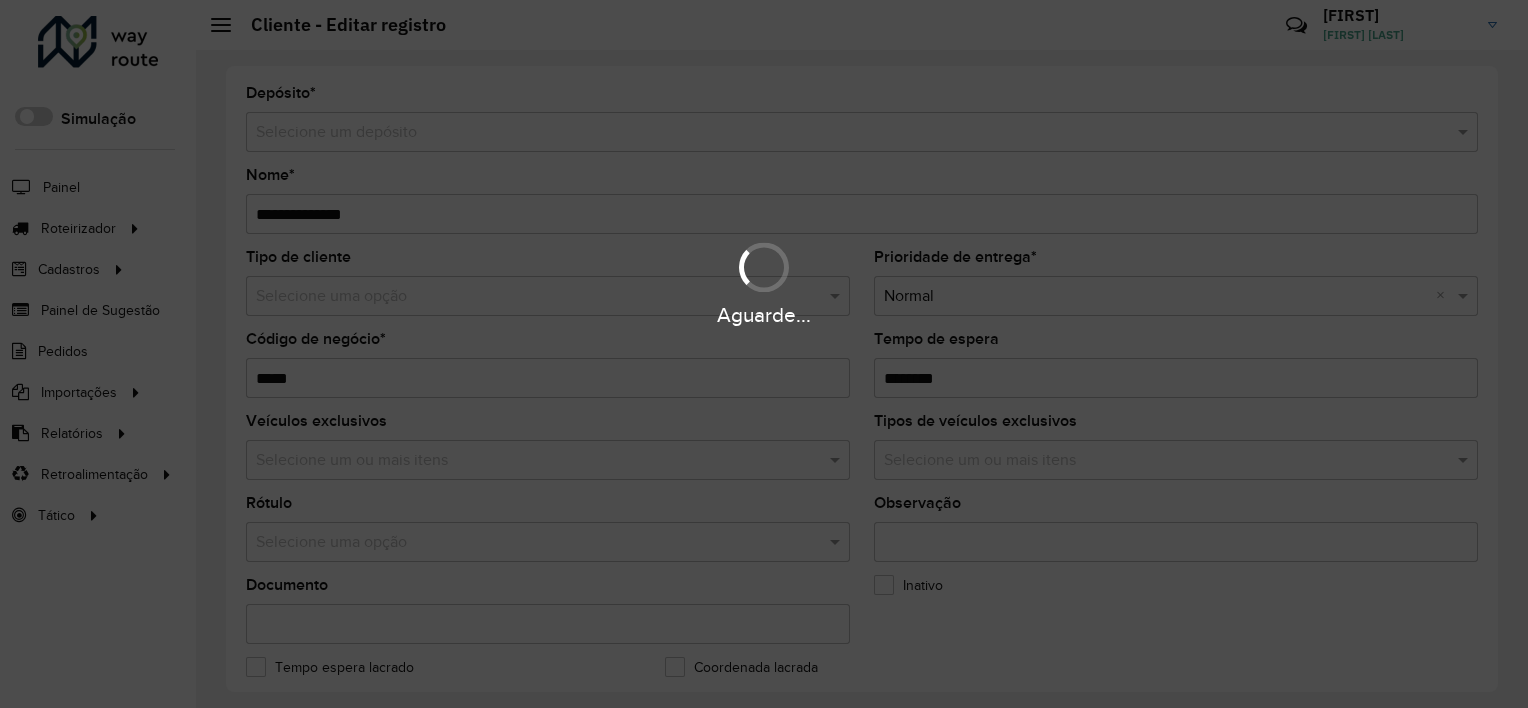 type on "**********" 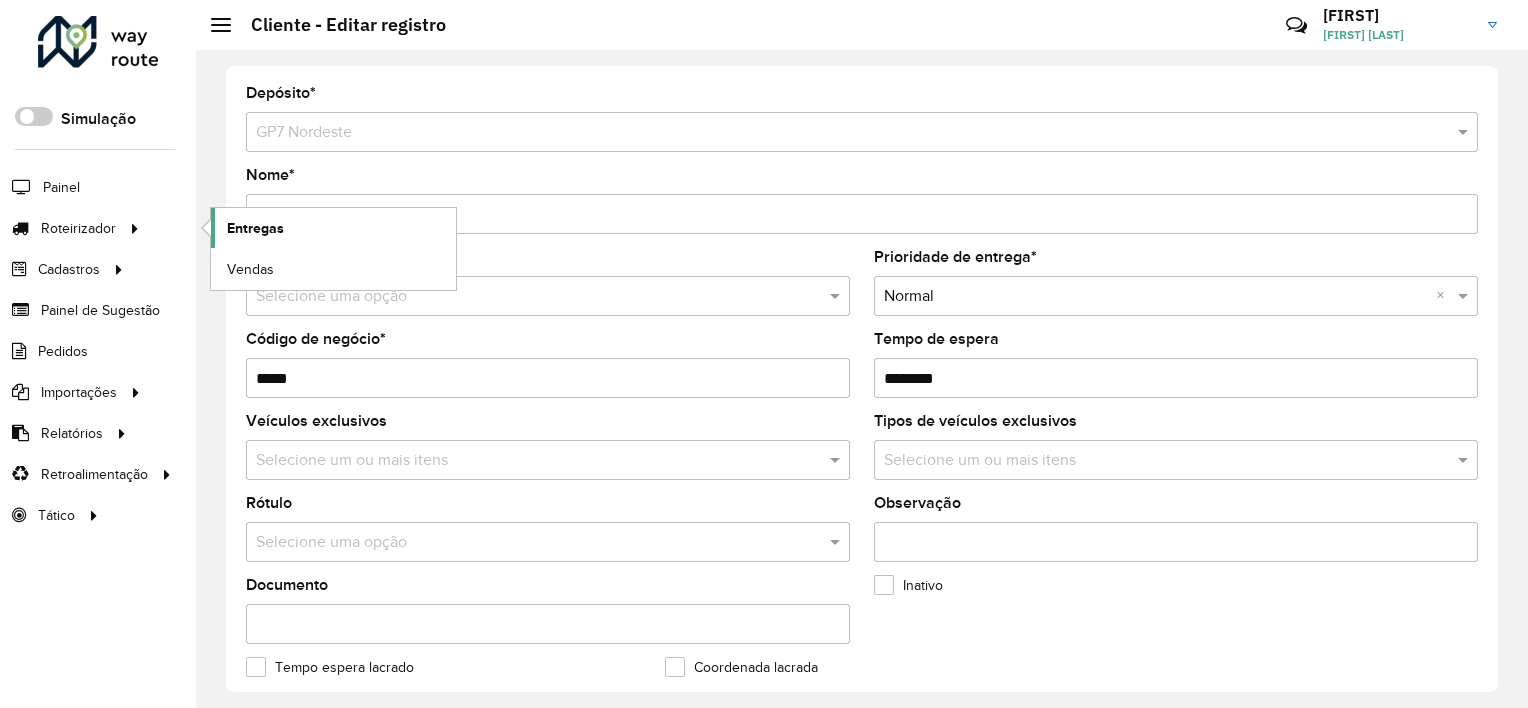 click on "Entregas" 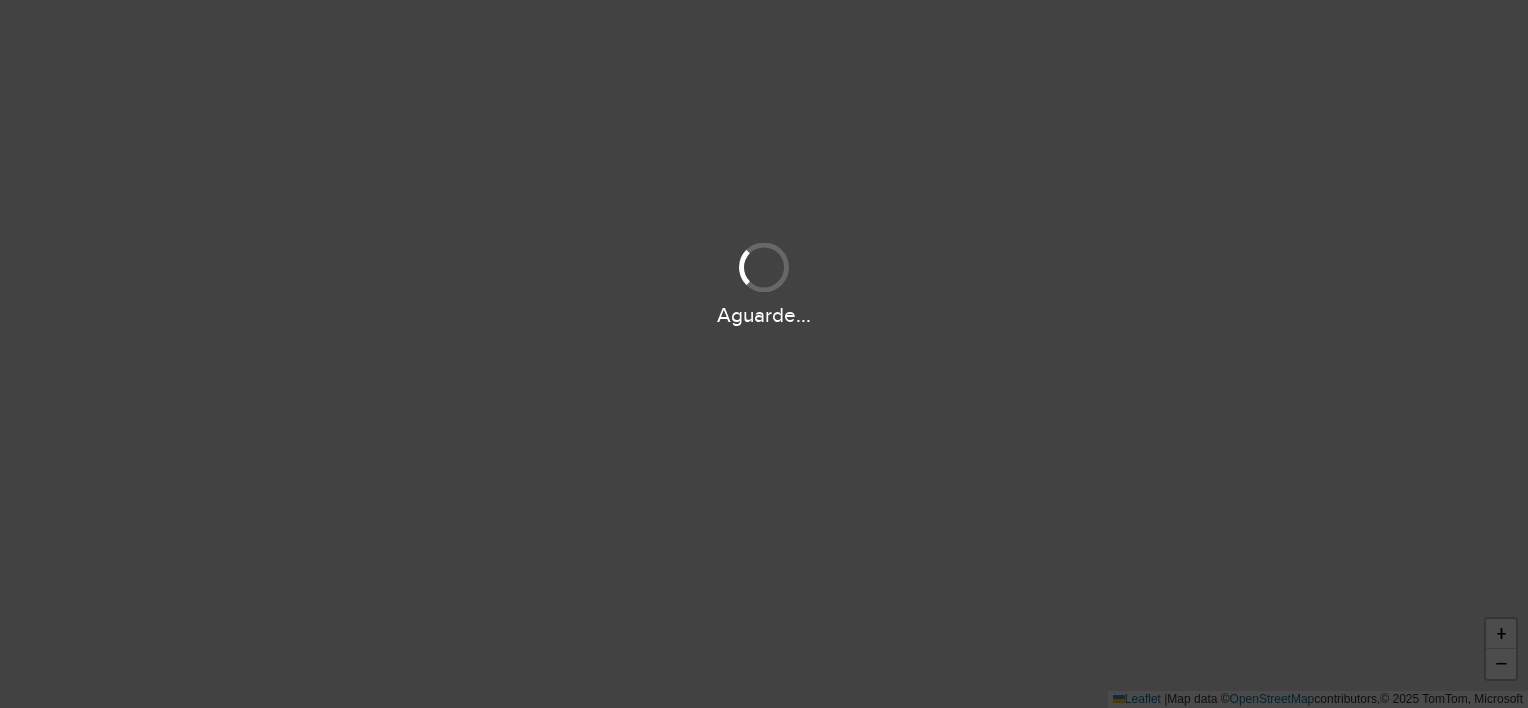 scroll, scrollTop: 0, scrollLeft: 0, axis: both 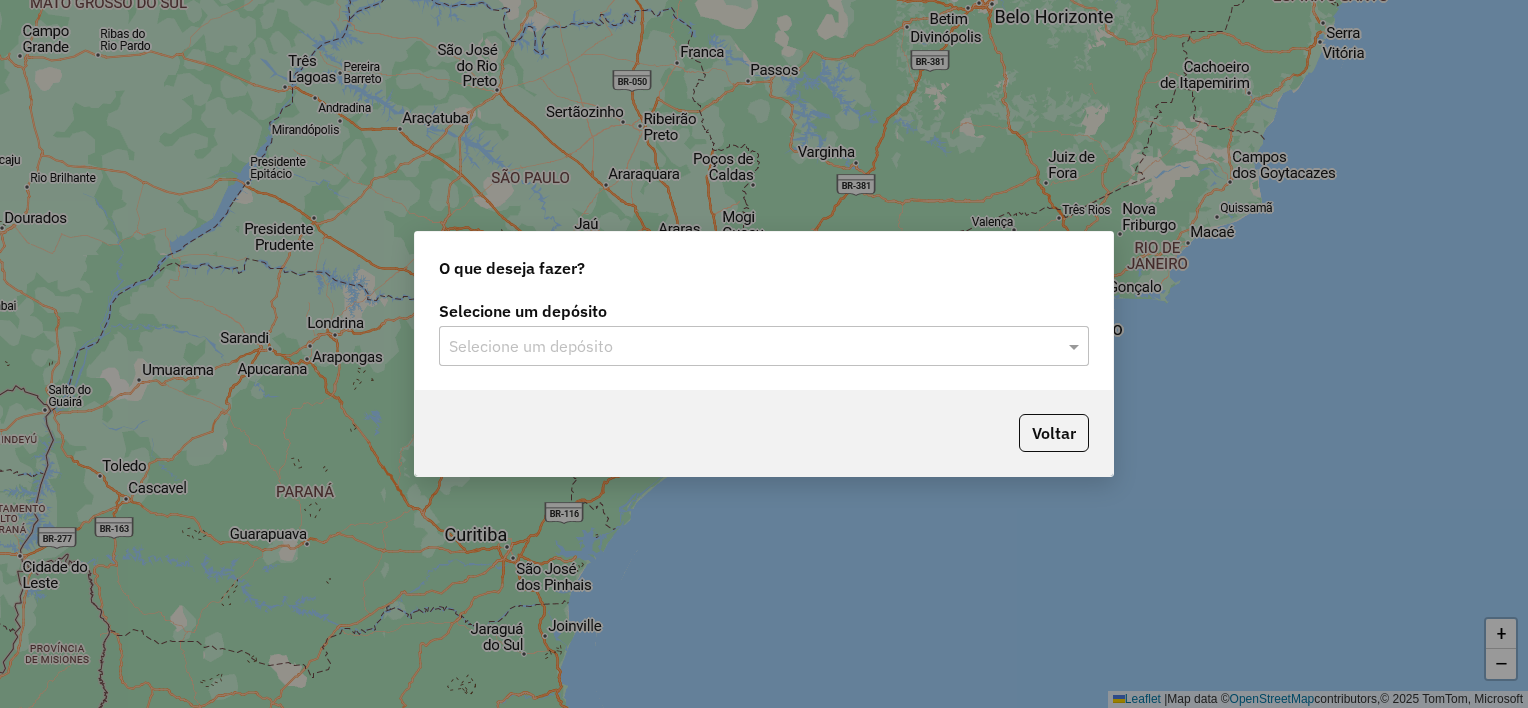 drag, startPoint x: 636, startPoint y: 349, endPoint x: 547, endPoint y: 372, distance: 91.92388 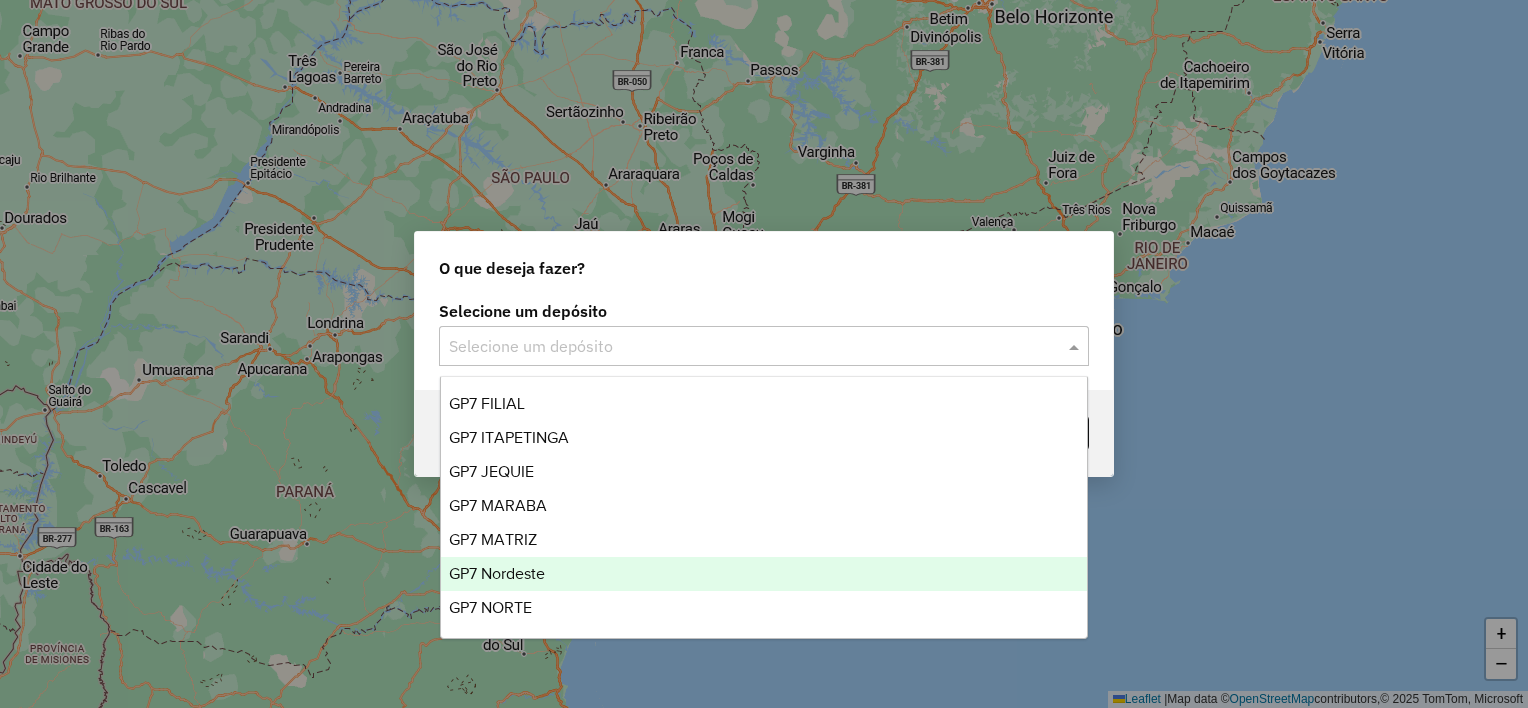 click on "GP7 Nordeste" at bounding box center (497, 573) 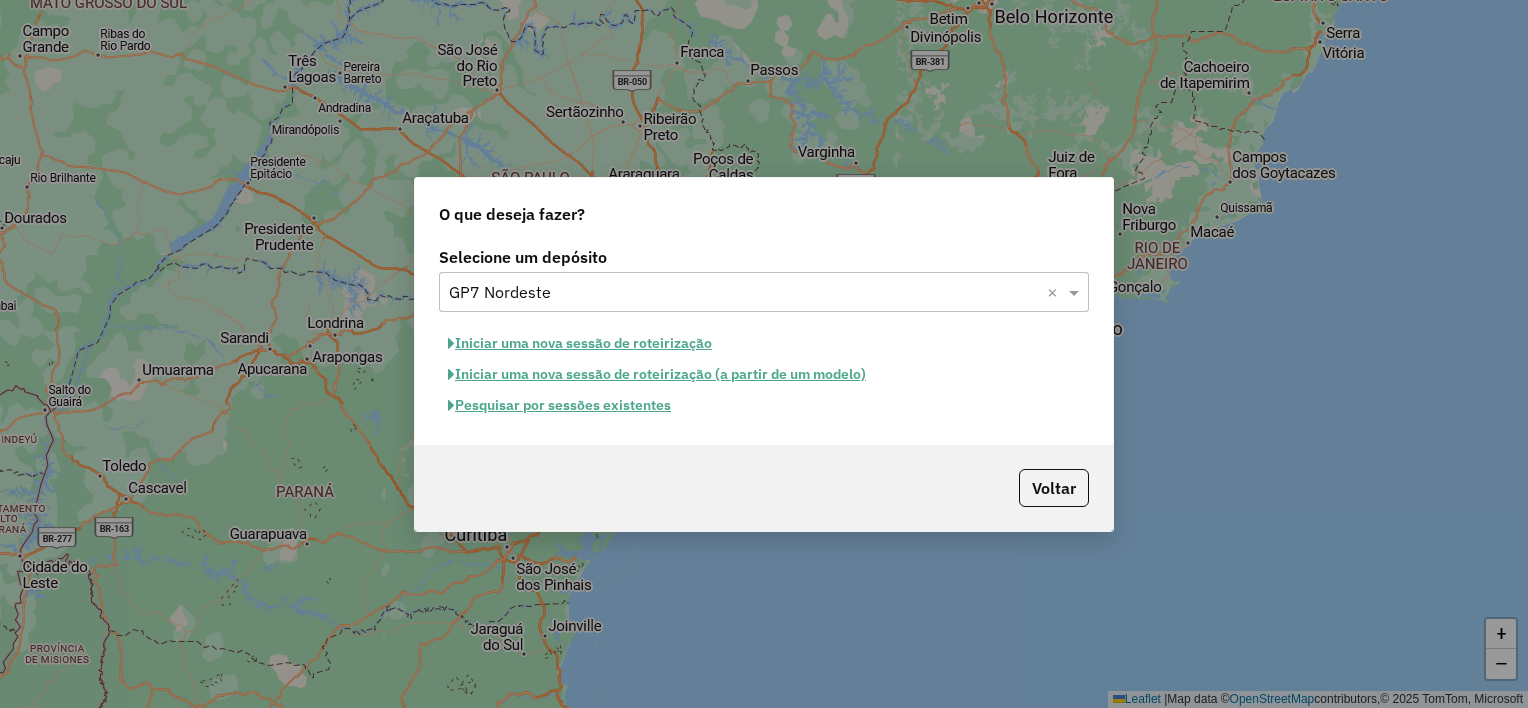 click on "Pesquisar por sessões existentes" 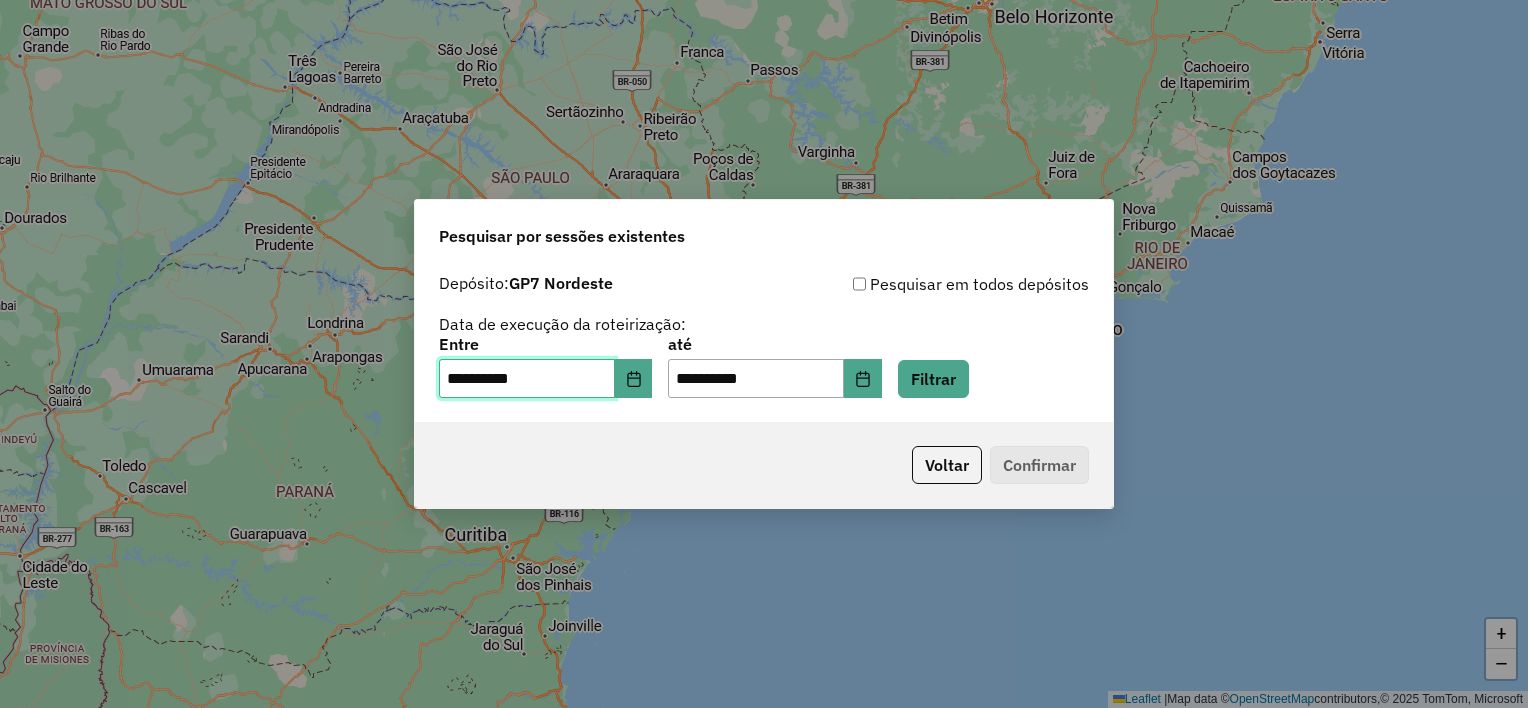 click on "**********" at bounding box center [527, 379] 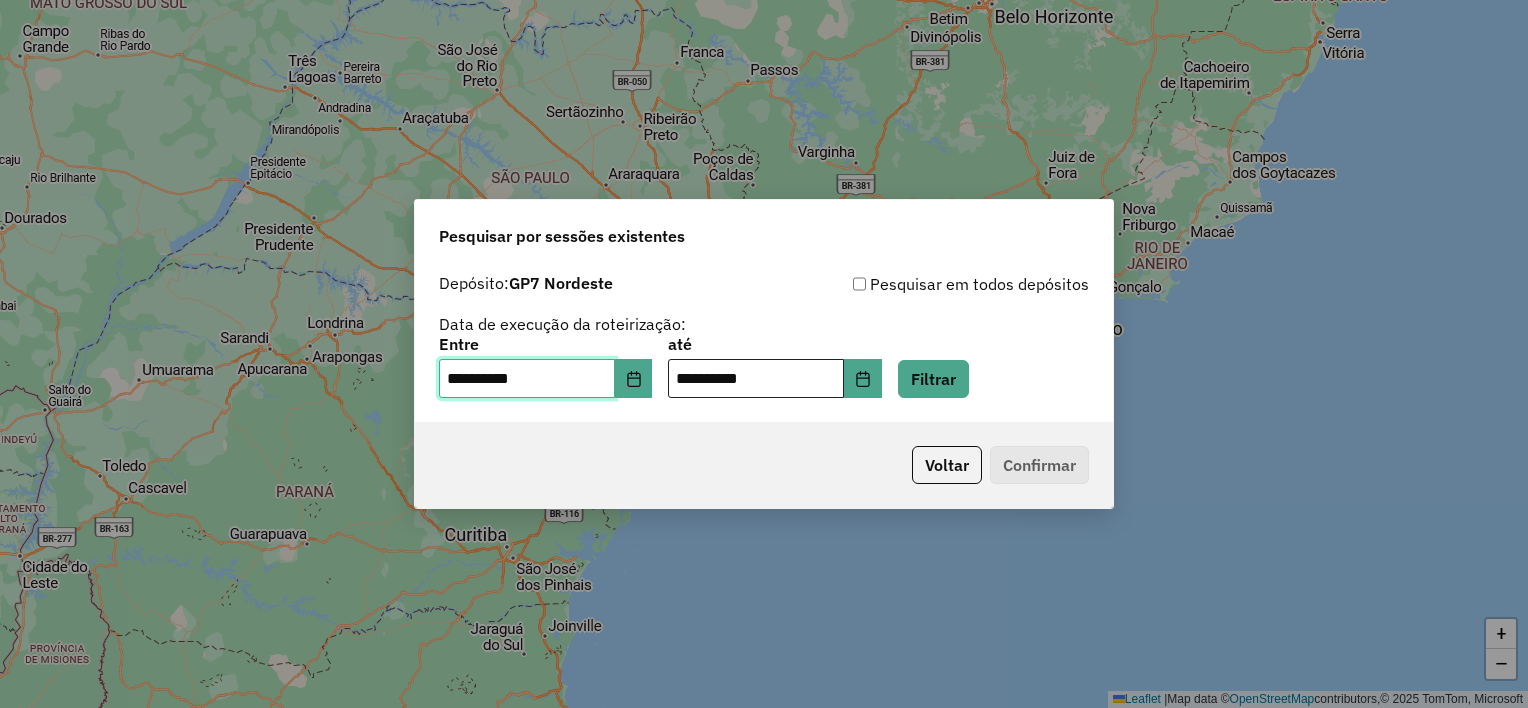 type on "**********" 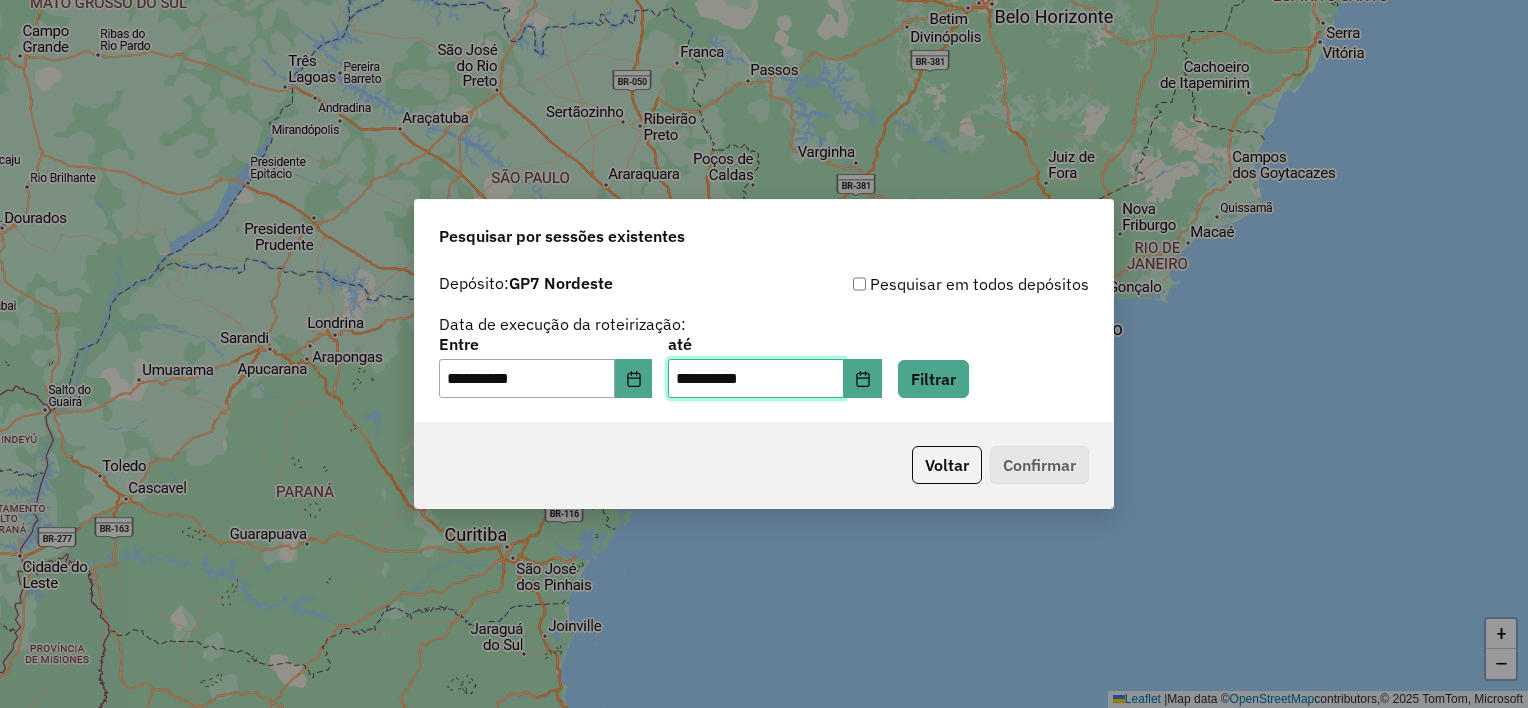 click on "**********" at bounding box center (756, 379) 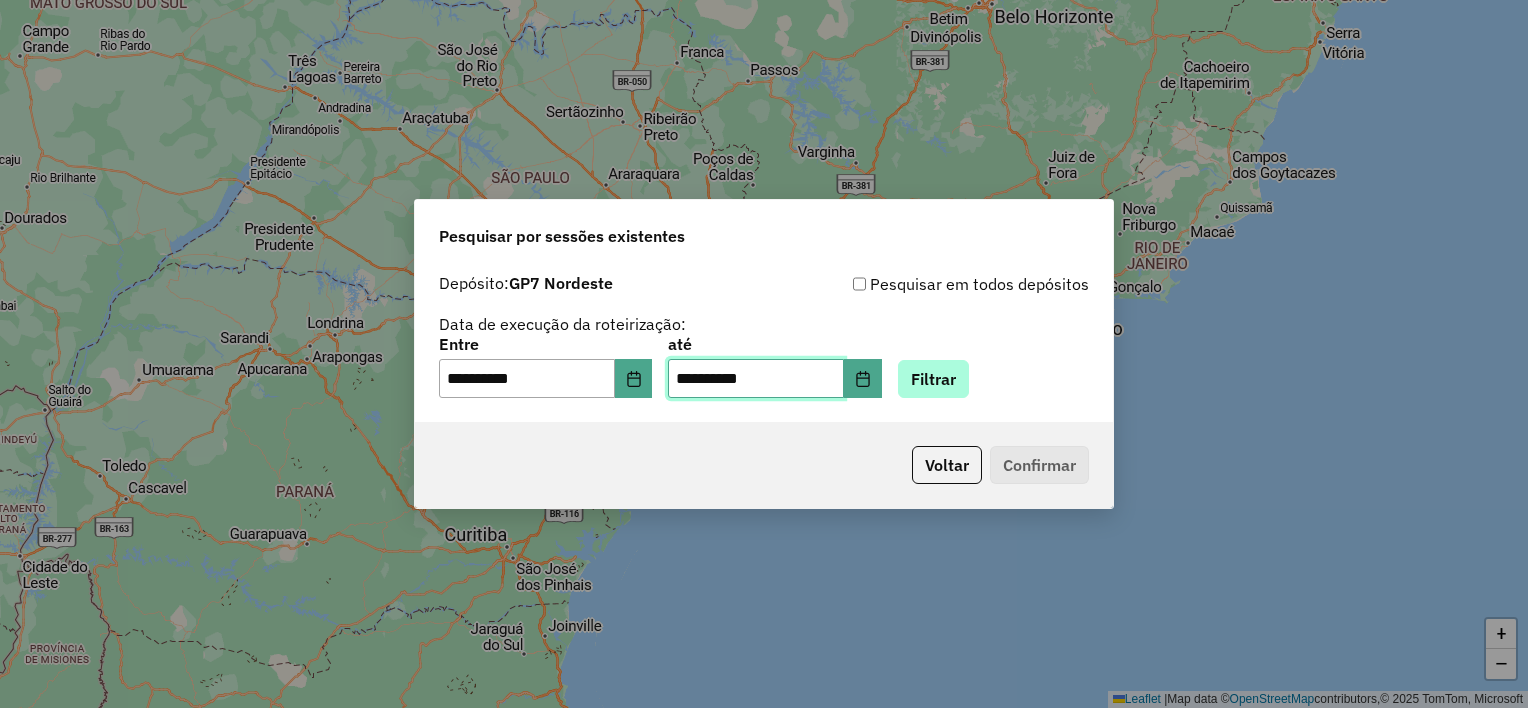 type on "**********" 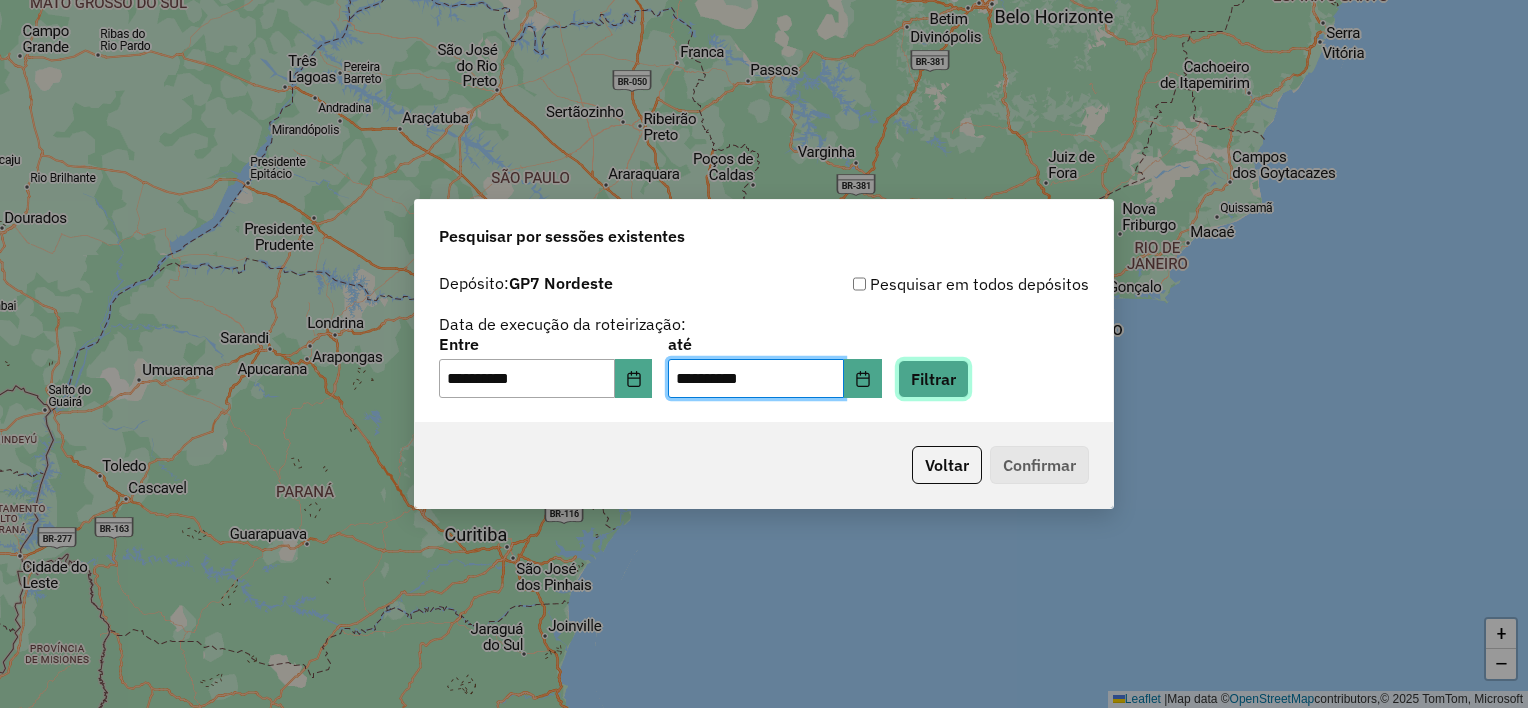 click on "Filtrar" 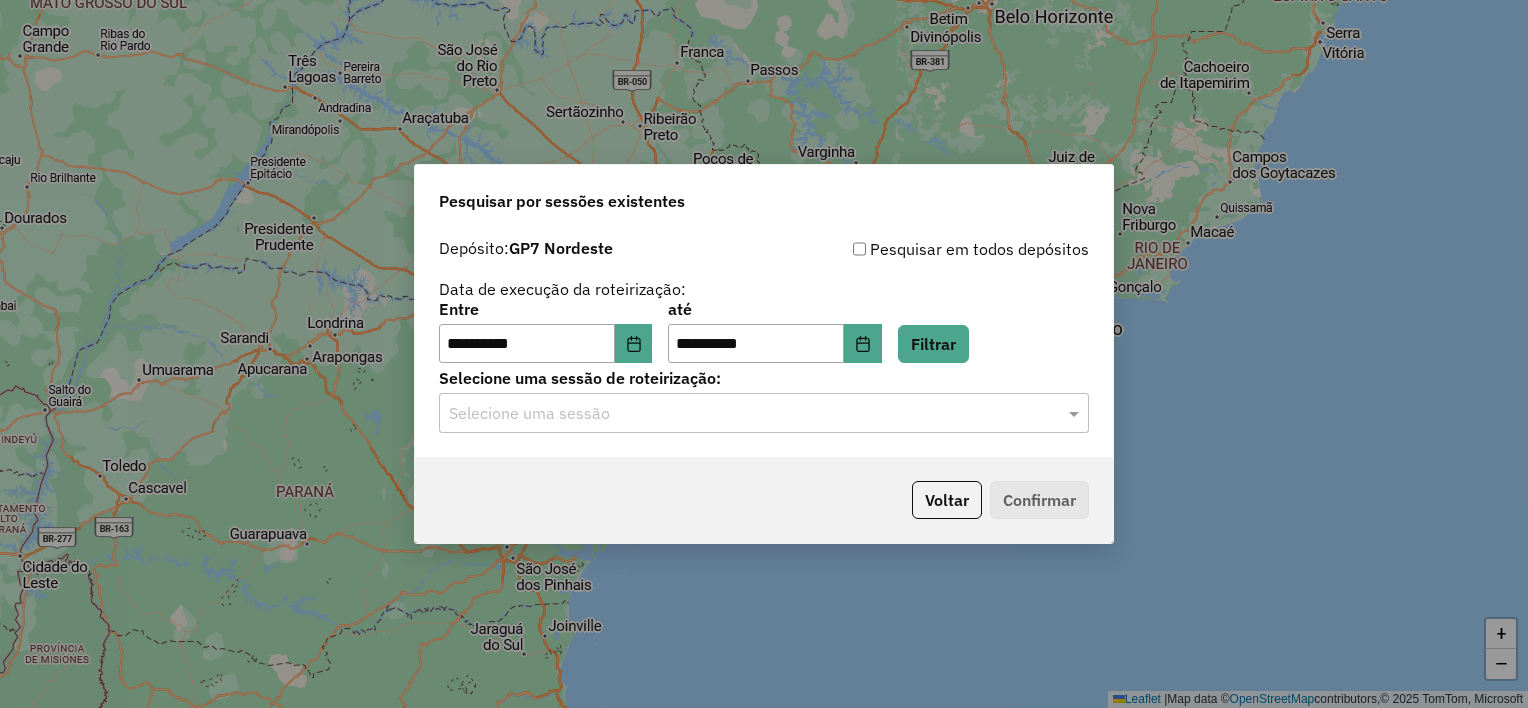 click 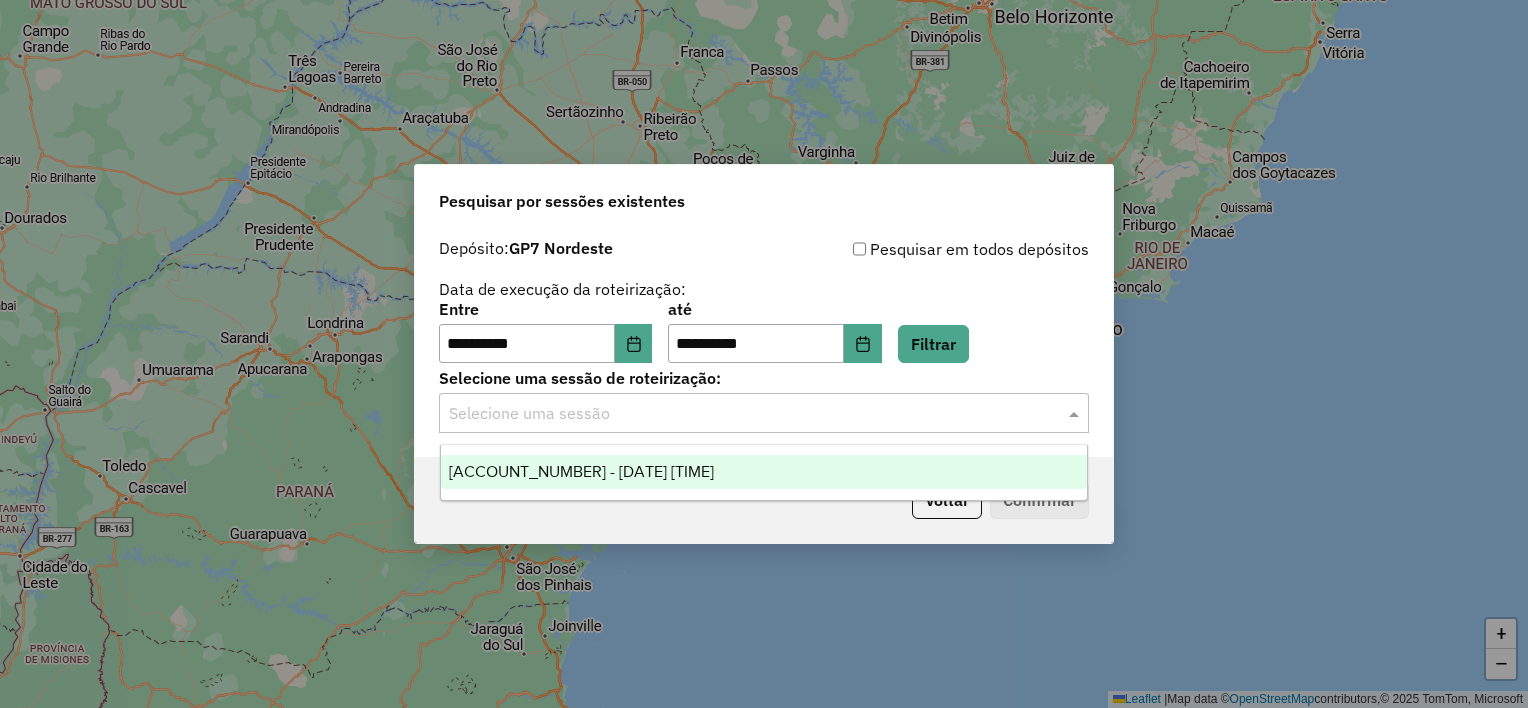 click on "975124 - 05/08/2025 19:51" at bounding box center [581, 471] 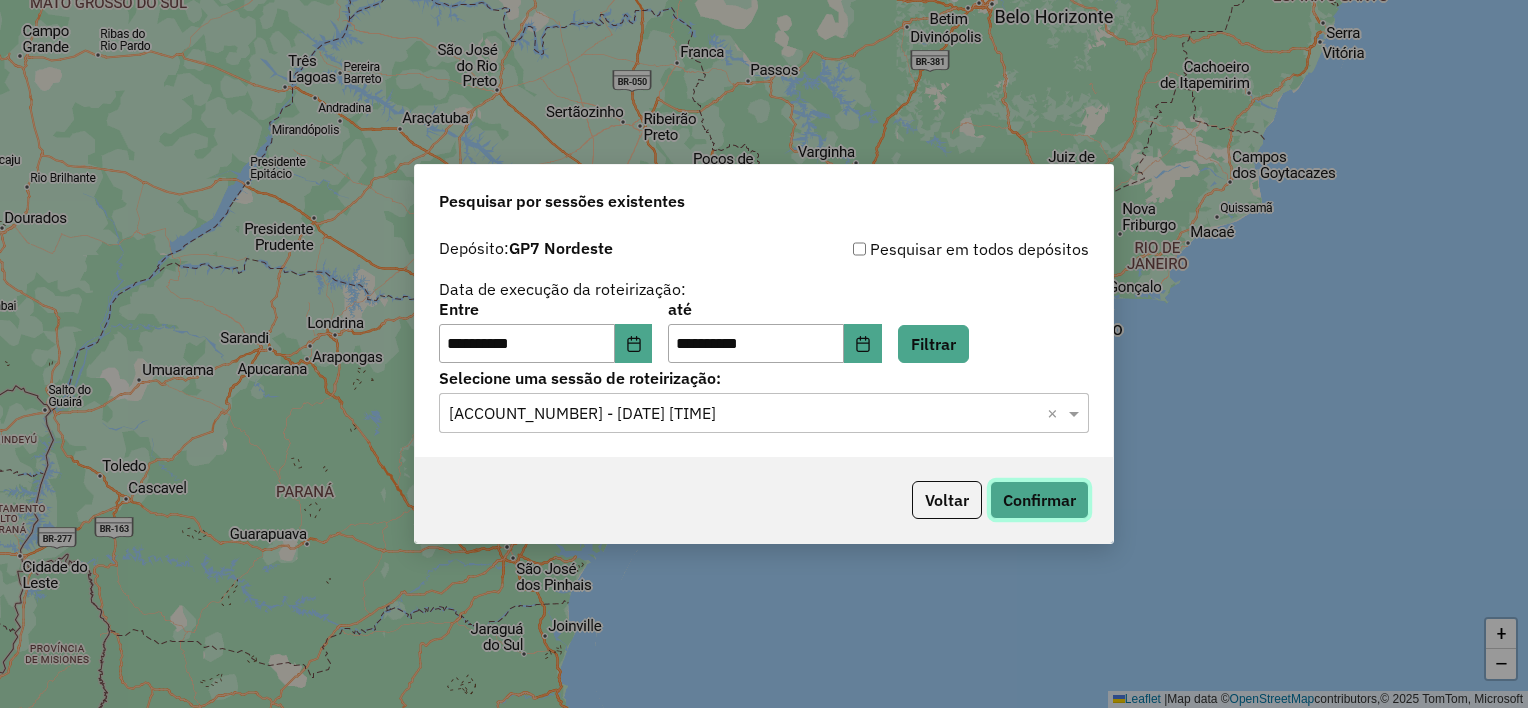 click on "Confirmar" 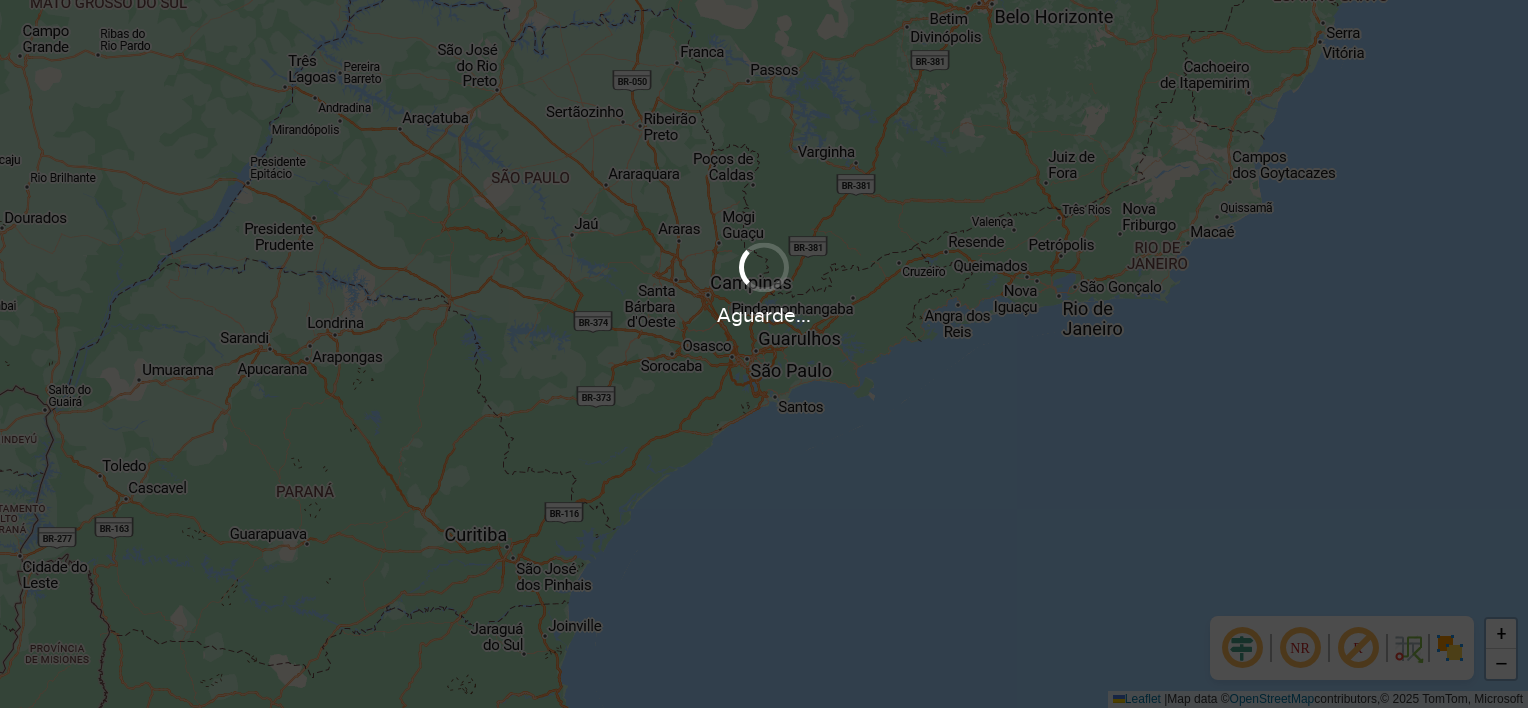 scroll, scrollTop: 0, scrollLeft: 0, axis: both 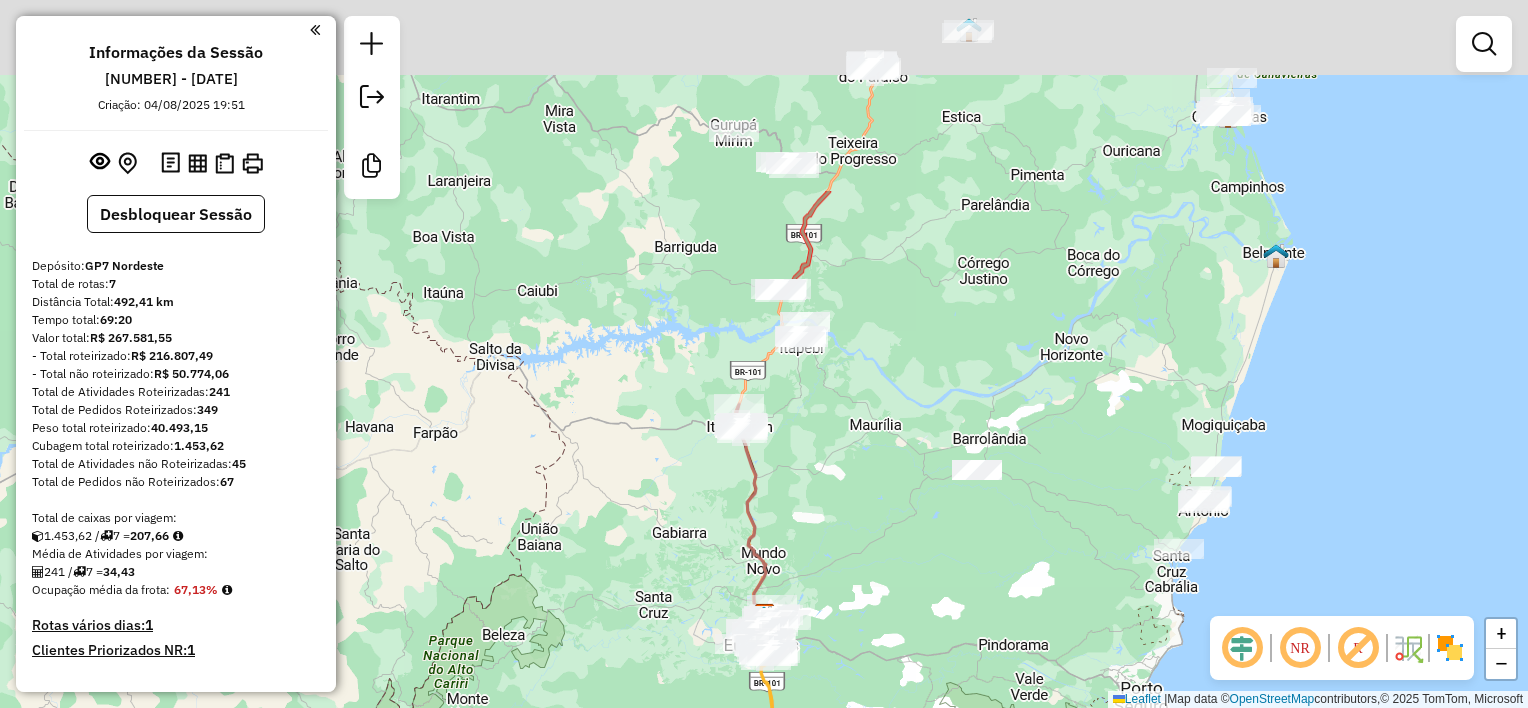 drag, startPoint x: 609, startPoint y: 110, endPoint x: 576, endPoint y: 498, distance: 389.40082 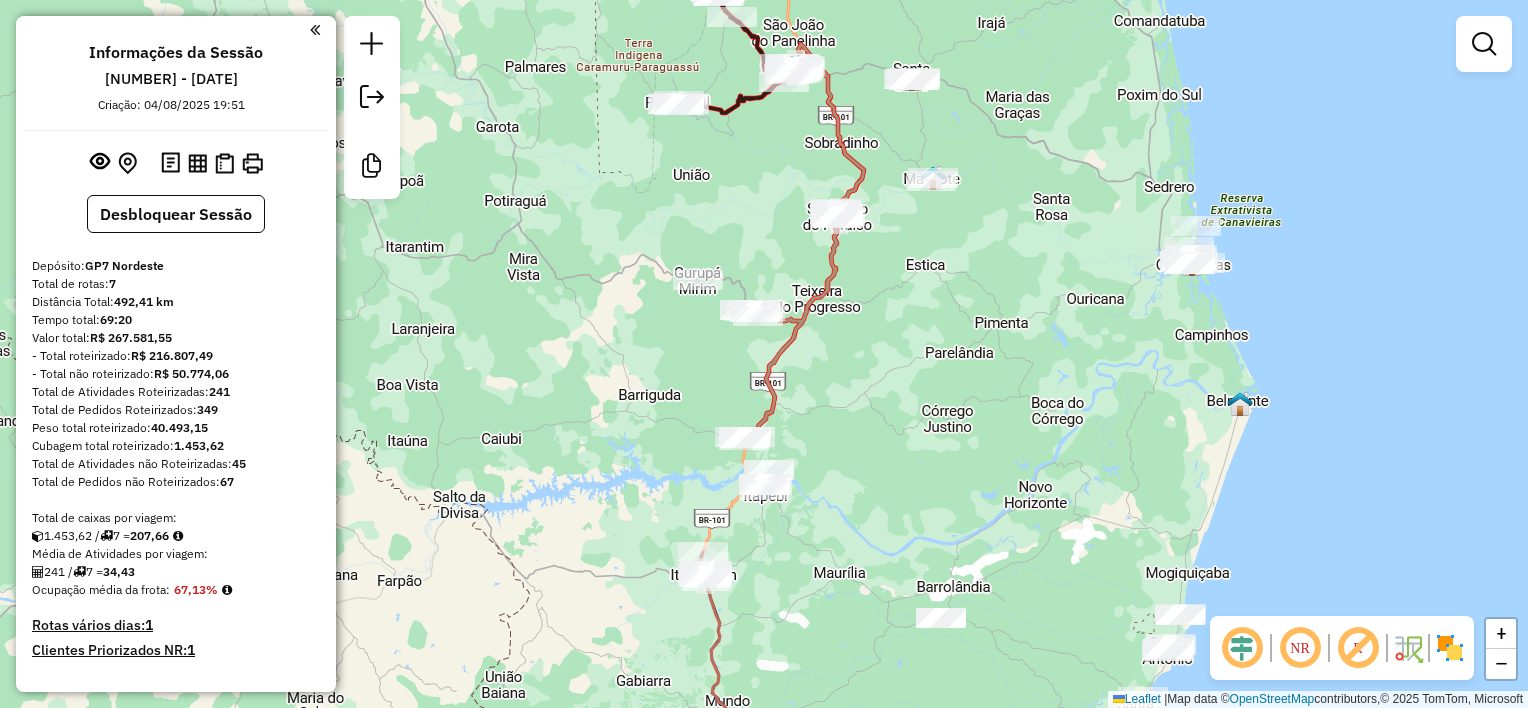 drag, startPoint x: 769, startPoint y: 88, endPoint x: 767, endPoint y: 116, distance: 28.071337 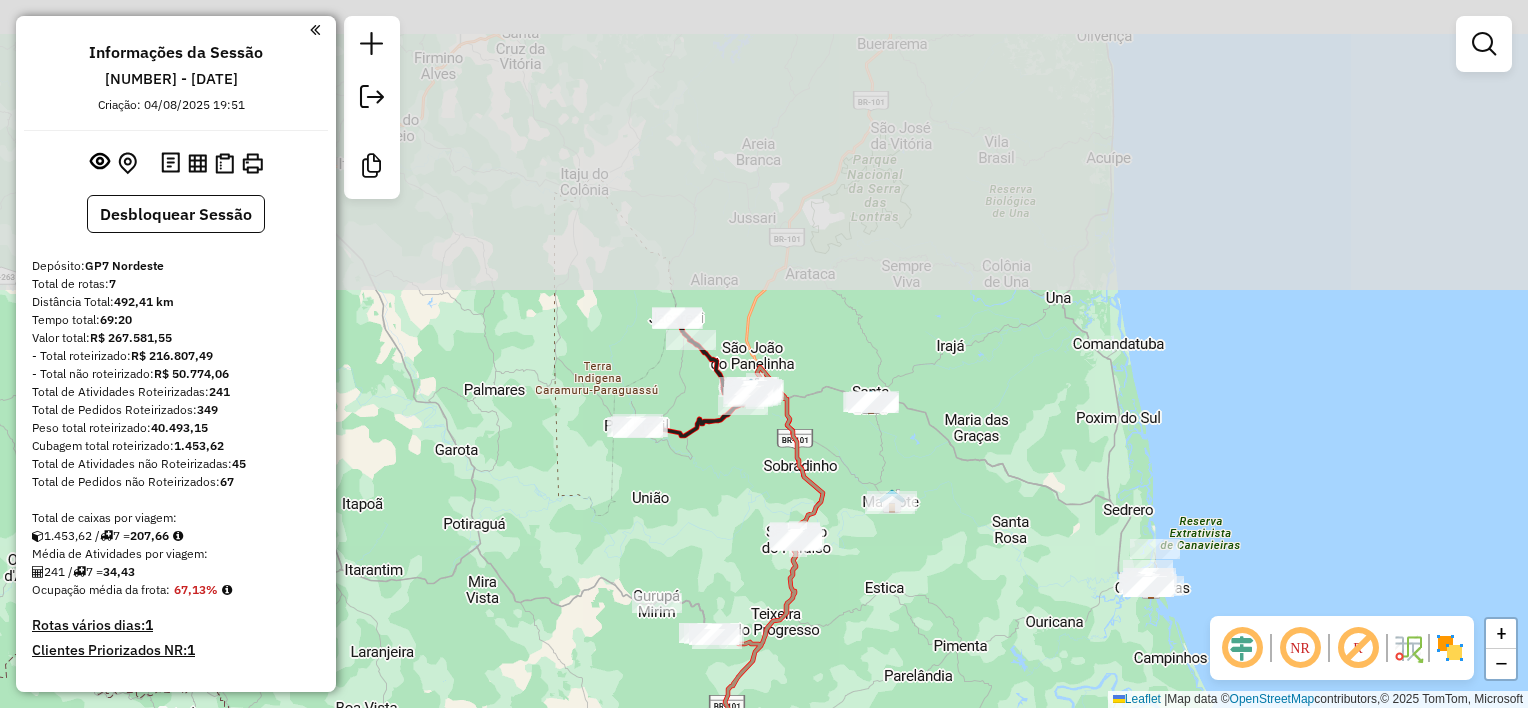 drag, startPoint x: 763, startPoint y: 208, endPoint x: 719, endPoint y: 494, distance: 289.3648 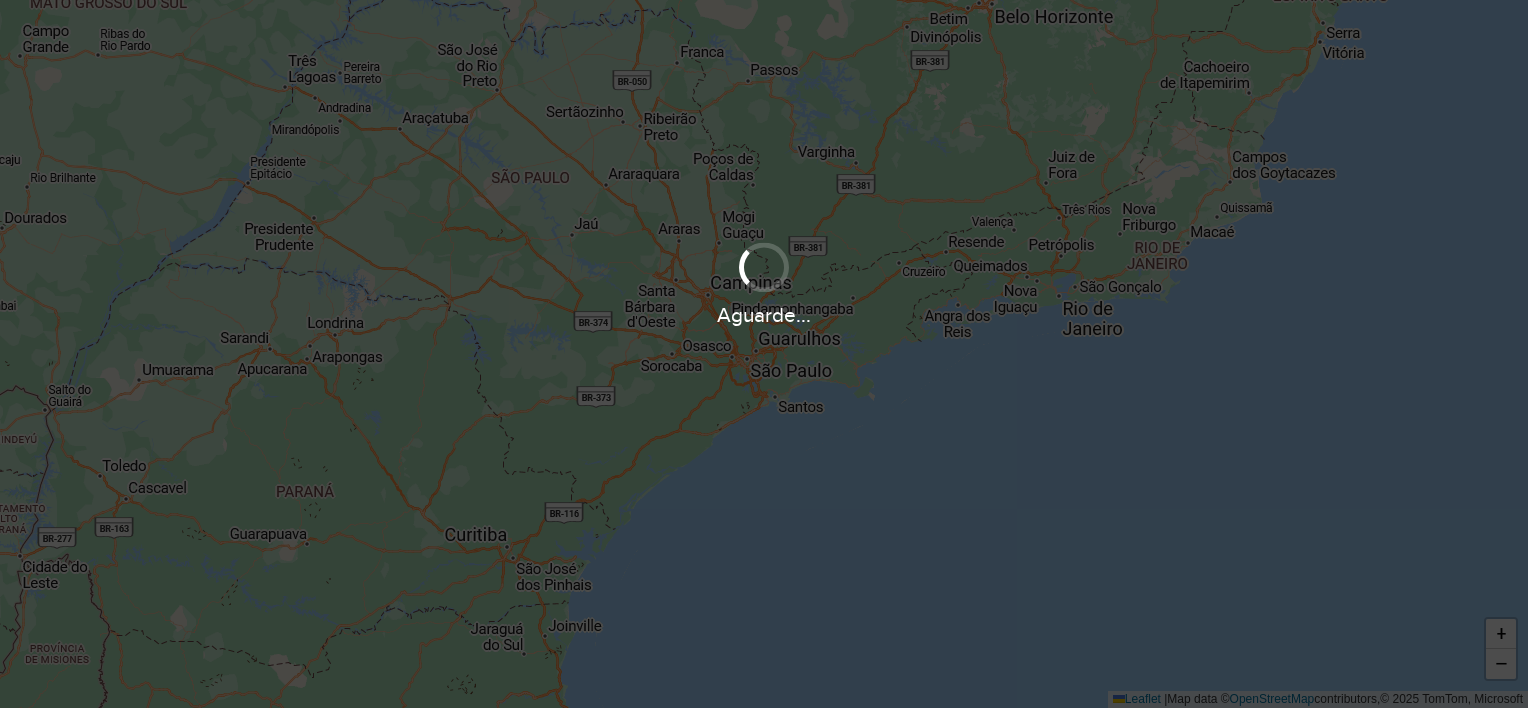 scroll, scrollTop: 0, scrollLeft: 0, axis: both 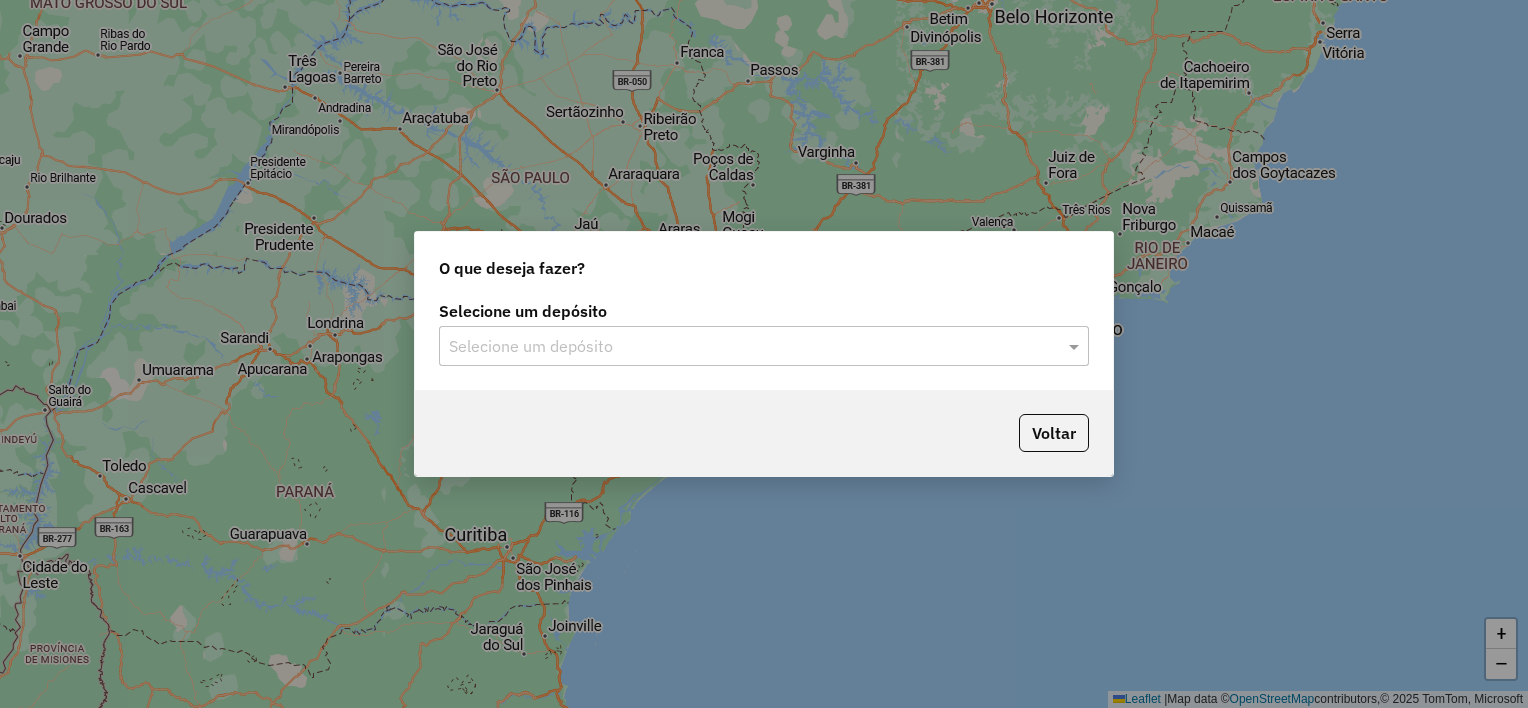 click 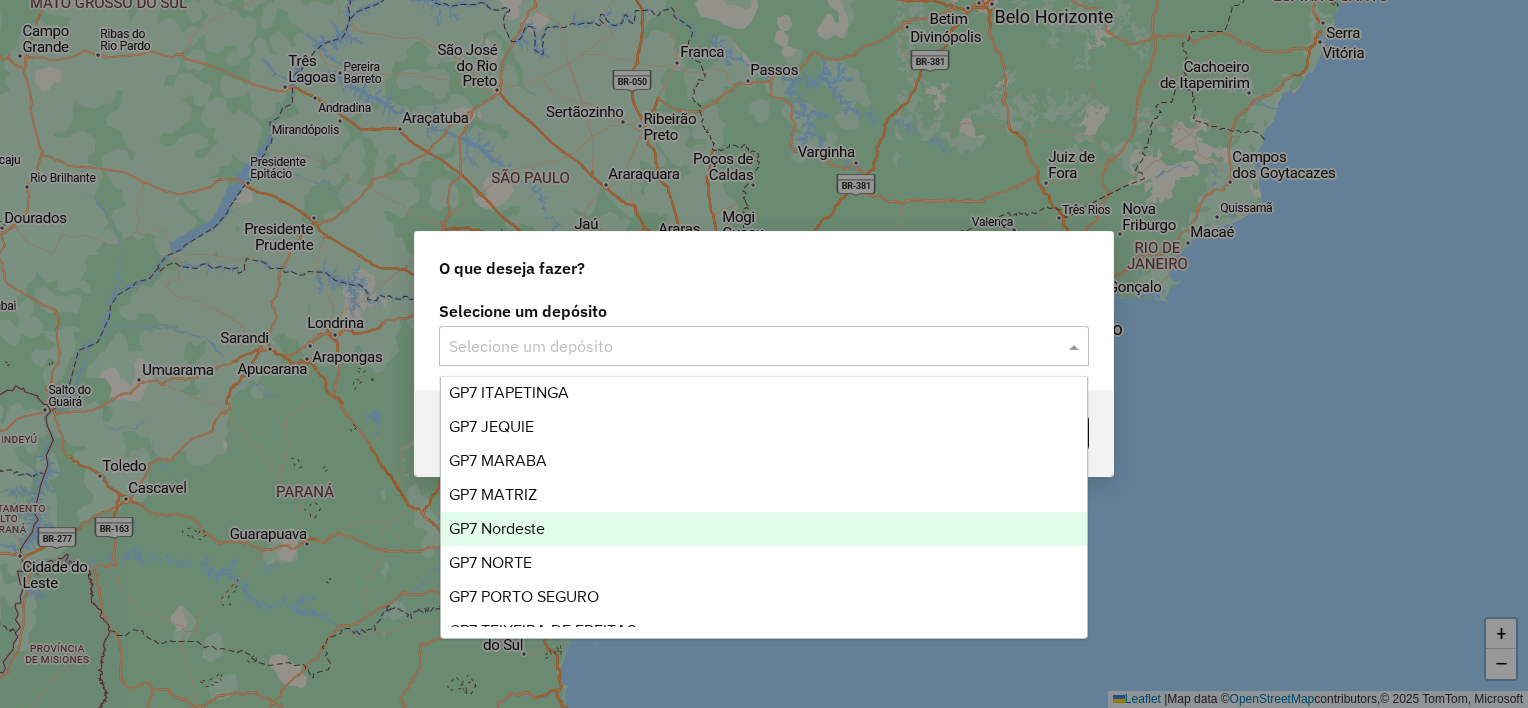 scroll, scrollTop: 65, scrollLeft: 0, axis: vertical 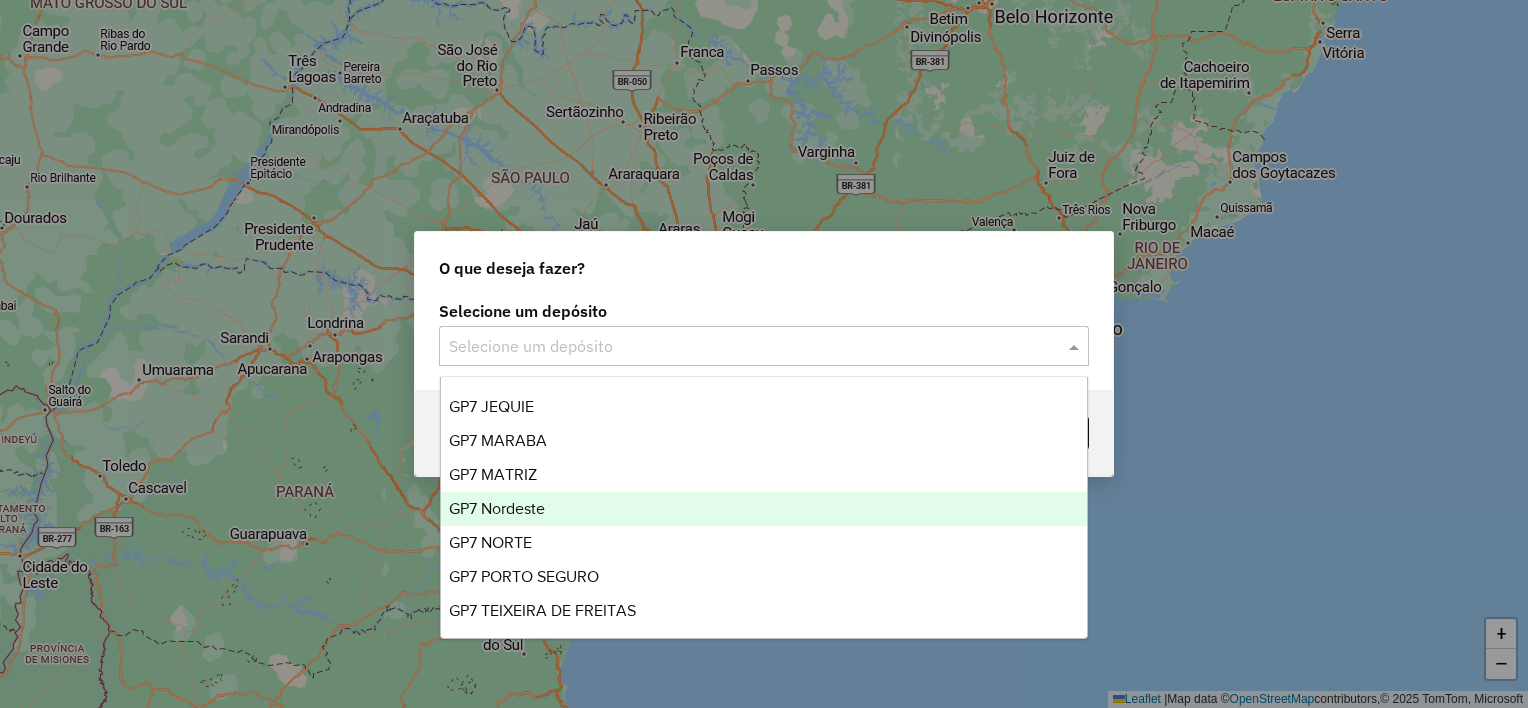 click on "GP7 Nordeste" at bounding box center (497, 508) 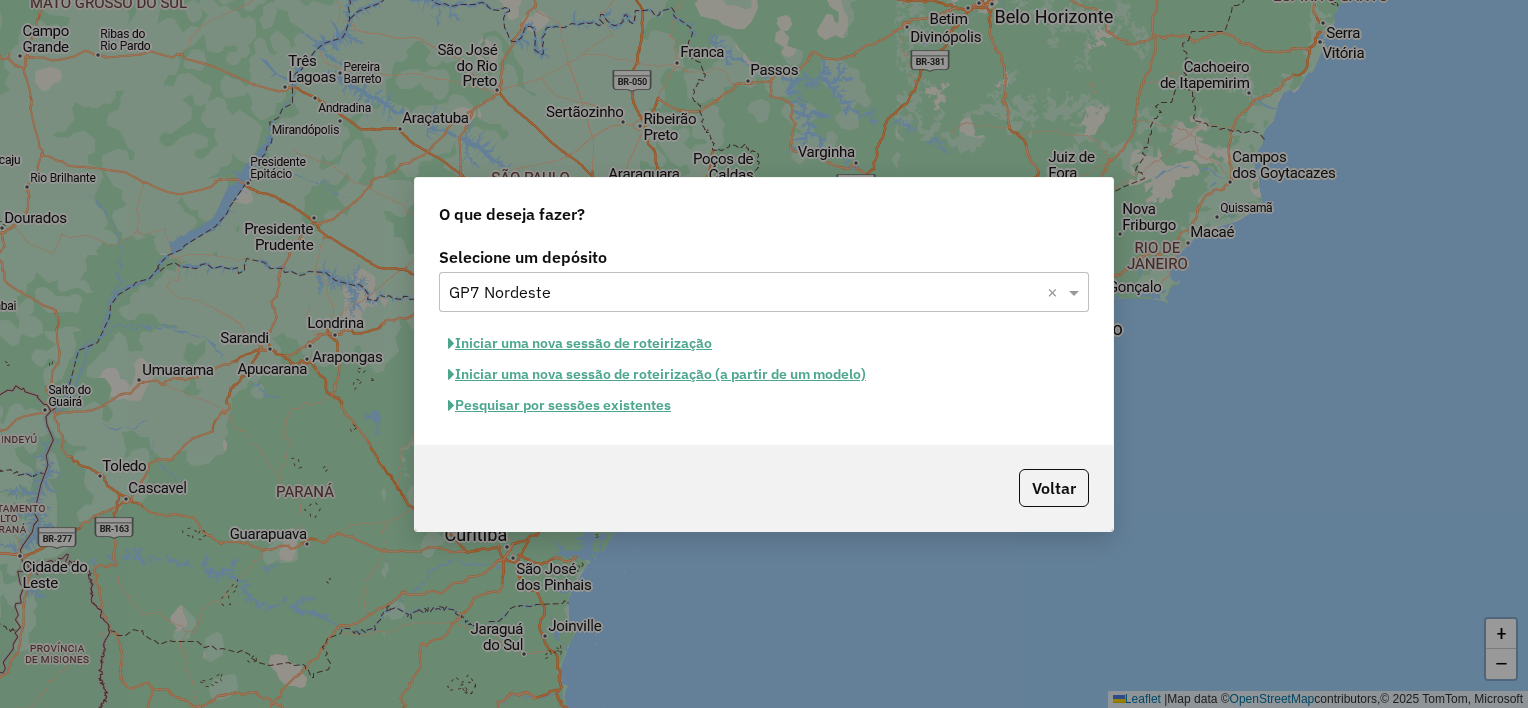 click on "Pesquisar por sessões existentes" 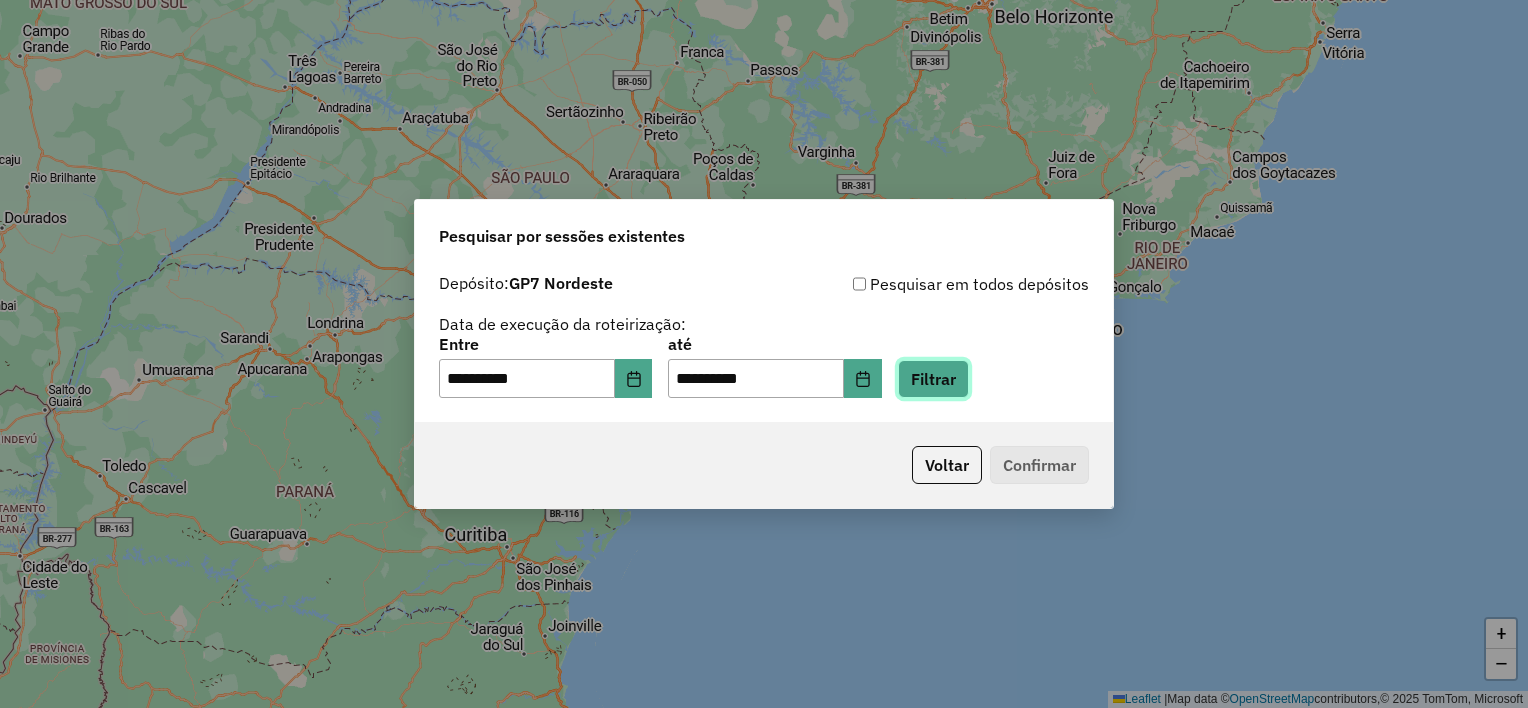 click on "Filtrar" 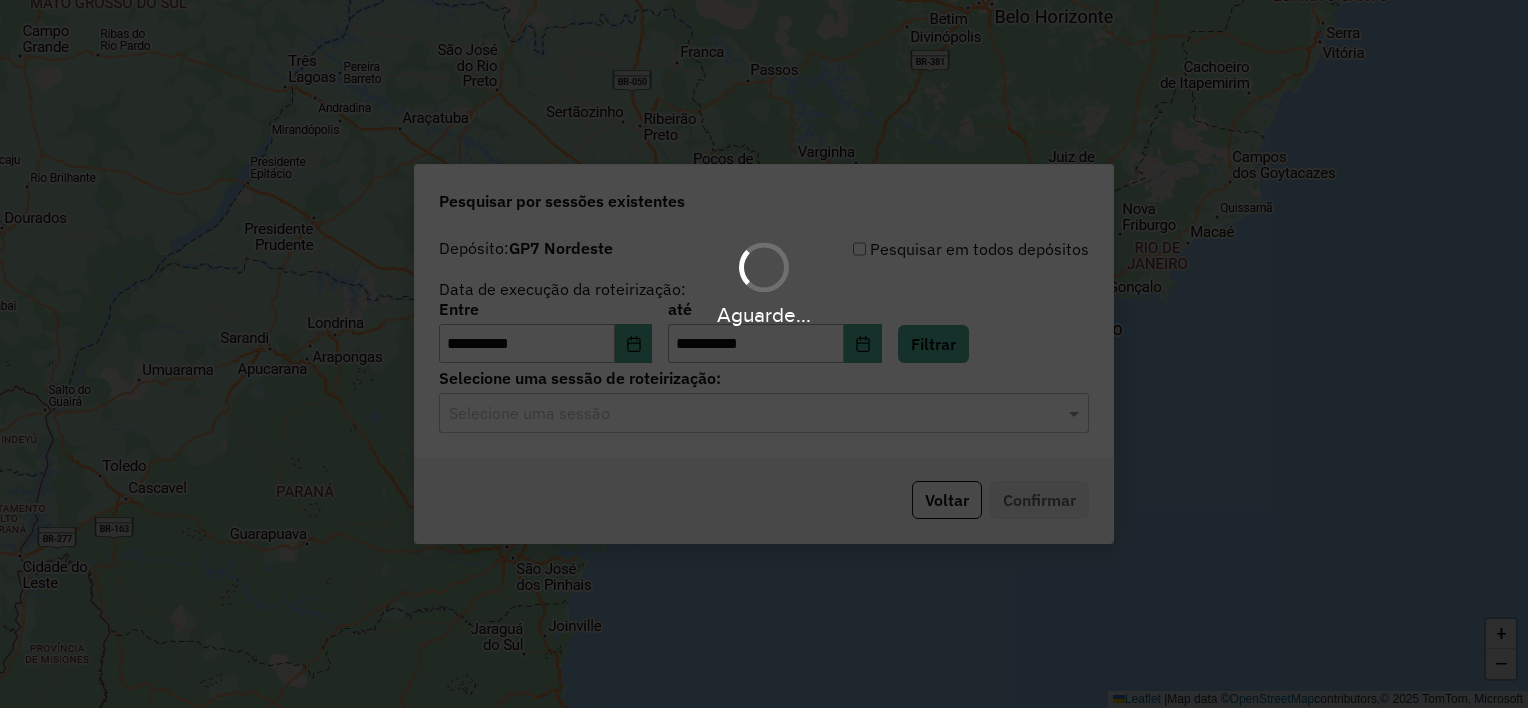 click 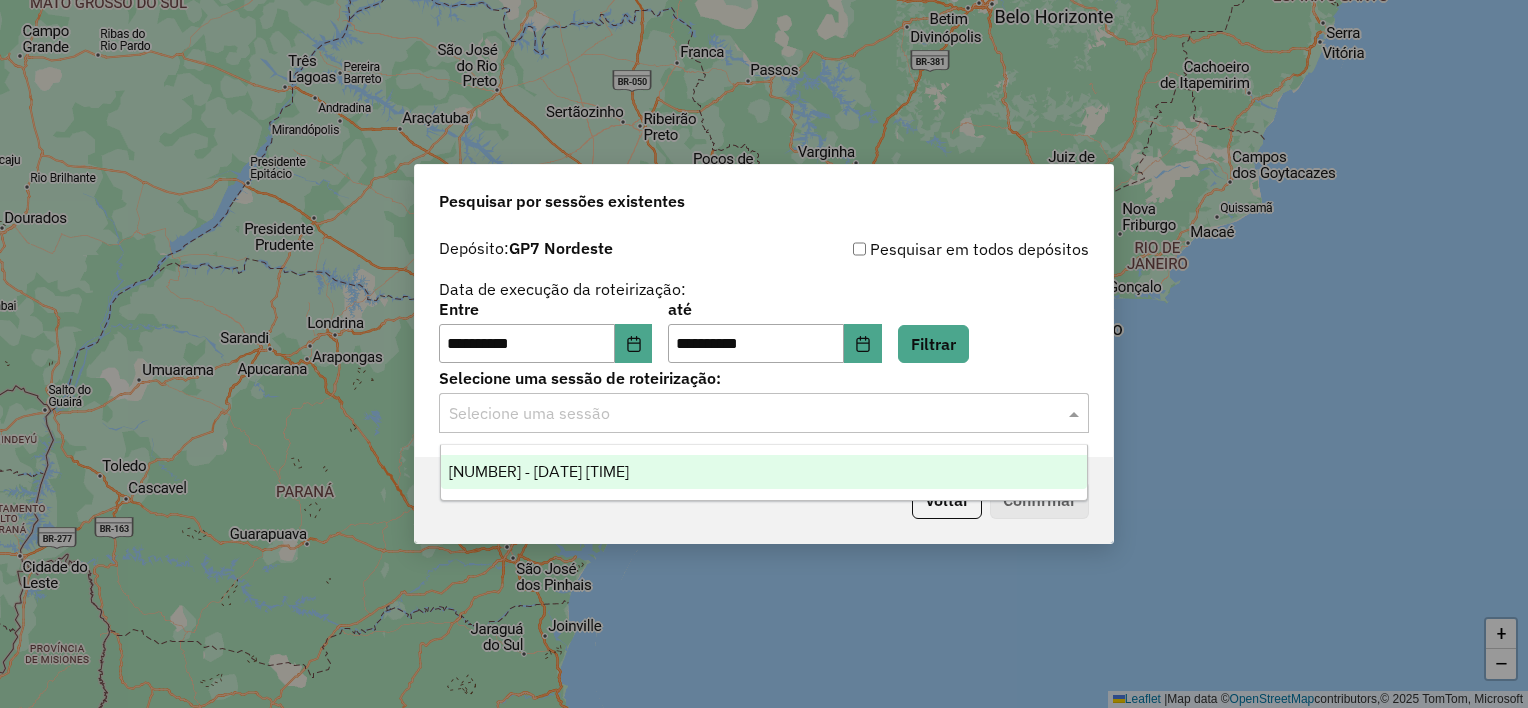drag, startPoint x: 570, startPoint y: 460, endPoint x: 591, endPoint y: 464, distance: 21.377558 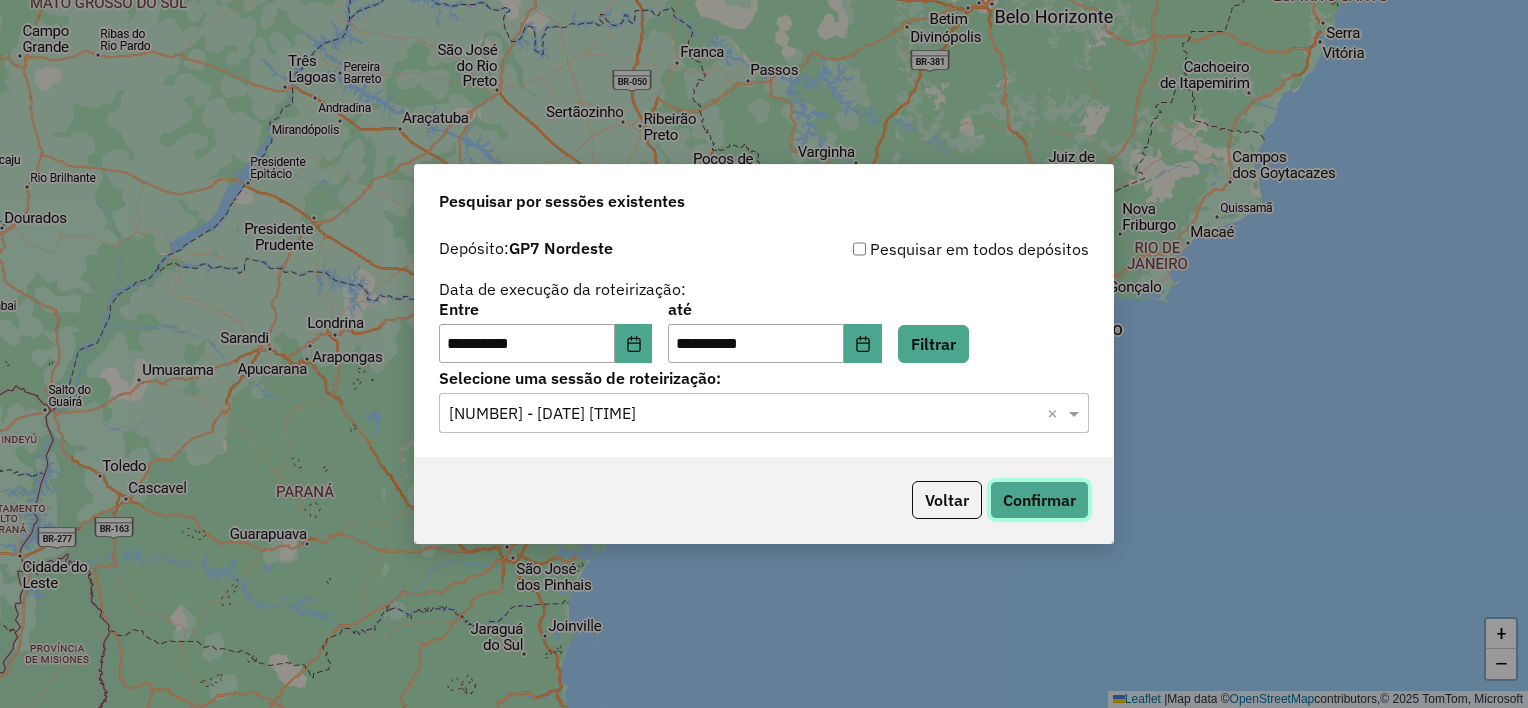 click on "Confirmar" 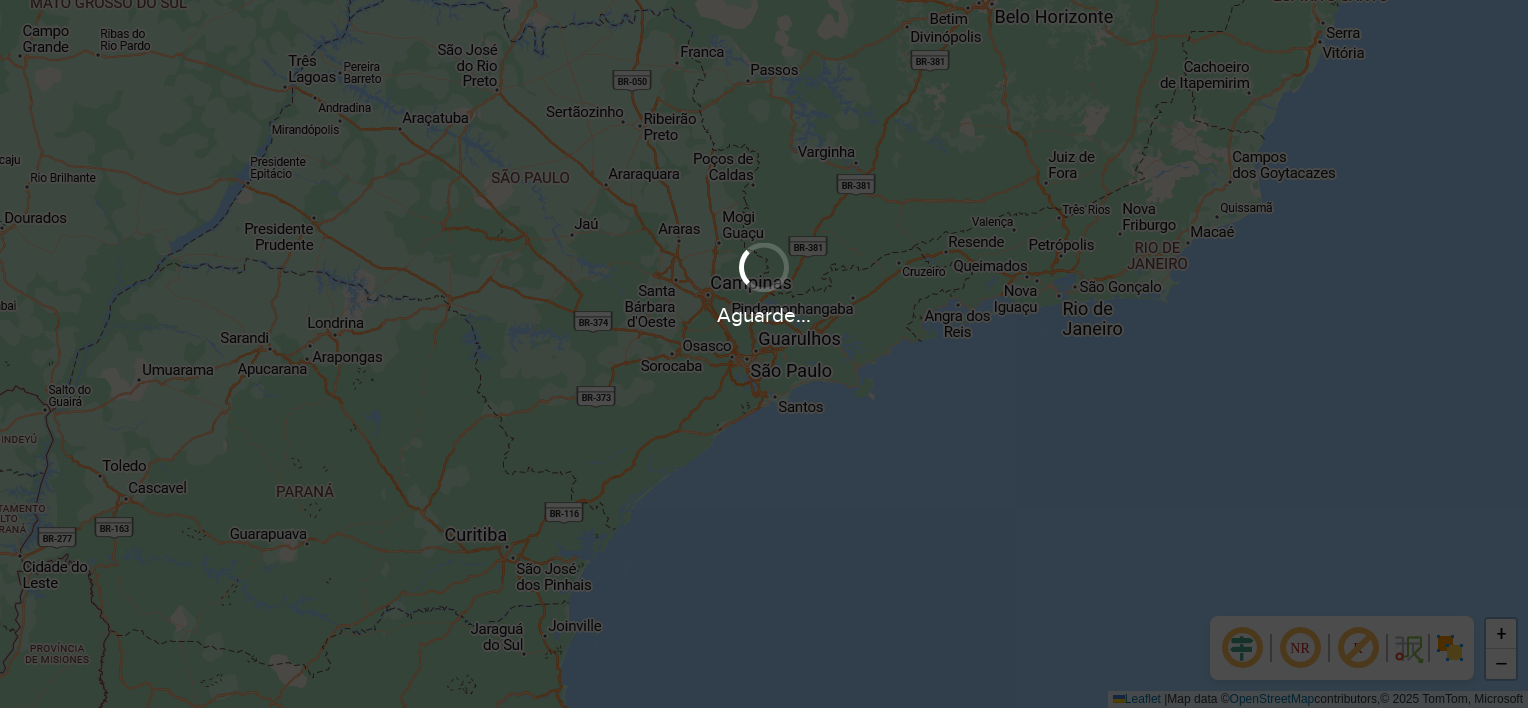 scroll, scrollTop: 0, scrollLeft: 0, axis: both 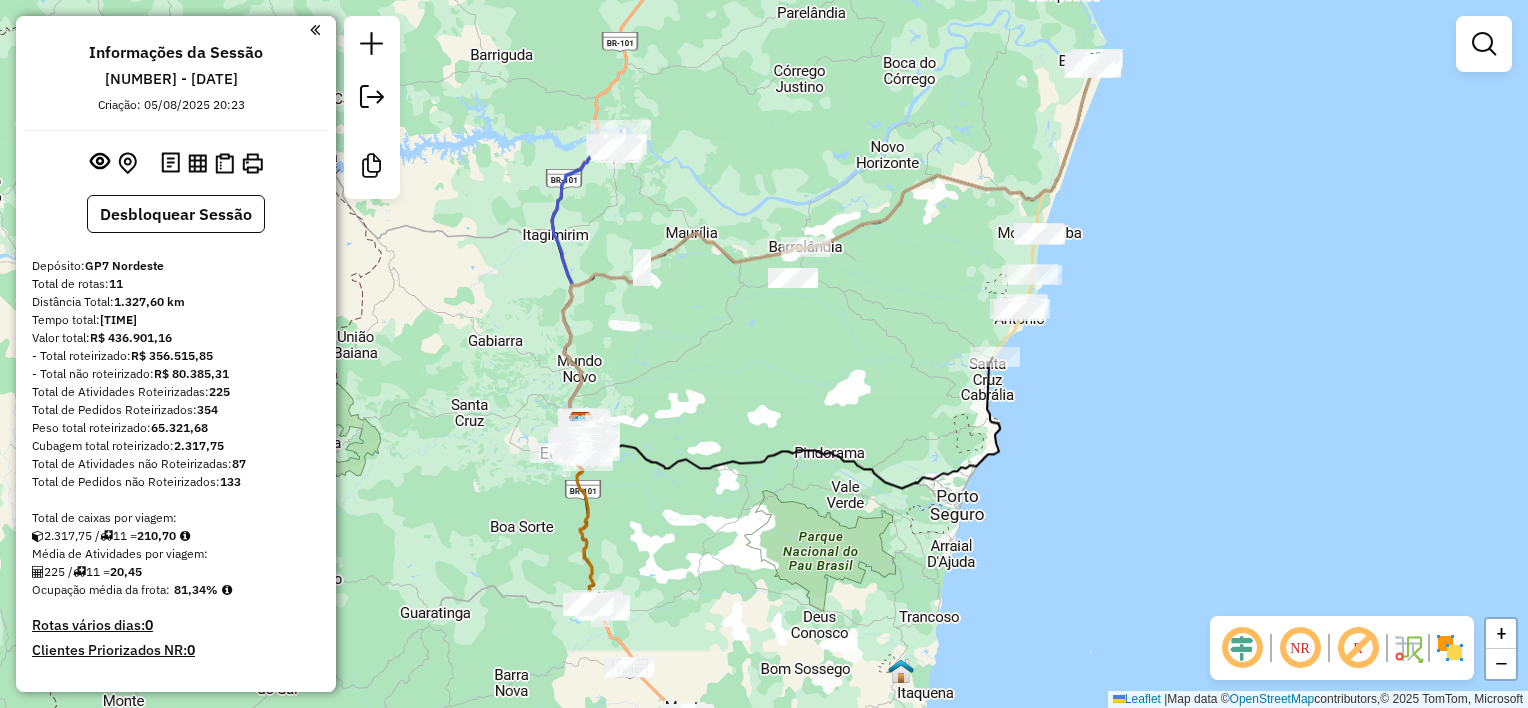 drag, startPoint x: 983, startPoint y: 346, endPoint x: 913, endPoint y: 343, distance: 70.064255 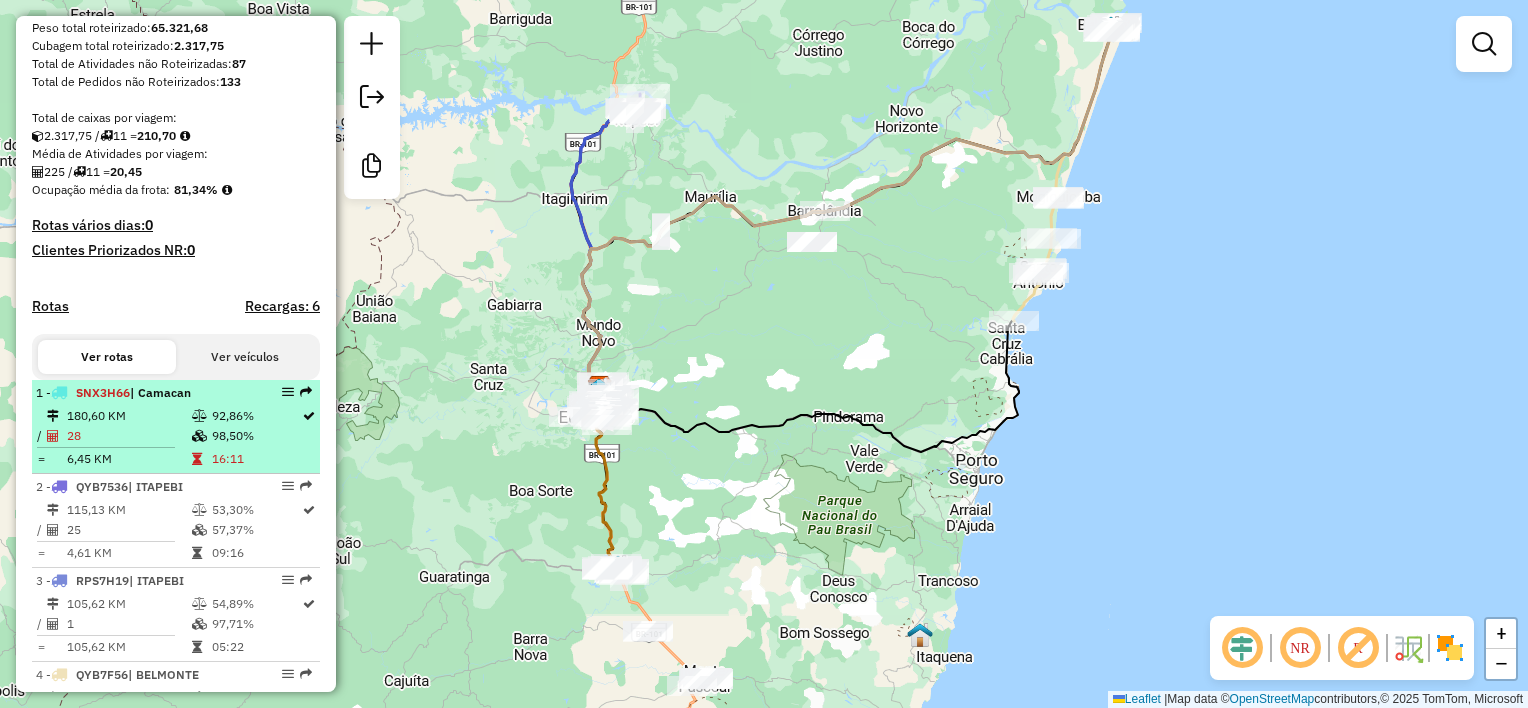 scroll, scrollTop: 500, scrollLeft: 0, axis: vertical 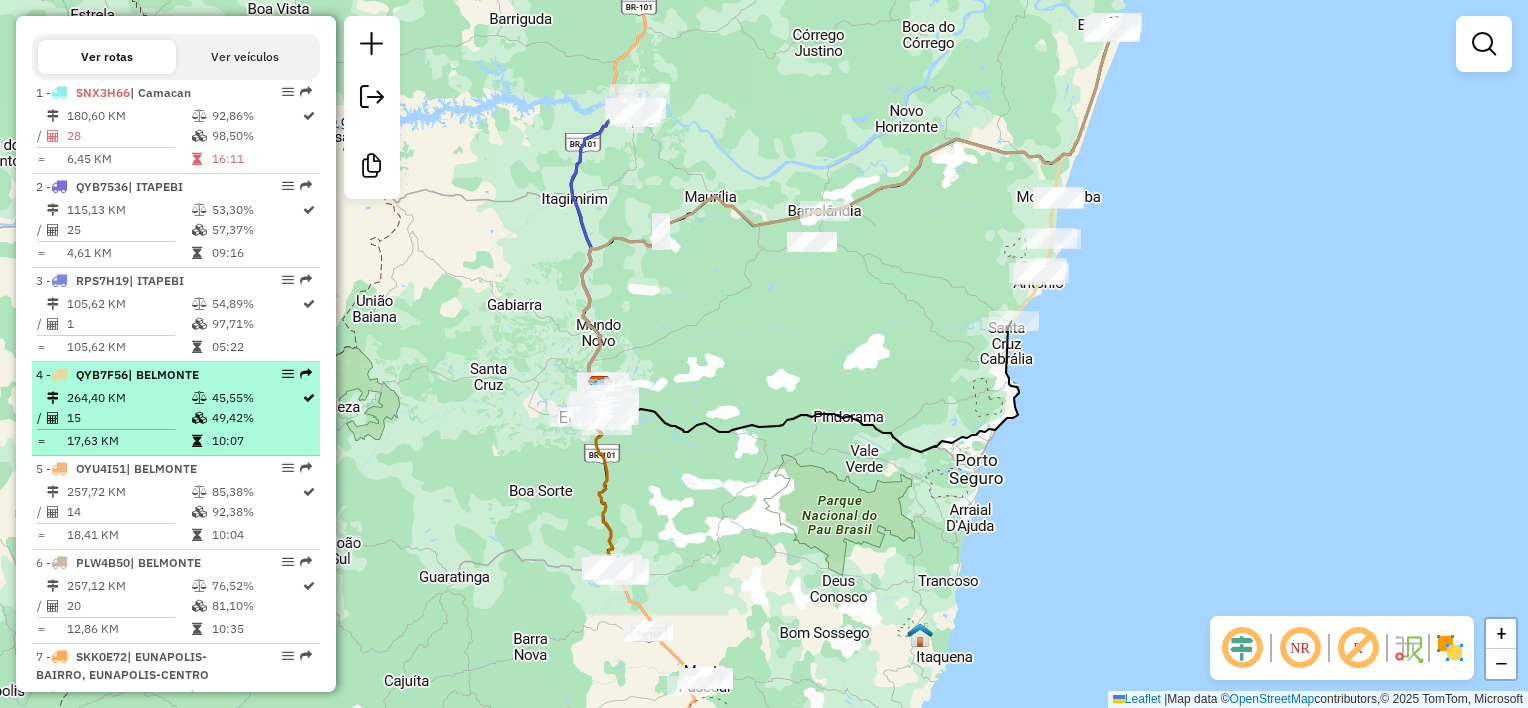 click on "QYB7F56" at bounding box center (102, 374) 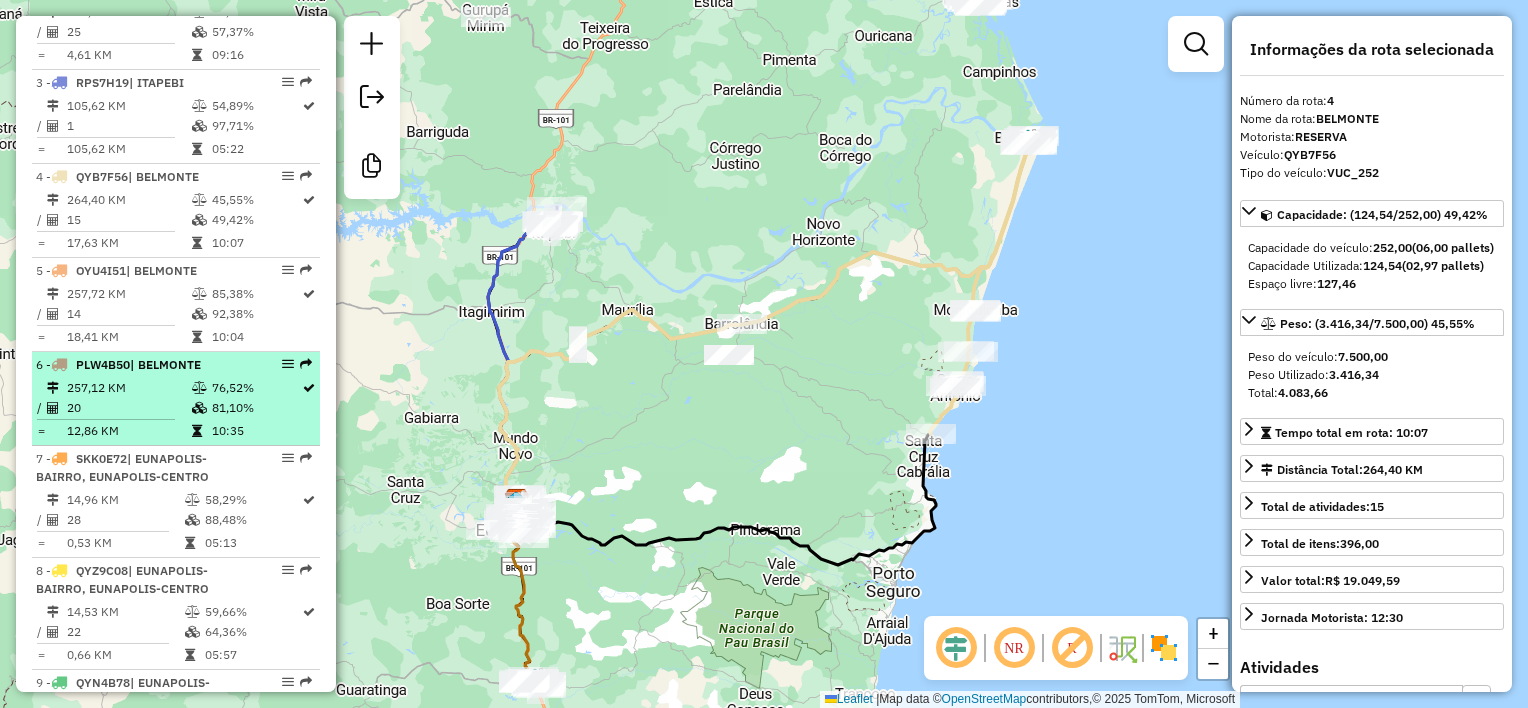 scroll, scrollTop: 900, scrollLeft: 0, axis: vertical 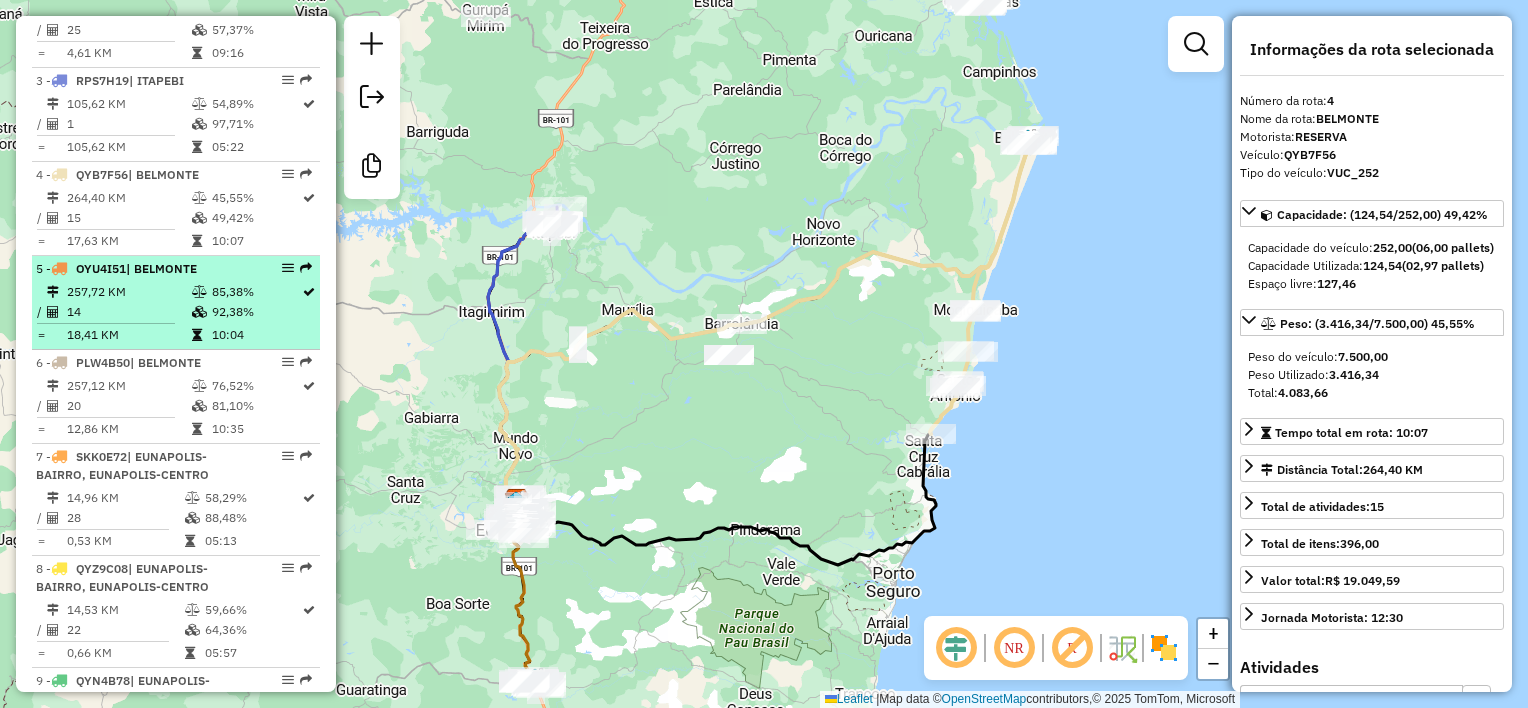 click on "OYU4I51" at bounding box center [101, 268] 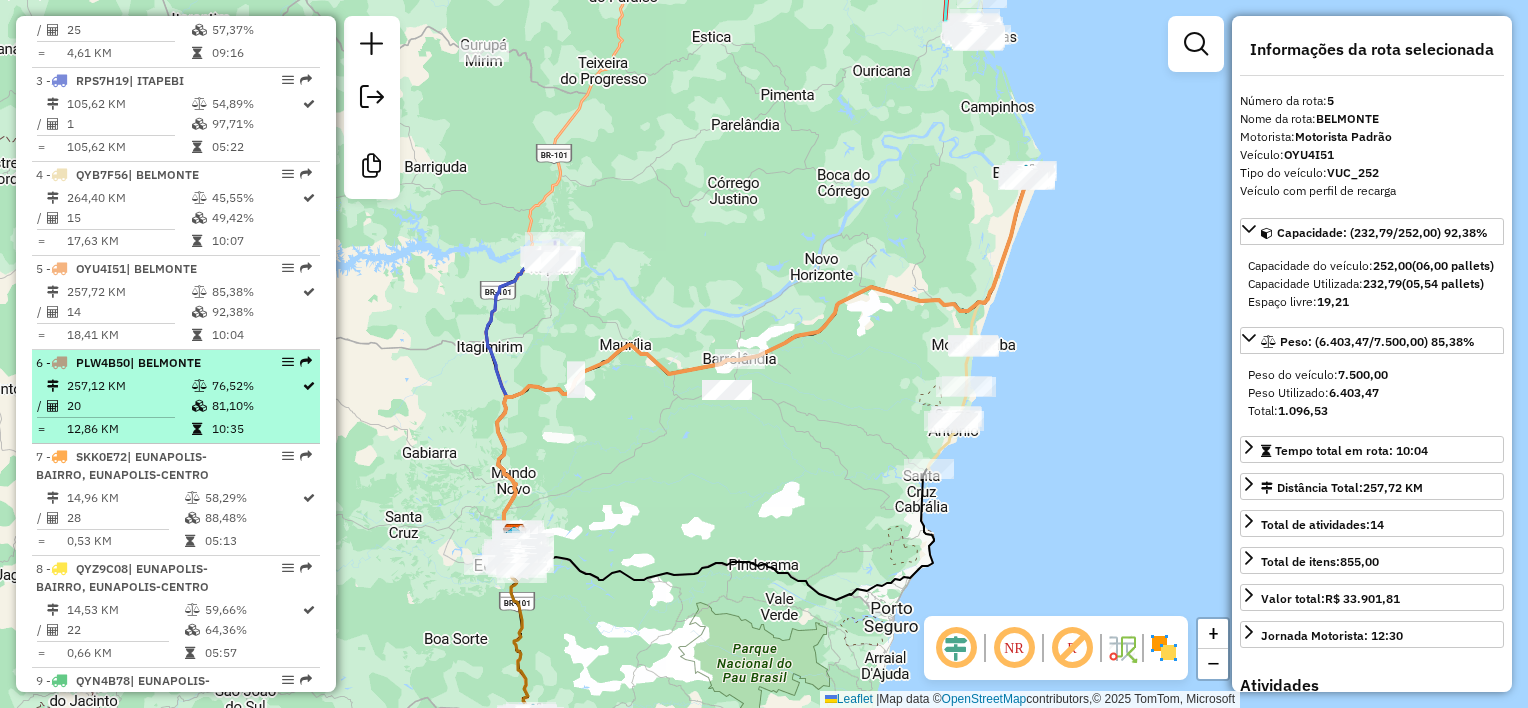 click on "PLW4B50" at bounding box center [103, 362] 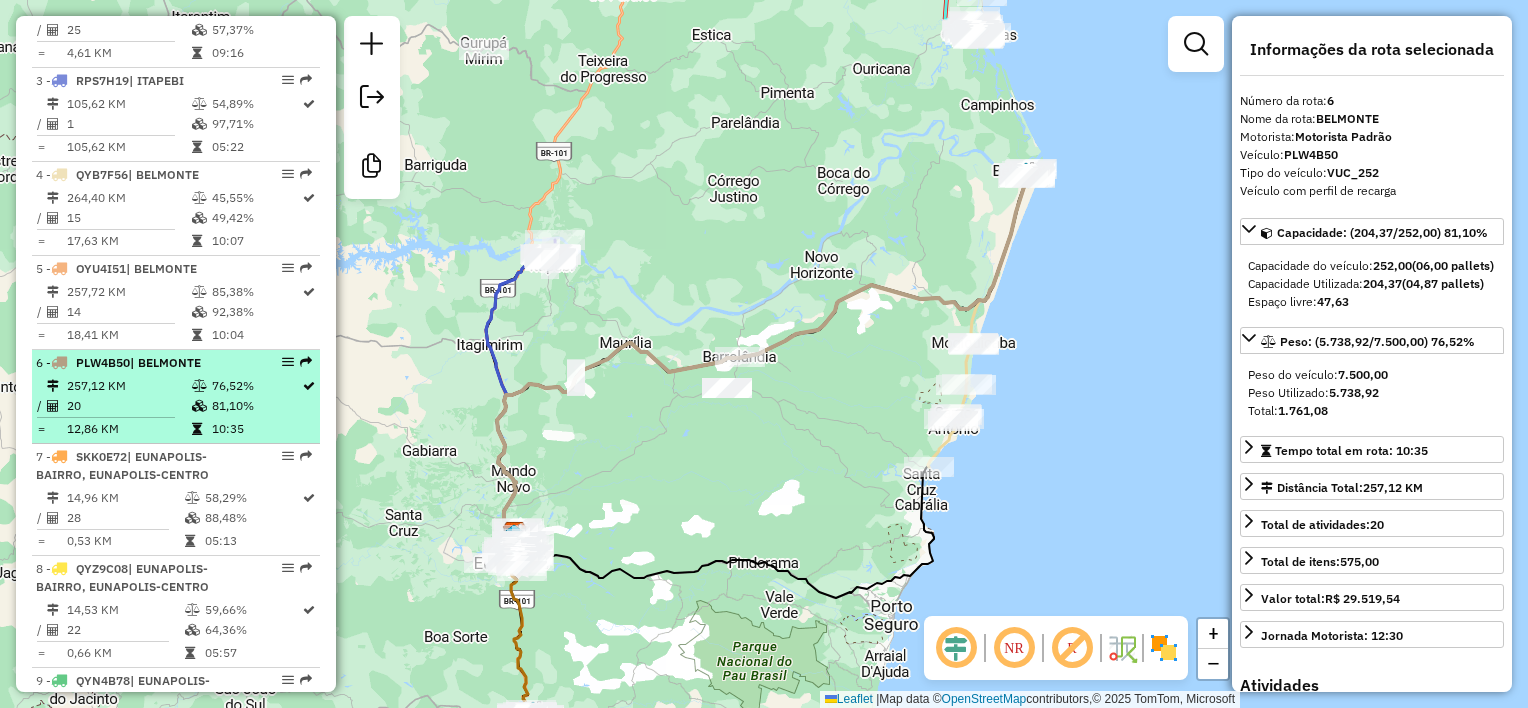 click on "| BELMONTE" at bounding box center (165, 362) 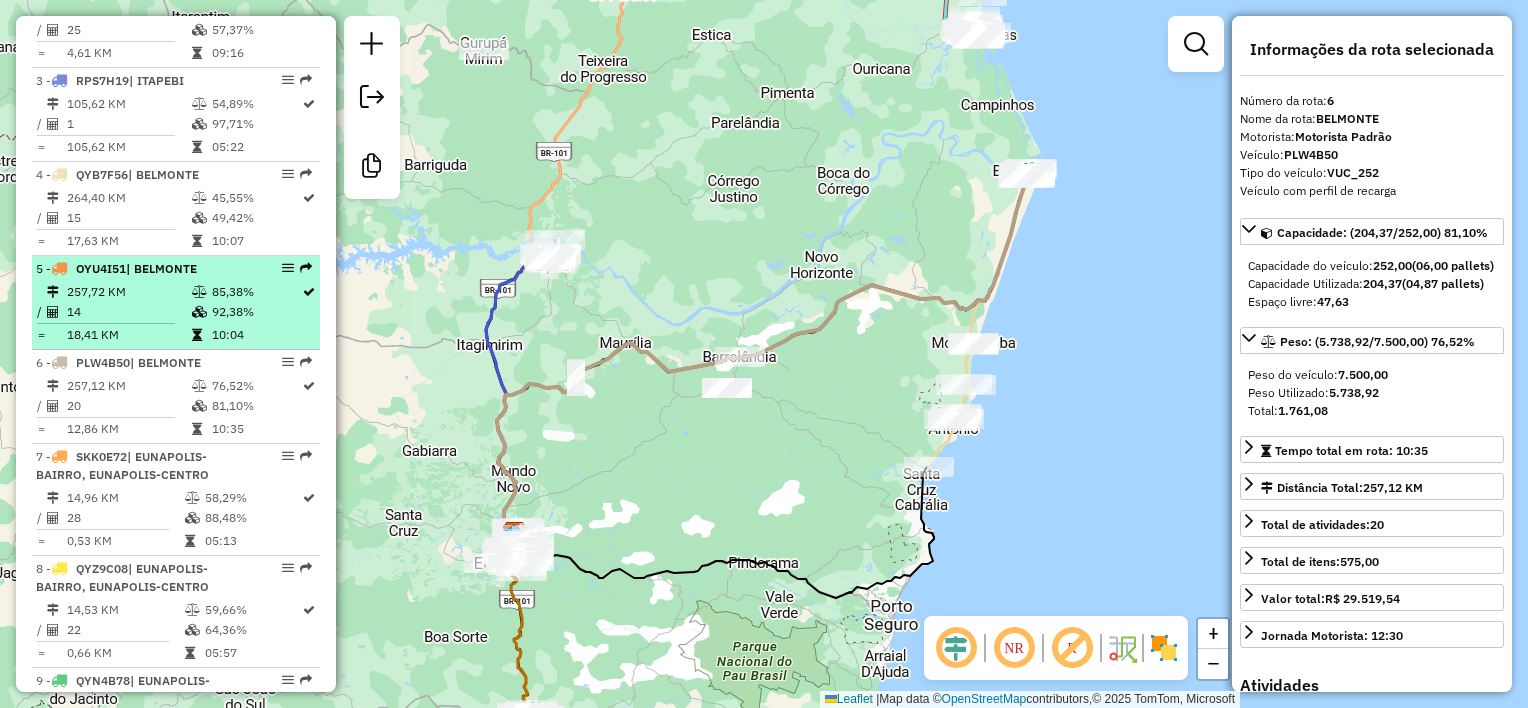 click on "[NUMBER] - [PLATE] | [CITY]" at bounding box center [142, 269] 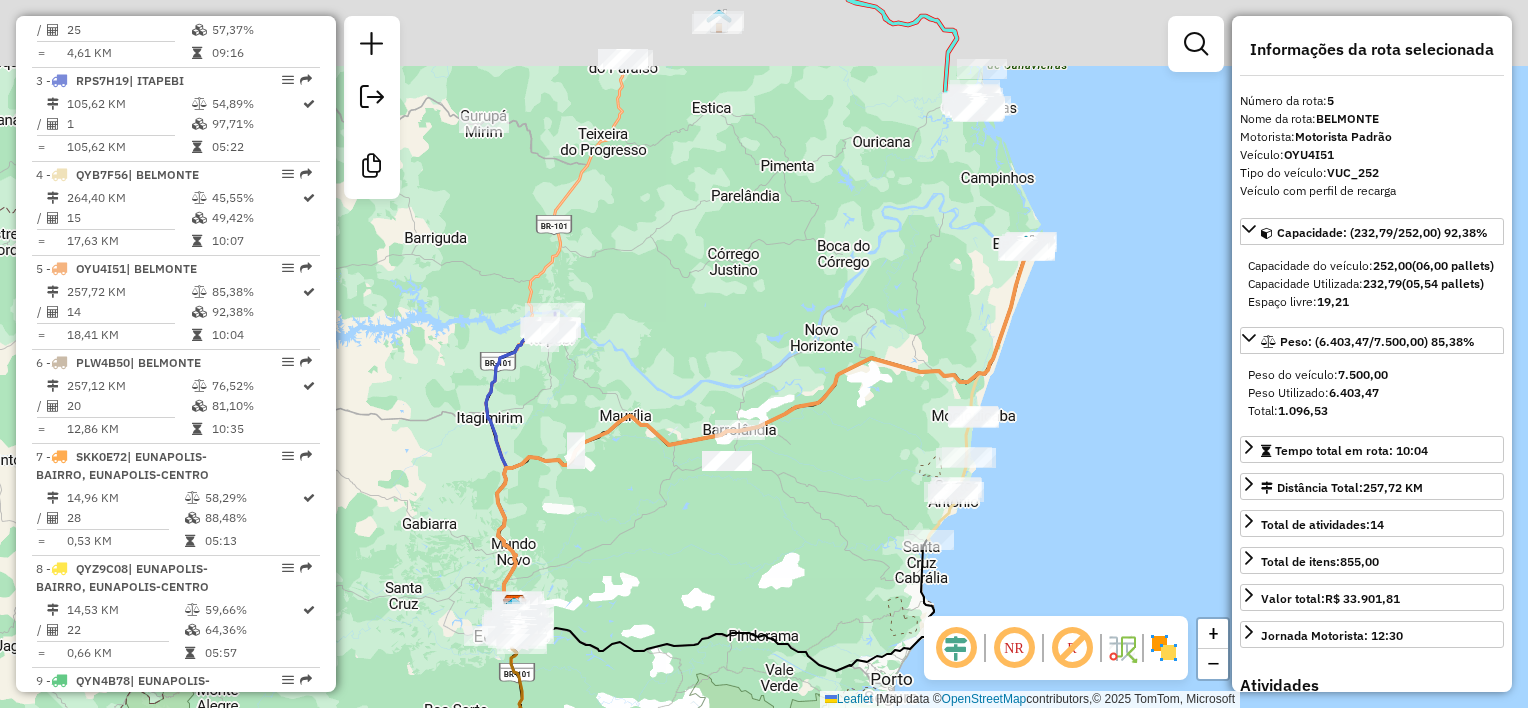 drag, startPoint x: 1081, startPoint y: 381, endPoint x: 993, endPoint y: 430, distance: 100.72239 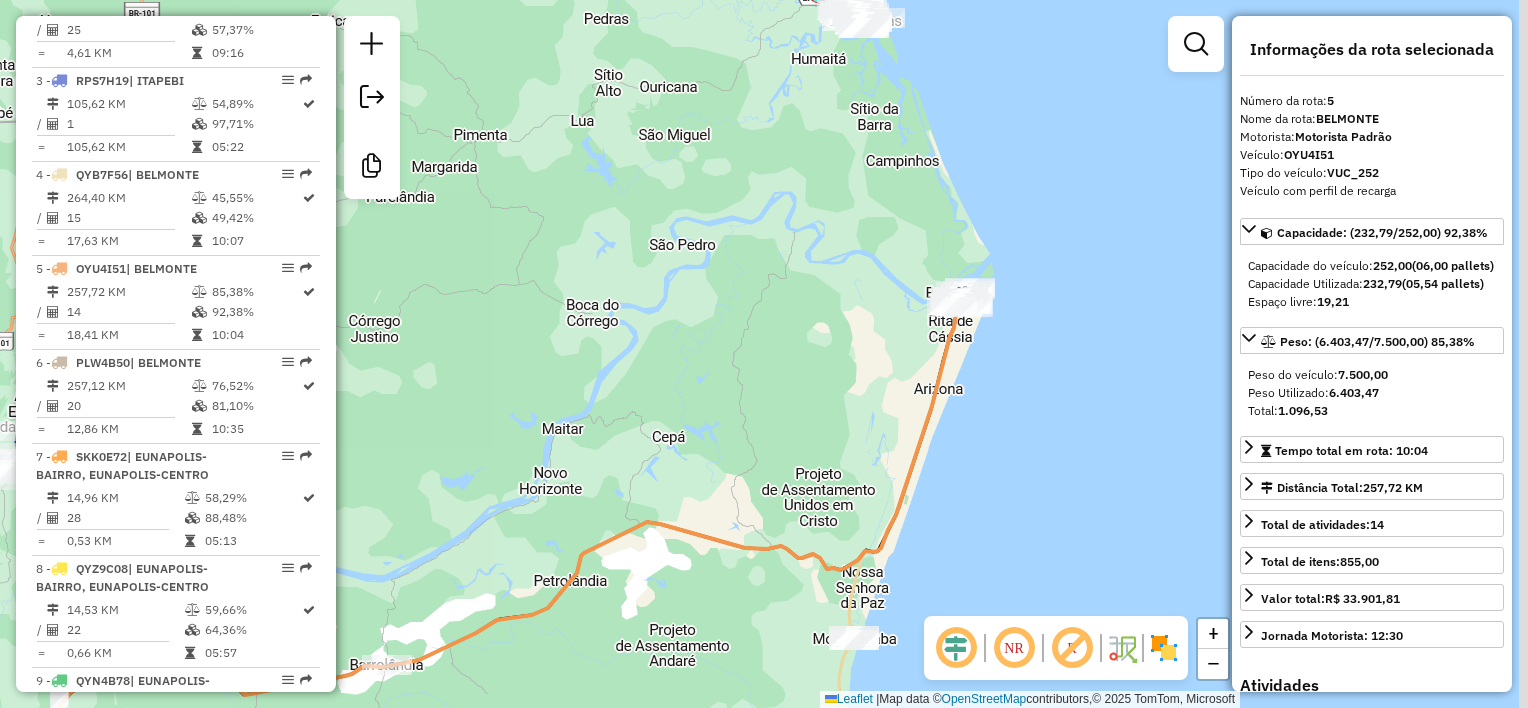 drag, startPoint x: 1036, startPoint y: 366, endPoint x: 1024, endPoint y: 356, distance: 15.6205 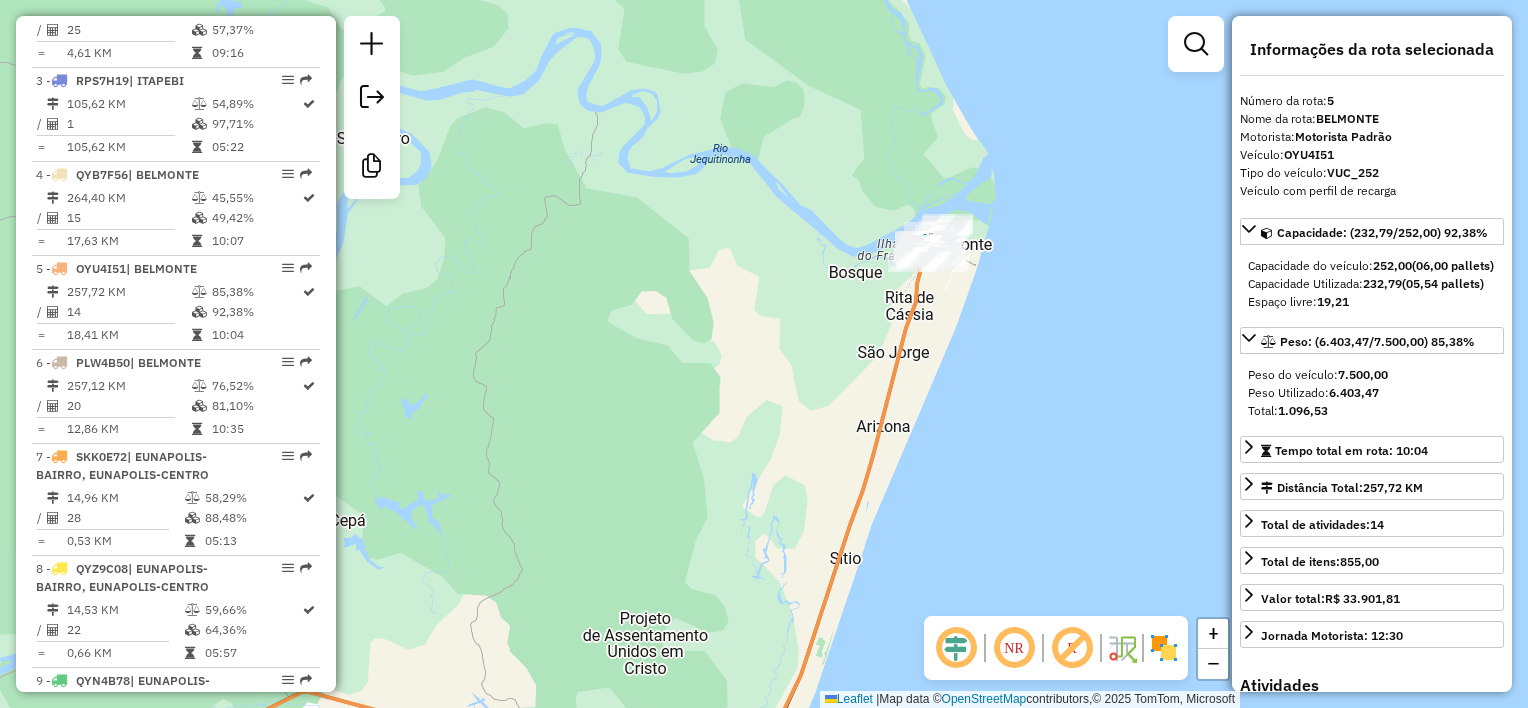 click on "Janela de atendimento Grade de atendimento Capacidade Transportadoras Veículos Cliente Pedidos  Rotas Selecione os dias de semana para filtrar as janelas de atendimento  Seg   Ter   Qua   Qui   Sex   Sáb   Dom  Informe o período da janela de atendimento: De: Até:  Filtrar exatamente a janela do cliente  Considerar janela de atendimento padrão  Selecione os dias de semana para filtrar as grades de atendimento  Seg   Ter   Qua   Qui   Sex   Sáb   Dom   Considerar clientes sem dia de atendimento cadastrado  Clientes fora do dia de atendimento selecionado Filtrar as atividades entre os valores definidos abaixo:  Peso mínimo:   Peso máximo:   Cubagem mínima:   Cubagem máxima:   De:   Até:  Filtrar as atividades entre o tempo de atendimento definido abaixo:  De:   Até:   Considerar capacidade total dos clientes não roteirizados Transportadora: Selecione um ou mais itens Tipo de veículo: Selecione um ou mais itens Veículo: Selecione um ou mais itens Motorista: Selecione um ou mais itens Nome: Rótulo:" 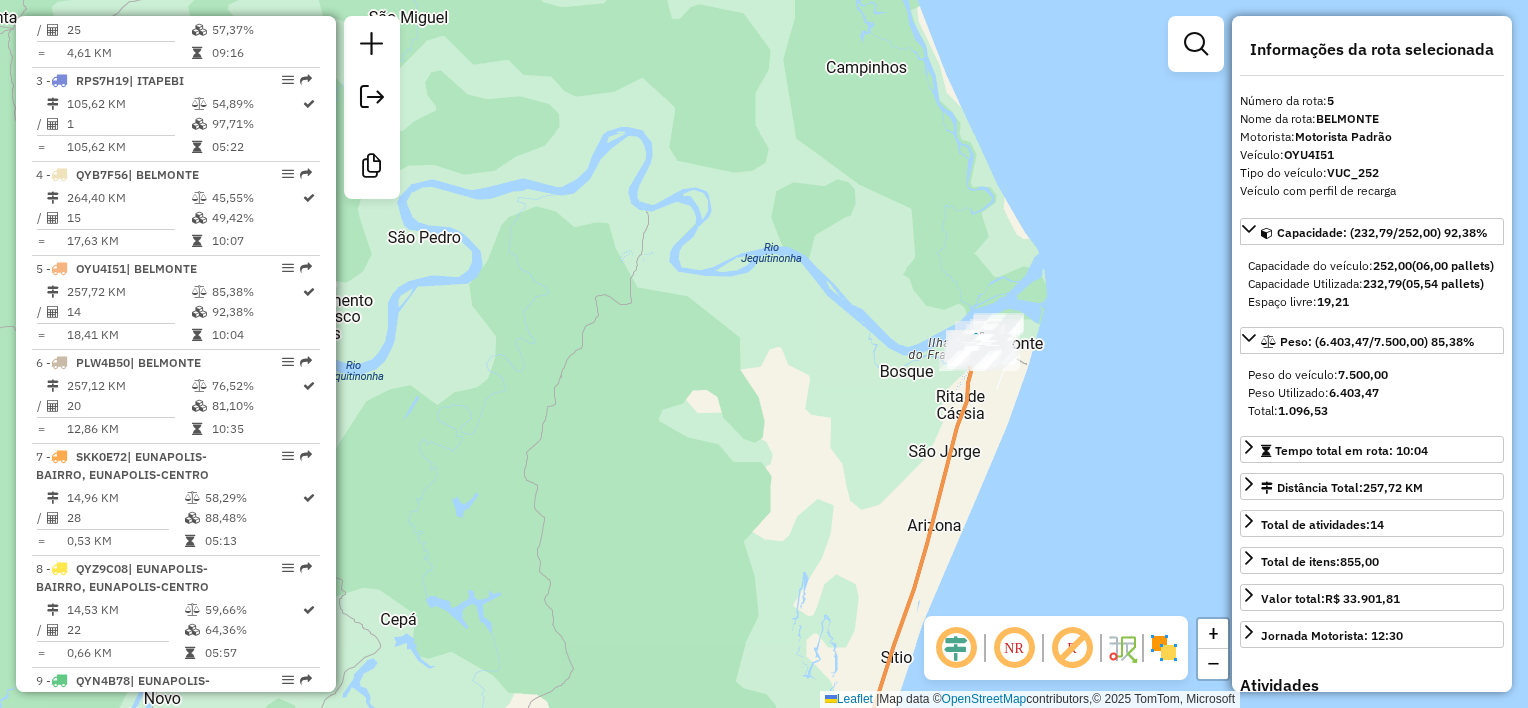 click on "Janela de atendimento Grade de atendimento Capacidade Transportadoras Veículos Cliente Pedidos  Rotas Selecione os dias de semana para filtrar as janelas de atendimento  Seg   Ter   Qua   Qui   Sex   Sáb   Dom  Informe o período da janela de atendimento: De: Até:  Filtrar exatamente a janela do cliente  Considerar janela de atendimento padrão  Selecione os dias de semana para filtrar as grades de atendimento  Seg   Ter   Qua   Qui   Sex   Sáb   Dom   Considerar clientes sem dia de atendimento cadastrado  Clientes fora do dia de atendimento selecionado Filtrar as atividades entre os valores definidos abaixo:  Peso mínimo:   Peso máximo:   Cubagem mínima:   Cubagem máxima:   De:   Até:  Filtrar as atividades entre o tempo de atendimento definido abaixo:  De:   Até:   Considerar capacidade total dos clientes não roteirizados Transportadora: Selecione um ou mais itens Tipo de veículo: Selecione um ou mais itens Veículo: Selecione um ou mais itens Motorista: Selecione um ou mais itens Nome: Rótulo:" 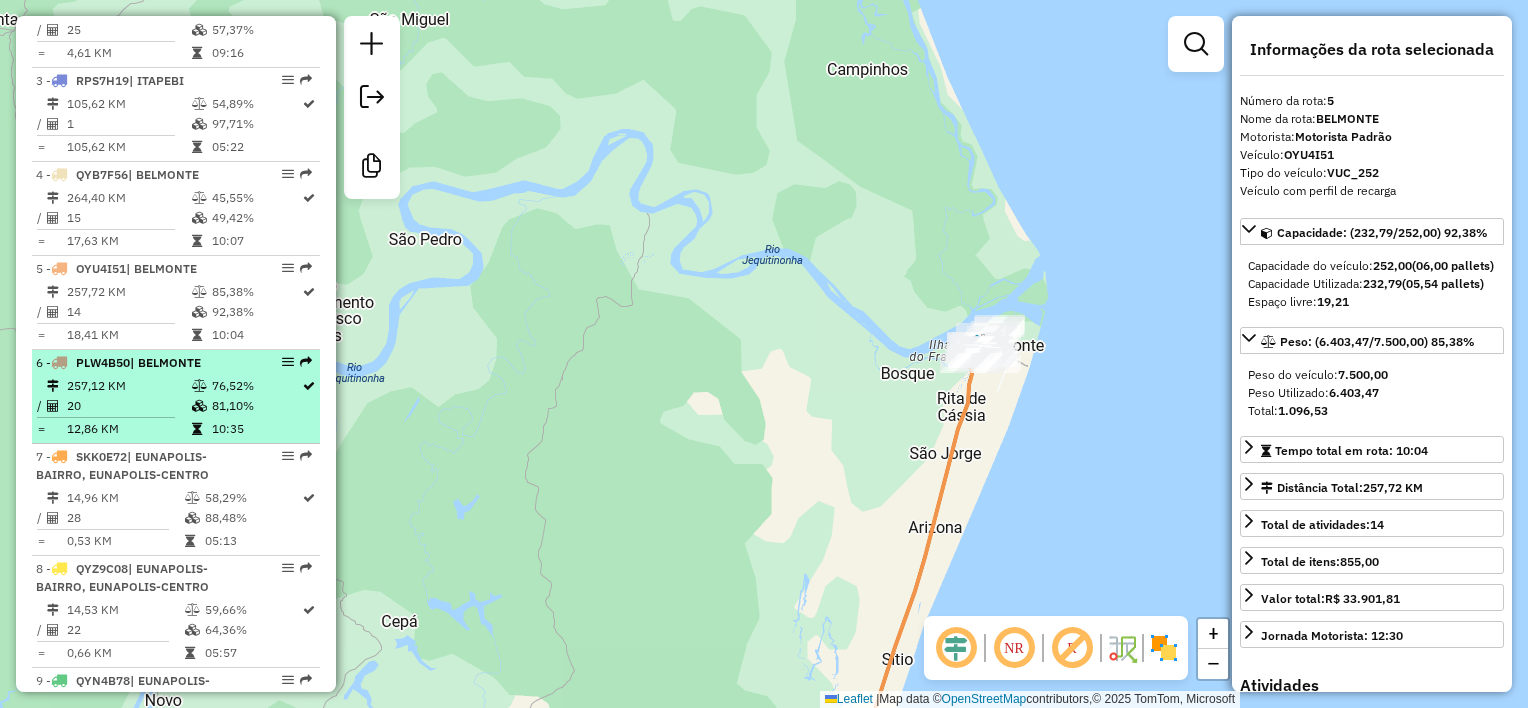 scroll, scrollTop: 1000, scrollLeft: 0, axis: vertical 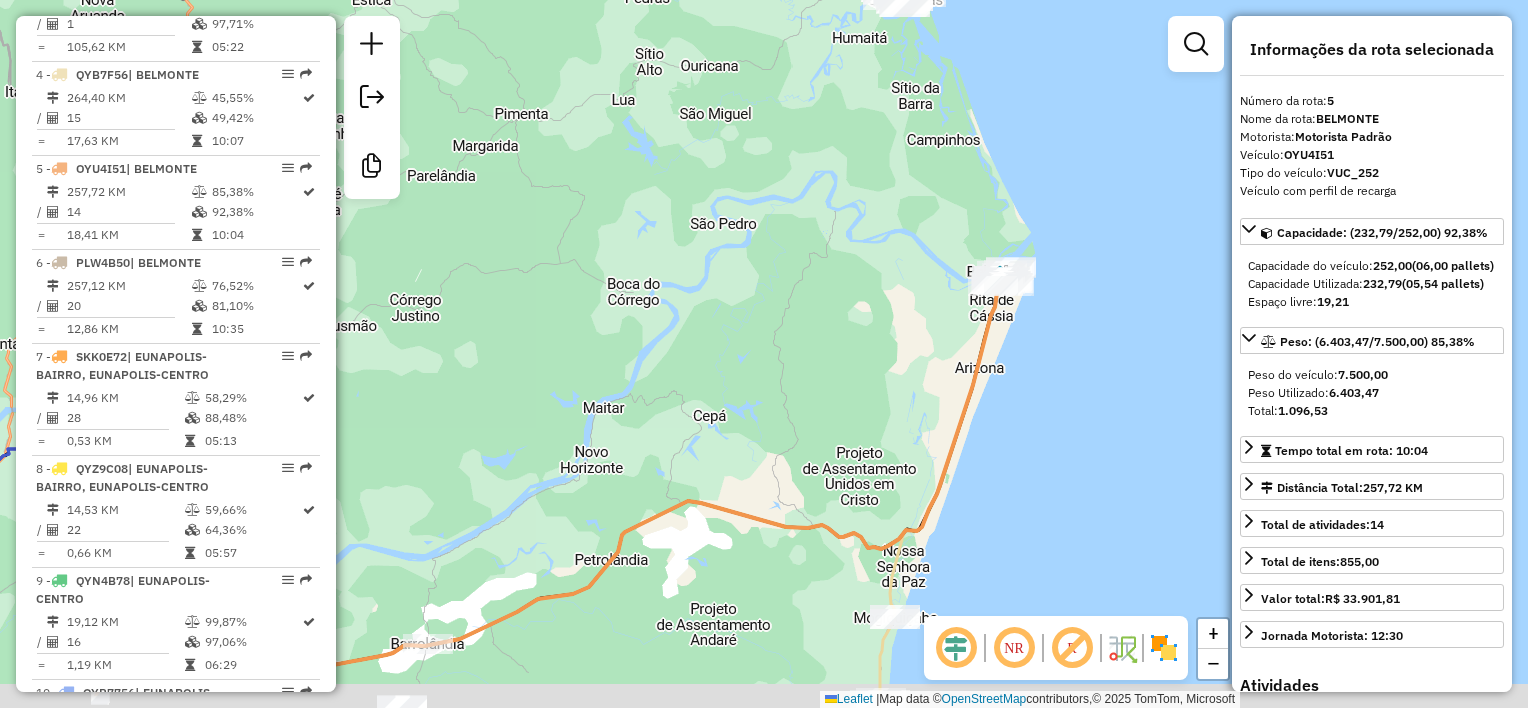 drag, startPoint x: 1080, startPoint y: 379, endPoint x: 1084, endPoint y: 304, distance: 75.10659 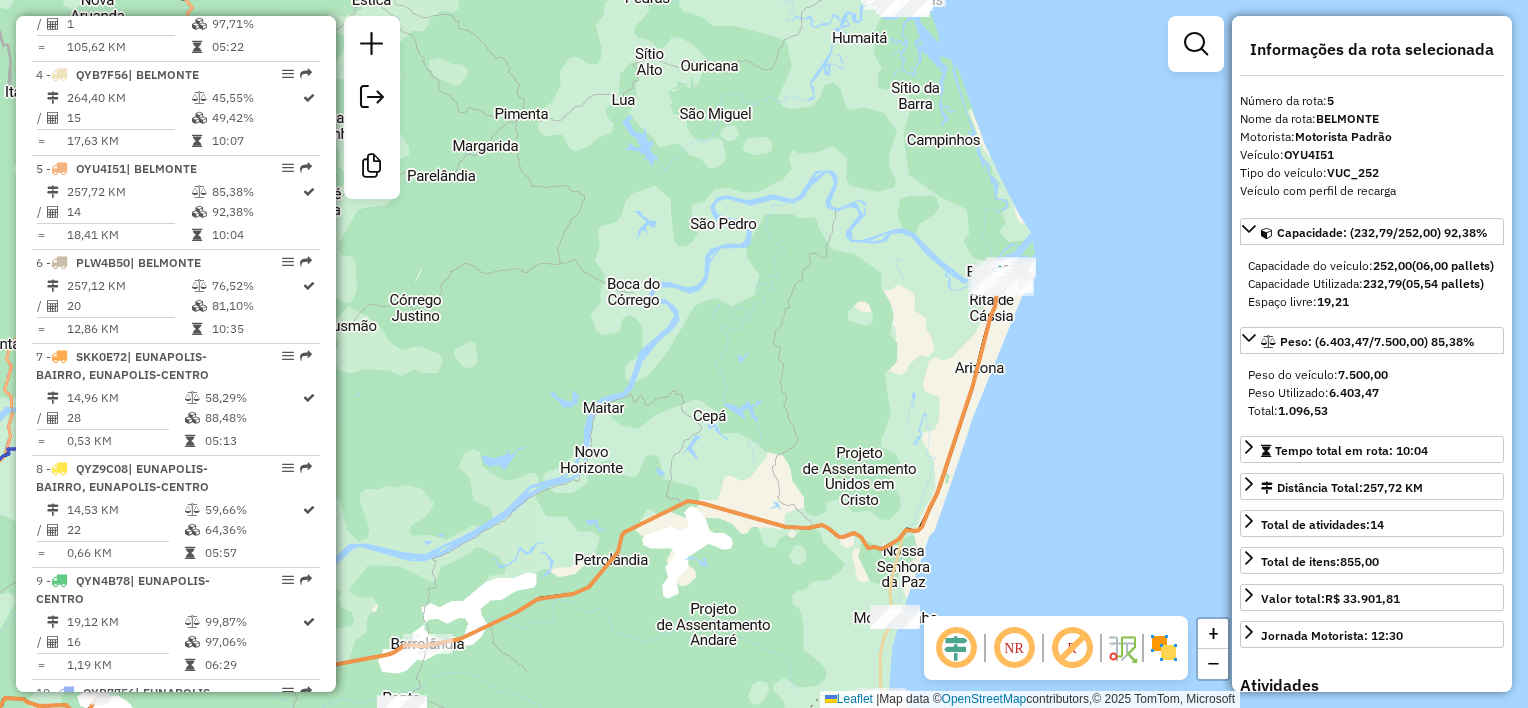 click on "Janela de atendimento Grade de atendimento Capacidade Transportadoras Veículos Cliente Pedidos  Rotas Selecione os dias de semana para filtrar as janelas de atendimento  Seg   Ter   Qua   Qui   Sex   Sáb   Dom  Informe o período da janela de atendimento: De: Até:  Filtrar exatamente a janela do cliente  Considerar janela de atendimento padrão  Selecione os dias de semana para filtrar as grades de atendimento  Seg   Ter   Qua   Qui   Sex   Sáb   Dom   Considerar clientes sem dia de atendimento cadastrado  Clientes fora do dia de atendimento selecionado Filtrar as atividades entre os valores definidos abaixo:  Peso mínimo:   Peso máximo:   Cubagem mínima:   Cubagem máxima:   De:   Até:  Filtrar as atividades entre o tempo de atendimento definido abaixo:  De:   Até:   Considerar capacidade total dos clientes não roteirizados Transportadora: Selecione um ou mais itens Tipo de veículo: Selecione um ou mais itens Veículo: Selecione um ou mais itens Motorista: Selecione um ou mais itens Nome: Rótulo:" 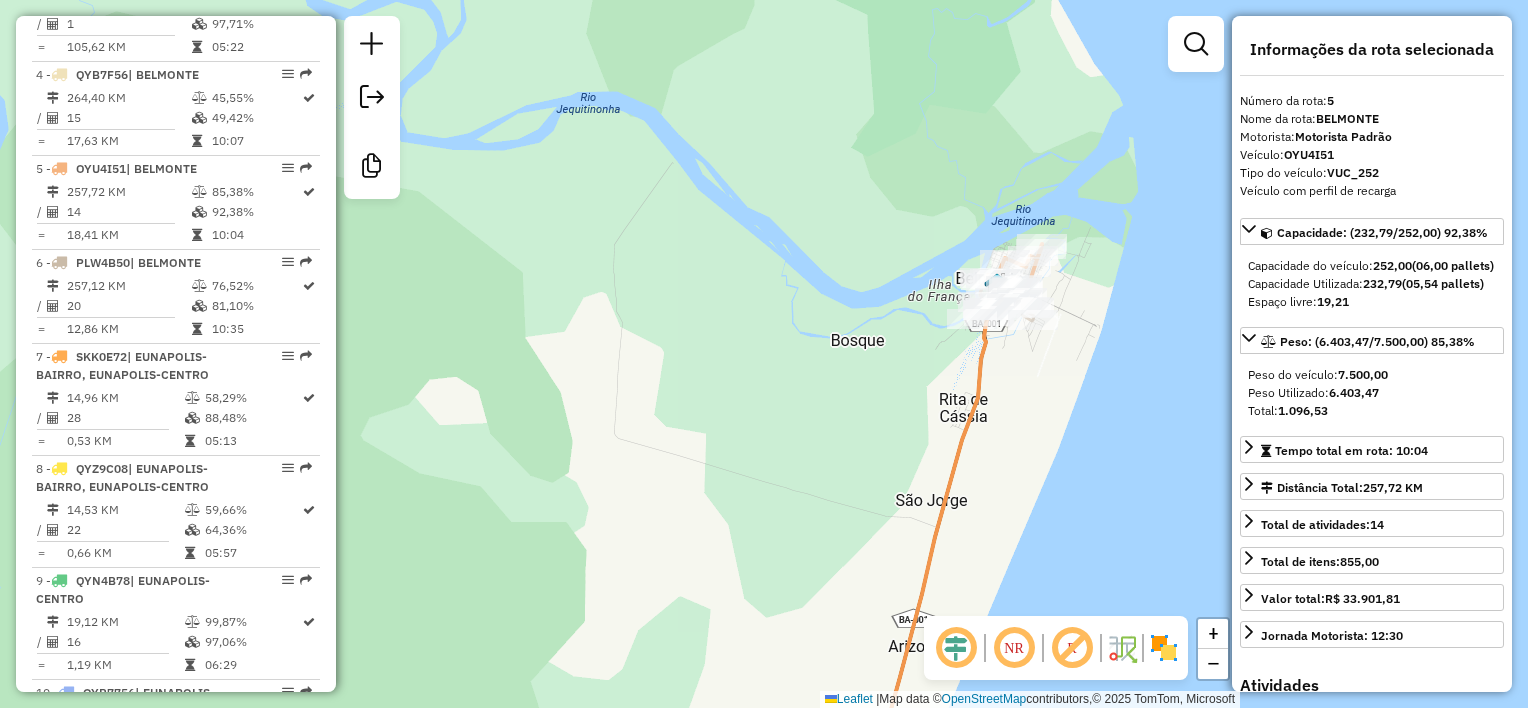 drag, startPoint x: 1077, startPoint y: 342, endPoint x: 1124, endPoint y: 326, distance: 49.648766 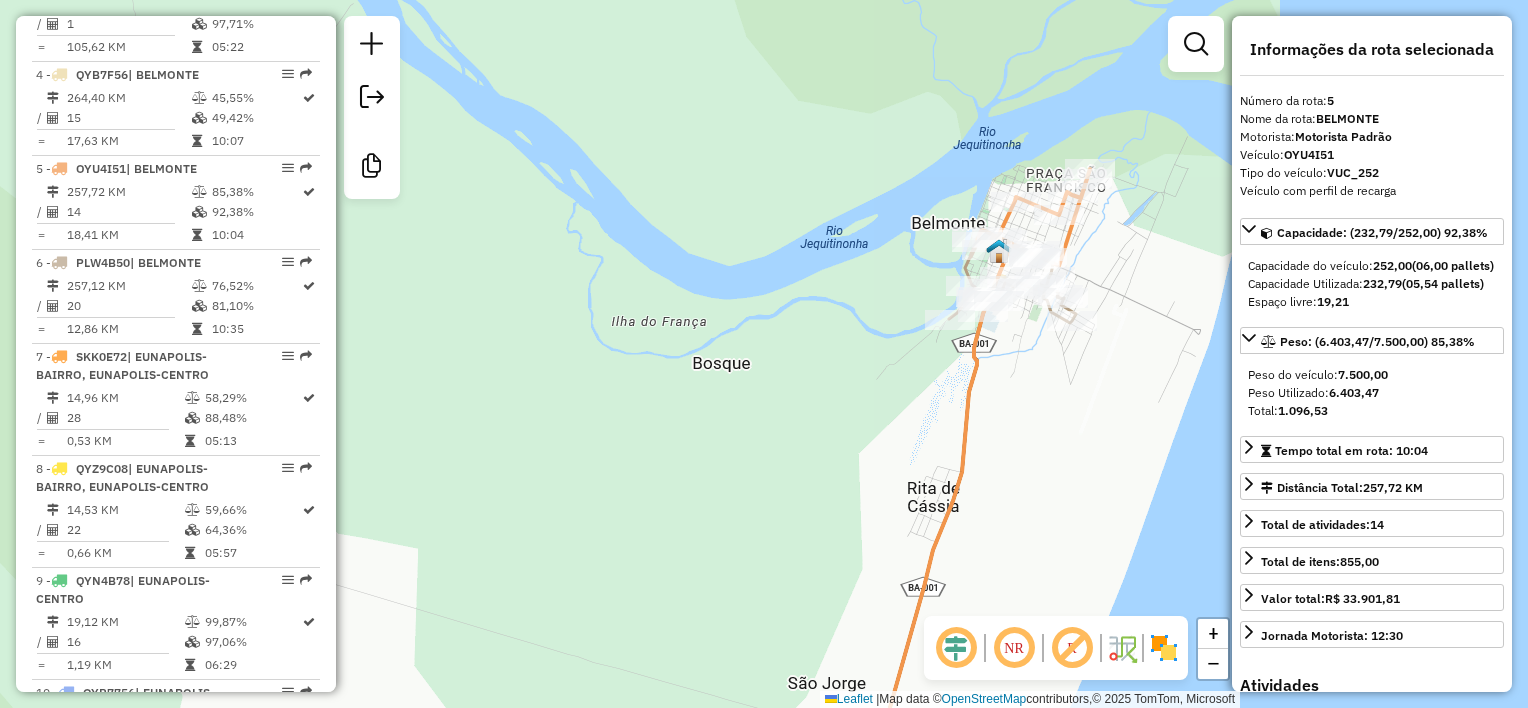 drag, startPoint x: 1120, startPoint y: 288, endPoint x: 1104, endPoint y: 323, distance: 38.483765 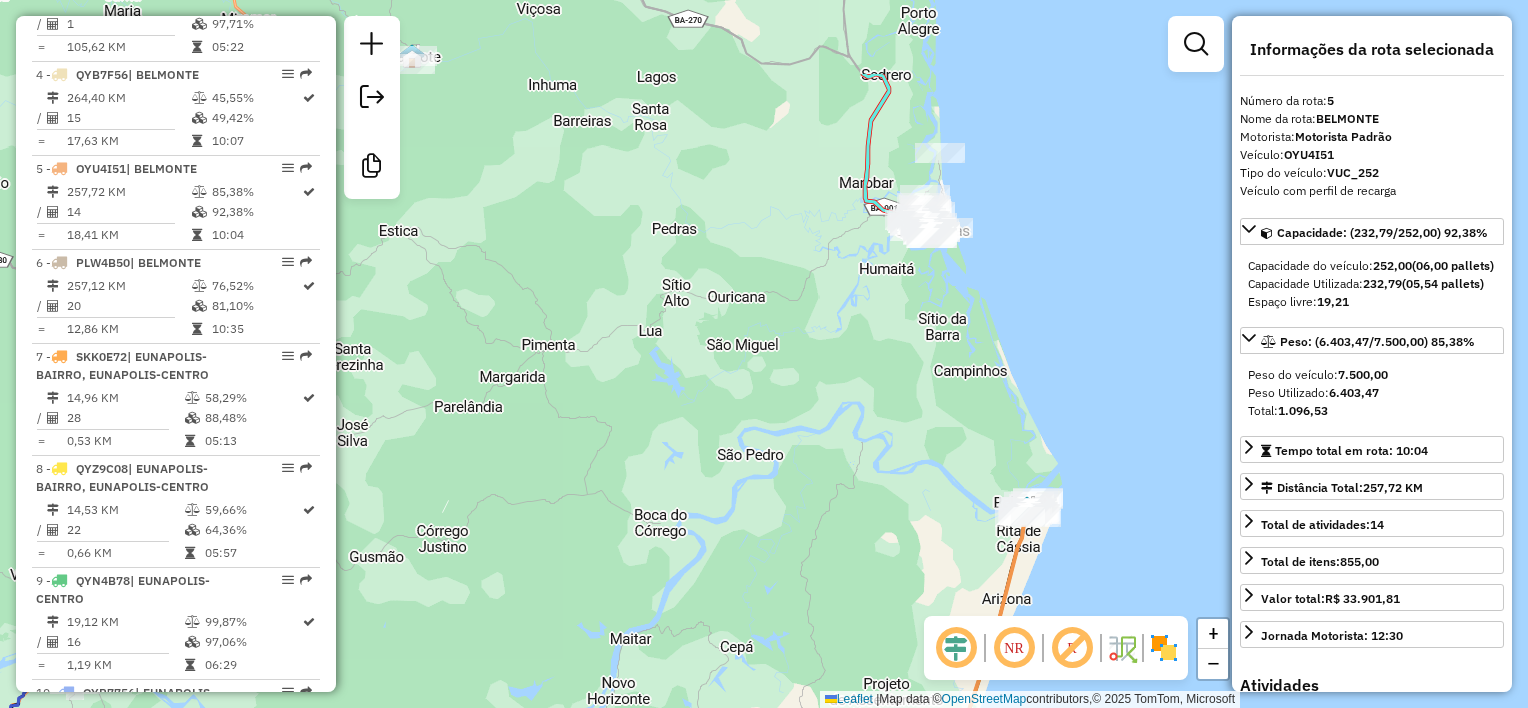 drag, startPoint x: 955, startPoint y: 372, endPoint x: 951, endPoint y: 393, distance: 21.377558 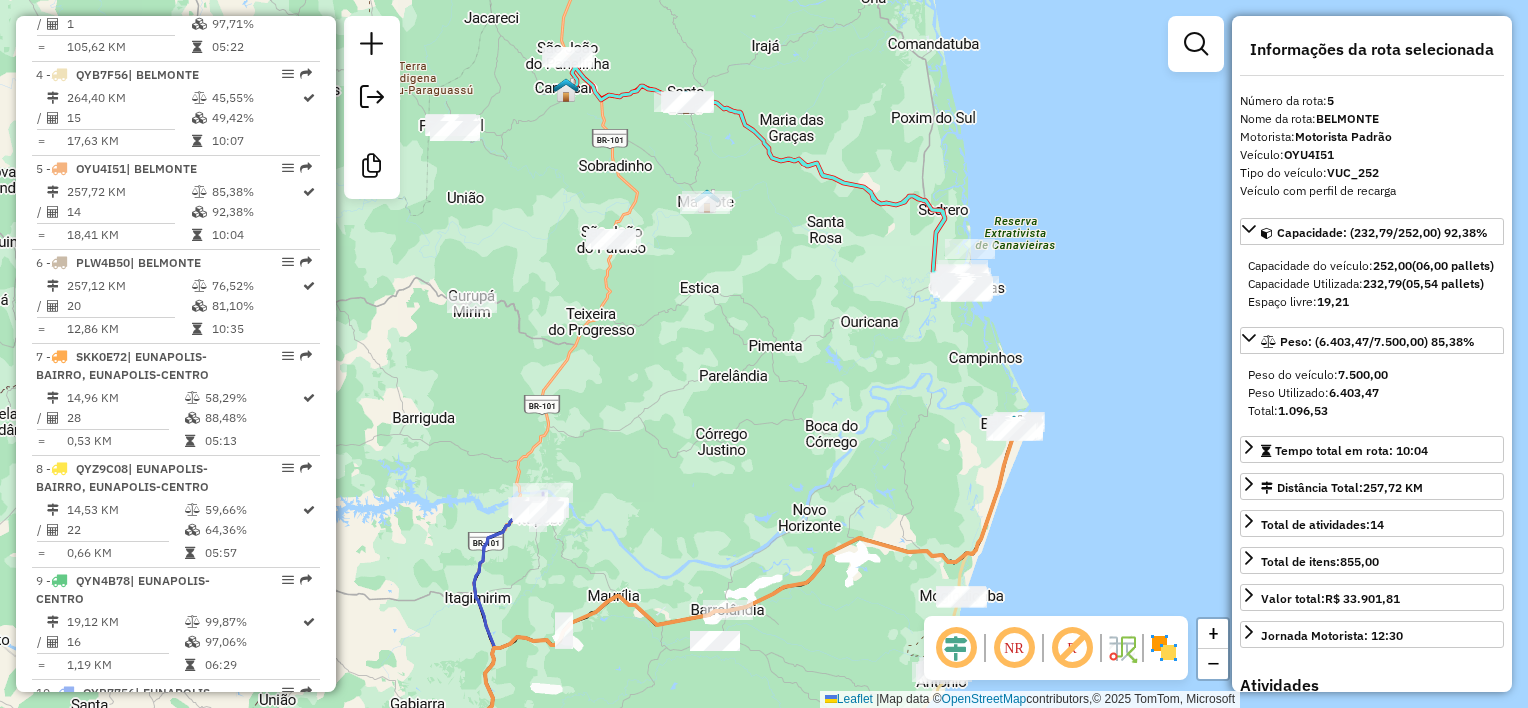 click on "Janela de atendimento Grade de atendimento Capacidade Transportadoras Veículos Cliente Pedidos  Rotas Selecione os dias de semana para filtrar as janelas de atendimento  Seg   Ter   Qua   Qui   Sex   Sáb   Dom  Informe o período da janela de atendimento: De: Até:  Filtrar exatamente a janela do cliente  Considerar janela de atendimento padrão  Selecione os dias de semana para filtrar as grades de atendimento  Seg   Ter   Qua   Qui   Sex   Sáb   Dom   Considerar clientes sem dia de atendimento cadastrado  Clientes fora do dia de atendimento selecionado Filtrar as atividades entre os valores definidos abaixo:  Peso mínimo:   Peso máximo:   Cubagem mínima:   Cubagem máxima:   De:   Até:  Filtrar as atividades entre o tempo de atendimento definido abaixo:  De:   Até:   Considerar capacidade total dos clientes não roteirizados Transportadora: Selecione um ou mais itens Tipo de veículo: Selecione um ou mais itens Veículo: Selecione um ou mais itens Motorista: Selecione um ou mais itens Nome: Rótulo:" 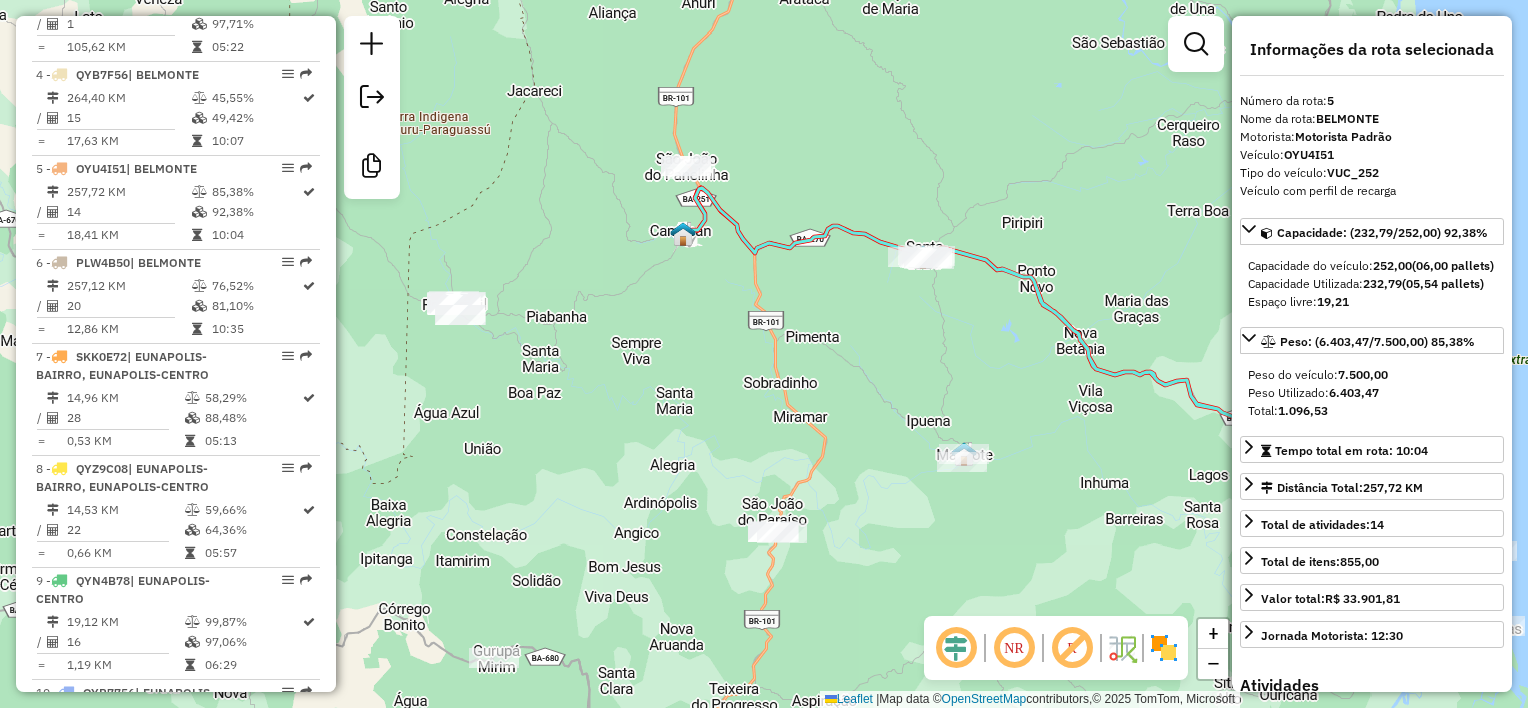 drag, startPoint x: 808, startPoint y: 292, endPoint x: 692, endPoint y: 225, distance: 133.95895 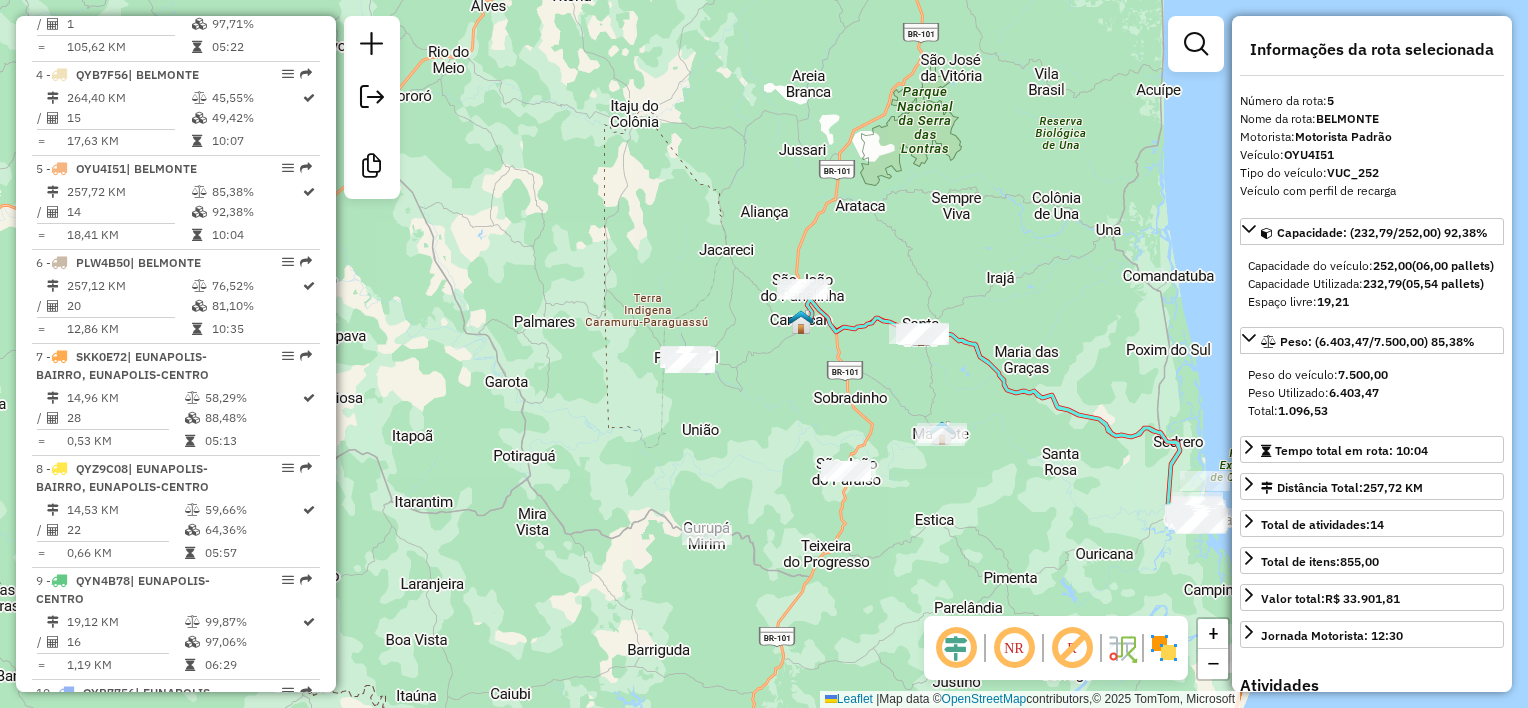drag, startPoint x: 802, startPoint y: 344, endPoint x: 852, endPoint y: 369, distance: 55.9017 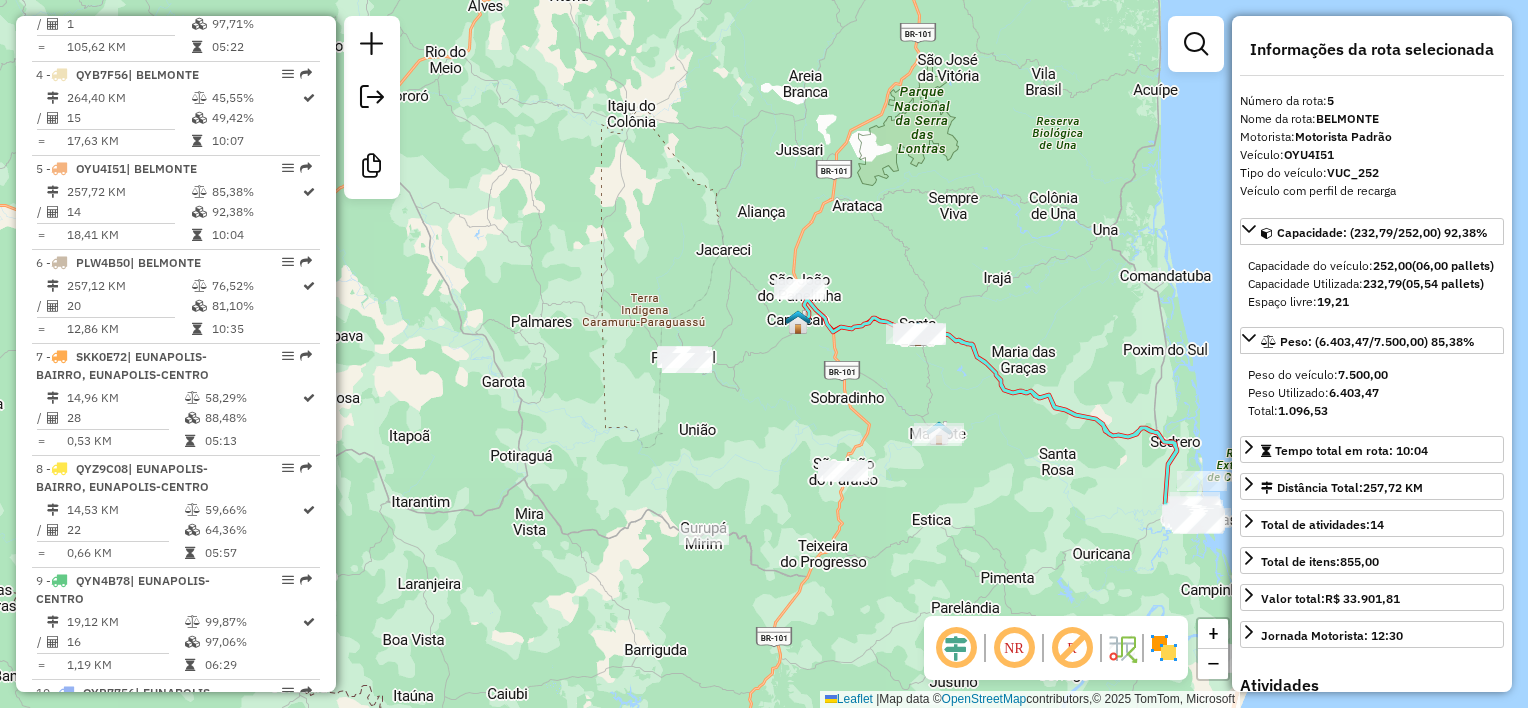 drag, startPoint x: 879, startPoint y: 384, endPoint x: 760, endPoint y: 336, distance: 128.31601 